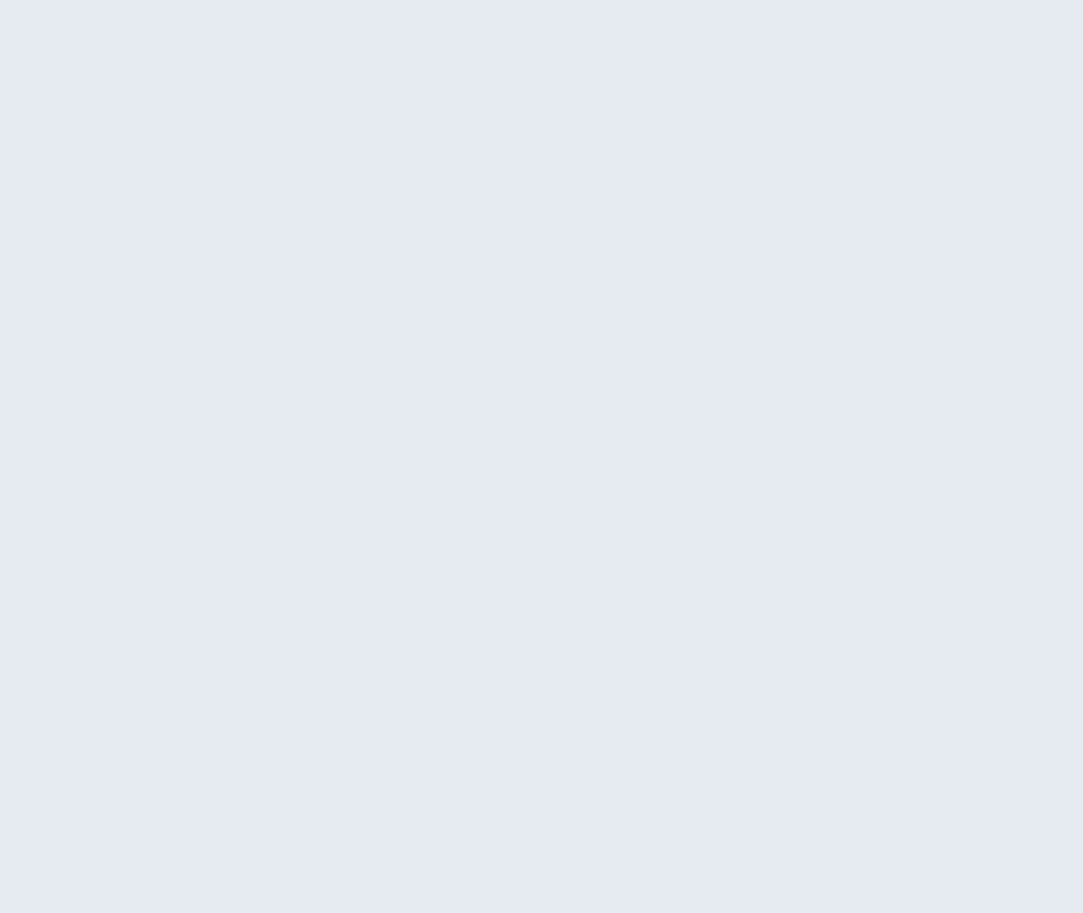 scroll, scrollTop: 0, scrollLeft: 0, axis: both 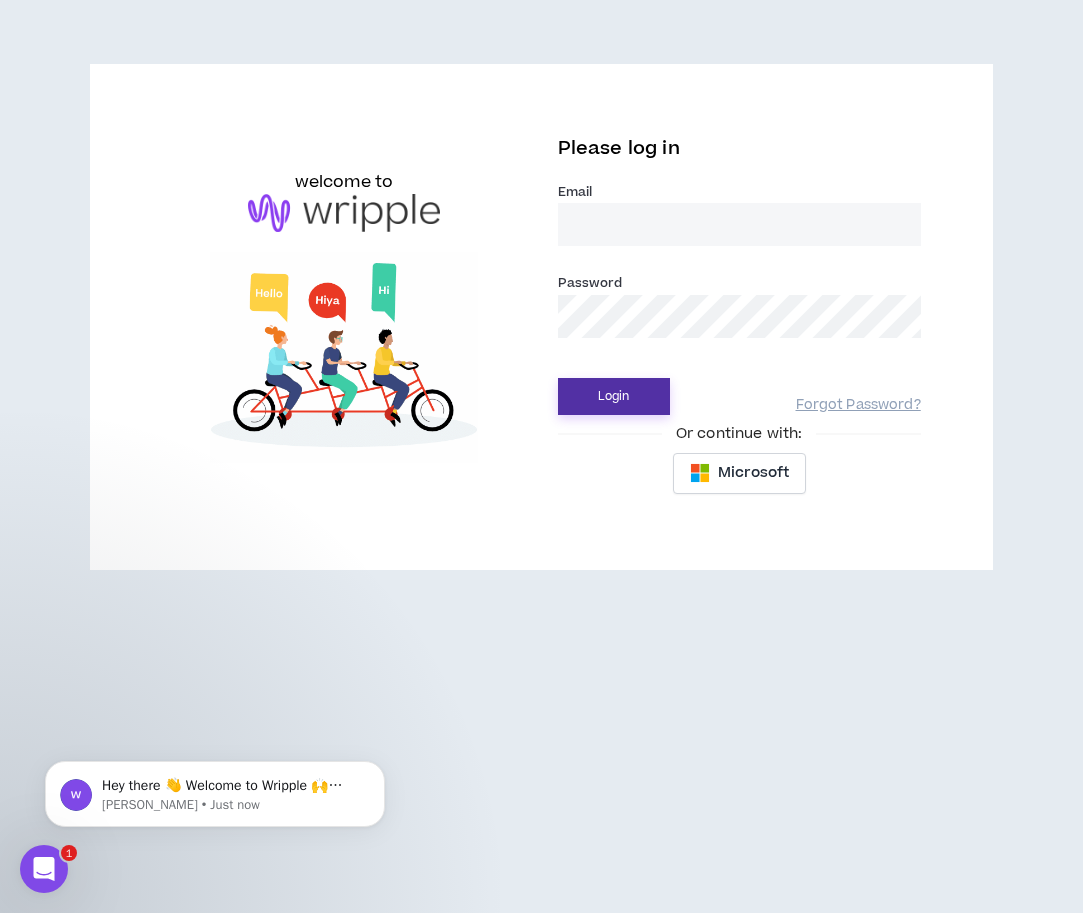type on "[EMAIL_ADDRESS][DOMAIN_NAME]" 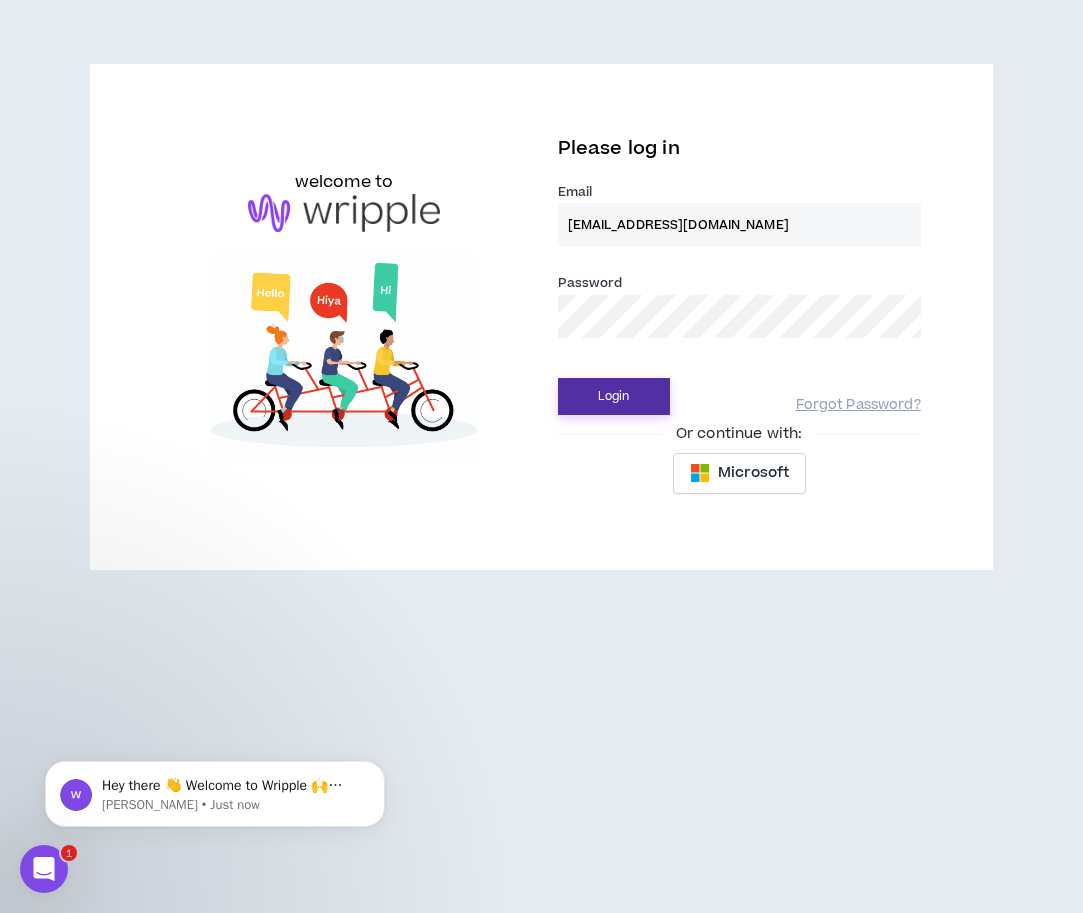 click on "Login" at bounding box center [614, 396] 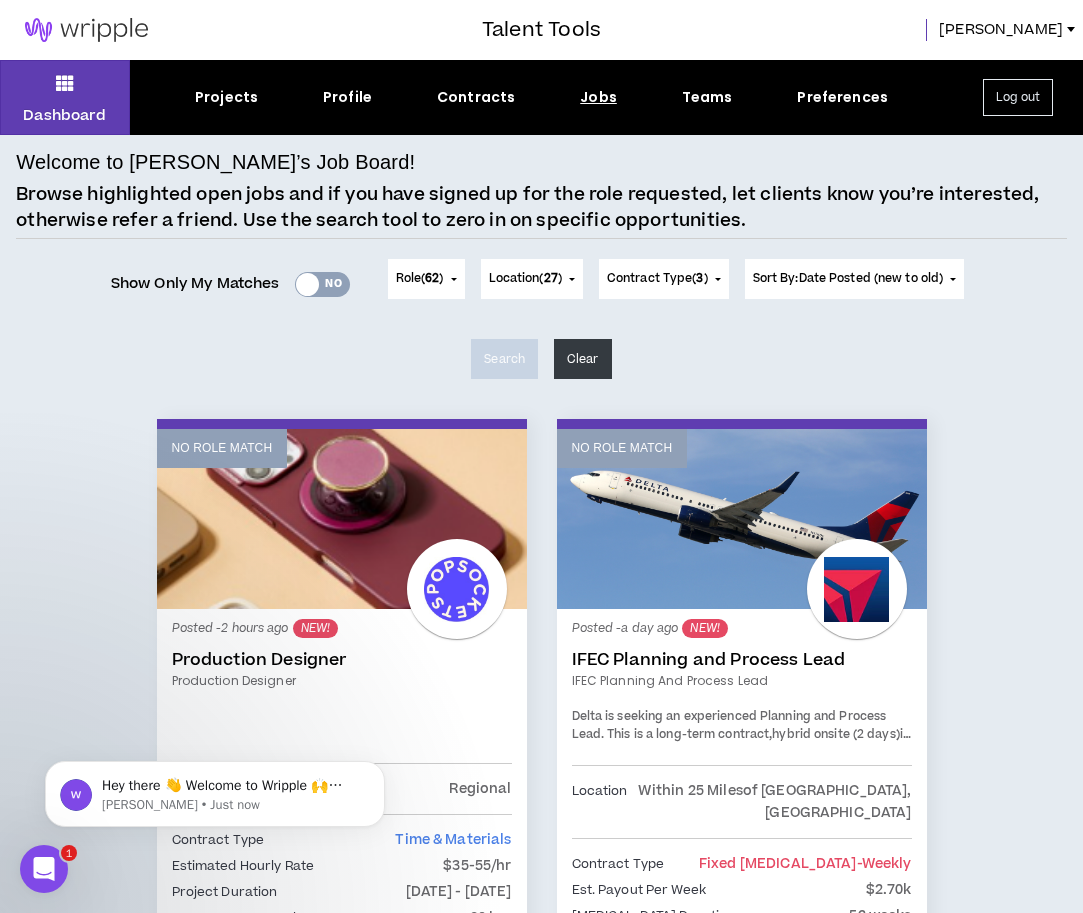 click on "Show Only My Matches Yes No Role  ( 62 ) 62  Selected Edit Done Experience & Design All None Instructional Designer User Research Specialist Visual & UI Designer Product Manager SEO Specialist Business Analyst User Experience Designer Web Designer Marketing Creative All None Copy Writer Video Producer Video Editor Illustrator Creative Producer Graphic Designer Creative Director Content Creator Art Director Photographer Videographer Voice Over Talent Motion Graphics/Animation Designer Email Designer & Developer Proofreader NFT Creator / Artist Production Designer Print Producer Engagement Leadership All None Event Project Manager Engagement Lead Marketing Project Manager Technical Project Manager Agency BD Specialist Strategy & Planning All None Marketing Strategist Content Strategist Business Strategist Brand Planner Market Researcher+Analyst Media Strategist Social Media Strategist Corporate Communications Strategist AI Consultant Marketing Manager Tech & AI All None Salesforce Administrator QA Specialist  (" at bounding box center [541, 329] 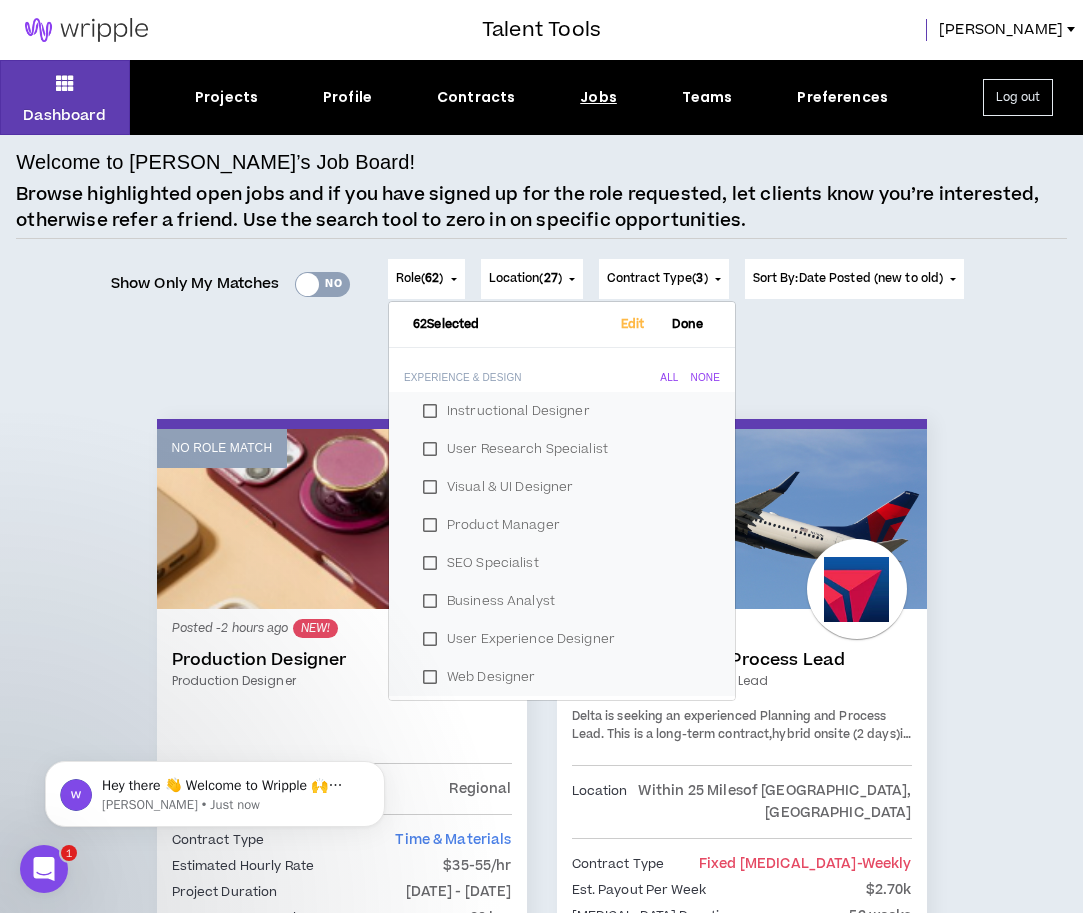click on "Show Only My Matches Yes No Role  ( 62 ) 62  Selected Edit Done Experience & Design All None Instructional Designer User Research Specialist Visual & UI Designer Product Manager SEO Specialist Business Analyst User Experience Designer Web Designer Marketing Creative All None Copy Writer Video Producer Video Editor Illustrator Creative Producer Graphic Designer Creative Director Content Creator Art Director Photographer Videographer Voice Over Talent Motion Graphics/Animation Designer Email Designer & Developer Proofreader NFT Creator / Artist Production Designer Print Producer Engagement Leadership All None Event Project Manager Engagement Lead Marketing Project Manager Technical Project Manager Agency BD Specialist Strategy & Planning All None Marketing Strategist Content Strategist Business Strategist Brand Planner Market Researcher+Analyst Media Strategist Social Media Strategist Corporate Communications Strategist AI Consultant Marketing Manager Tech & AI All None Salesforce Administrator QA Specialist  (" at bounding box center [541, 329] 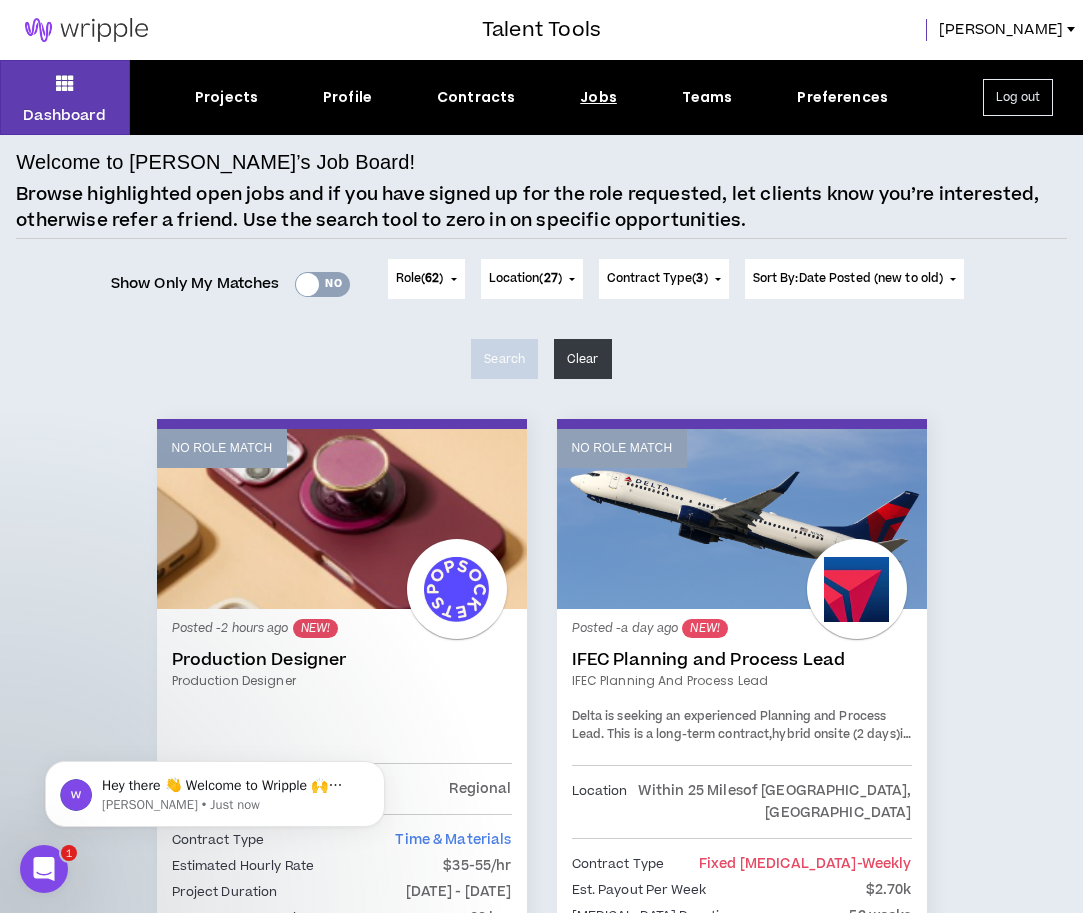 click on "Yes No" at bounding box center [322, 284] 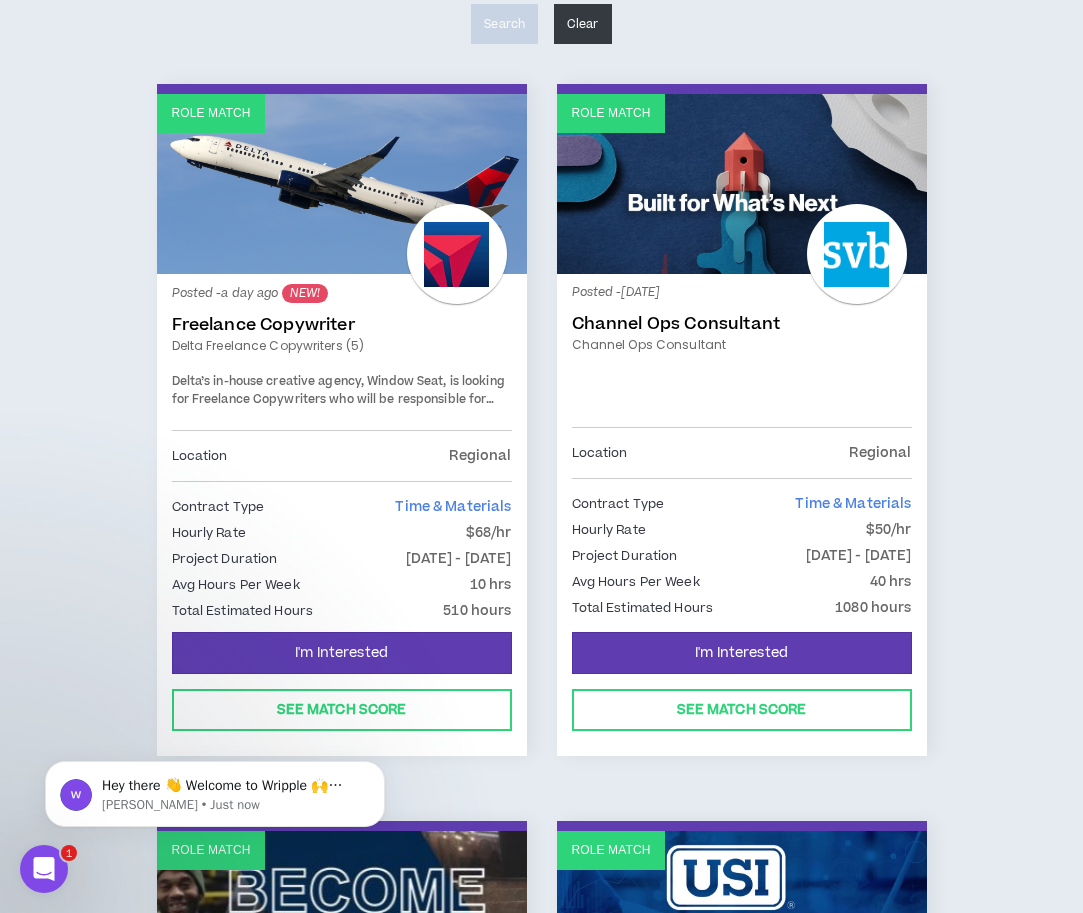 scroll, scrollTop: 348, scrollLeft: 0, axis: vertical 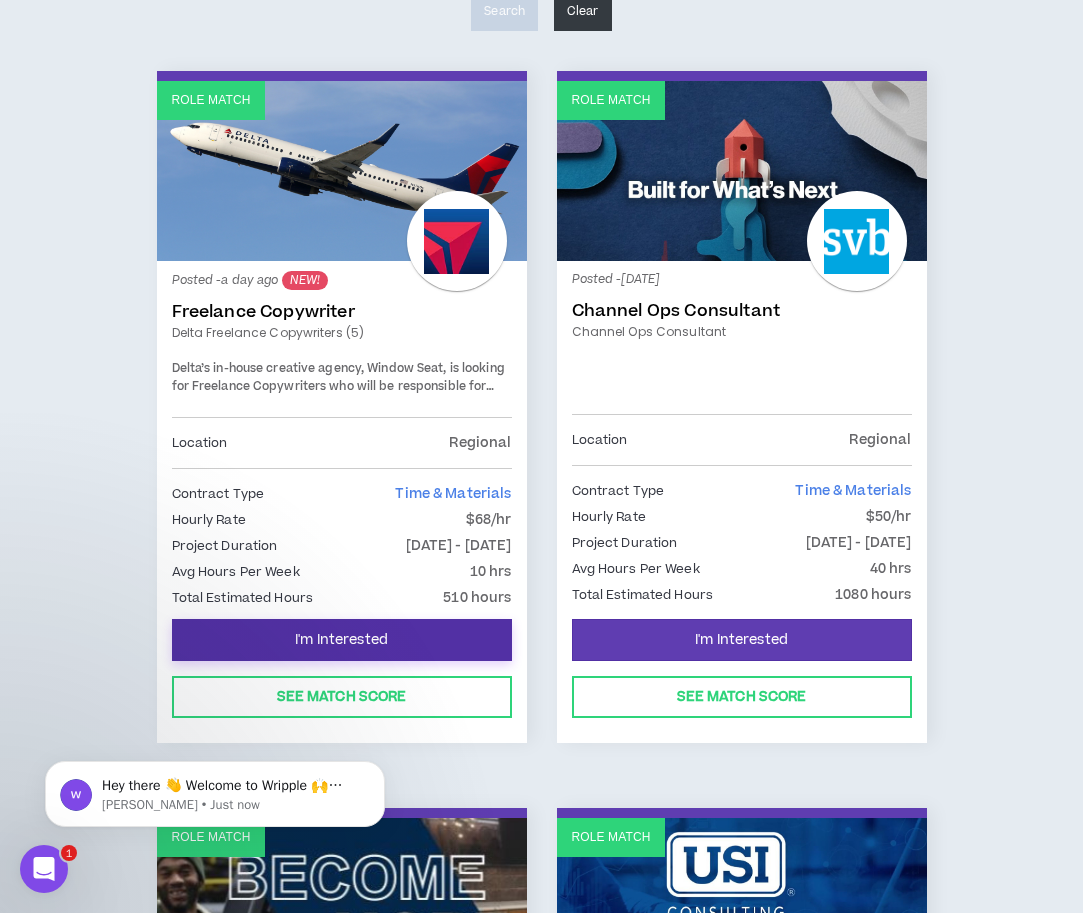 click on "I'm Interested" at bounding box center [342, 640] 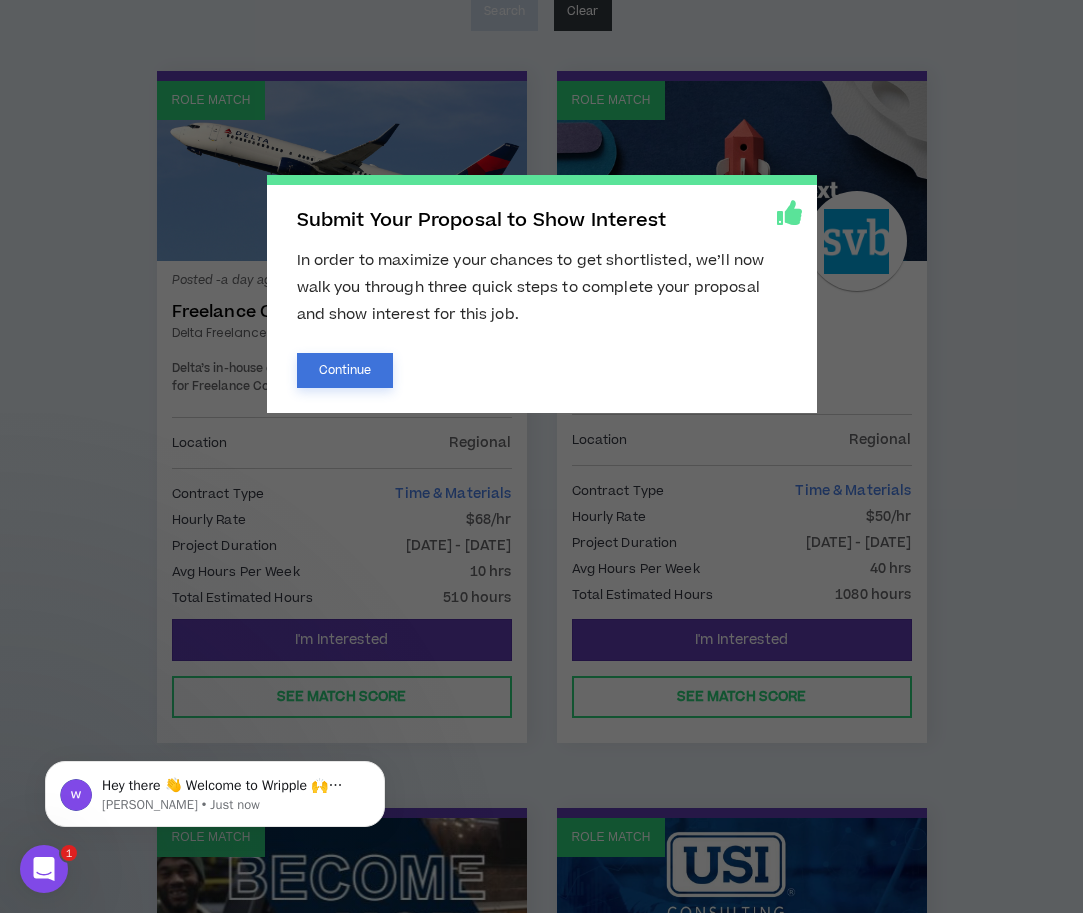 click on "Continue" at bounding box center (345, 370) 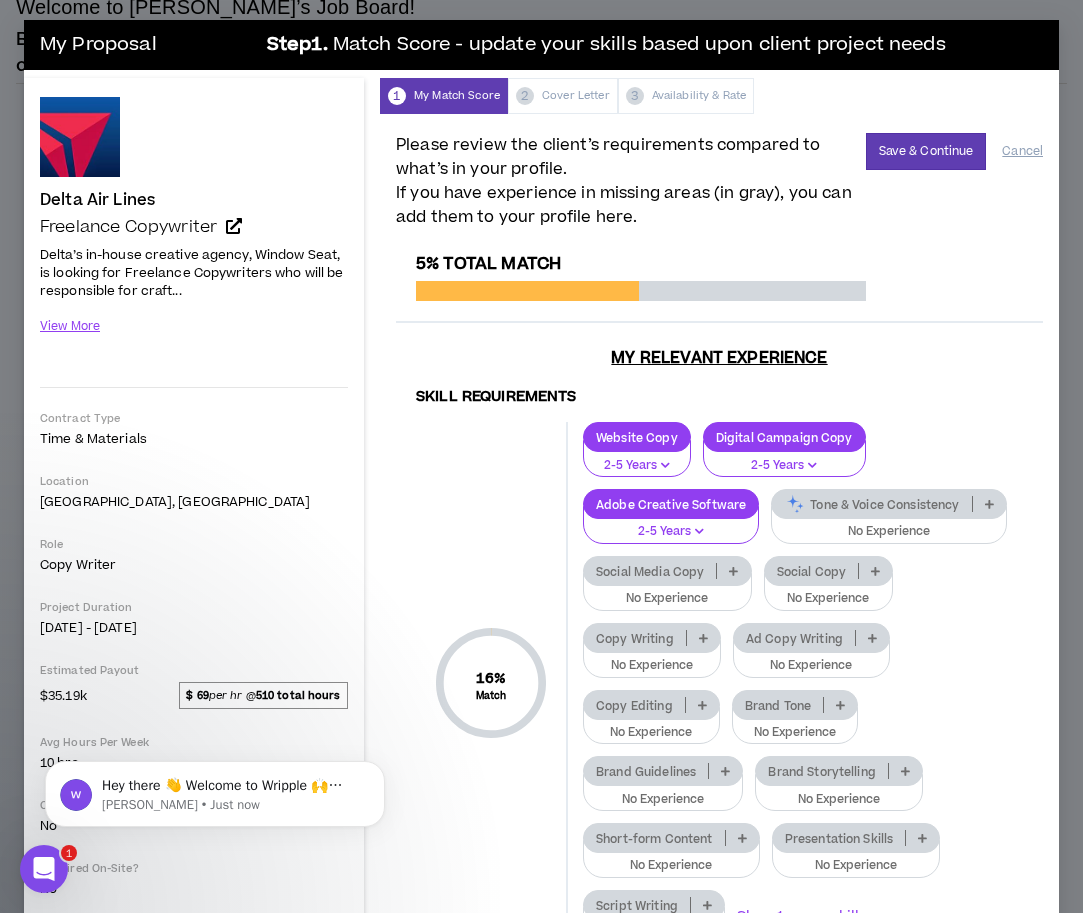 scroll, scrollTop: 29, scrollLeft: 0, axis: vertical 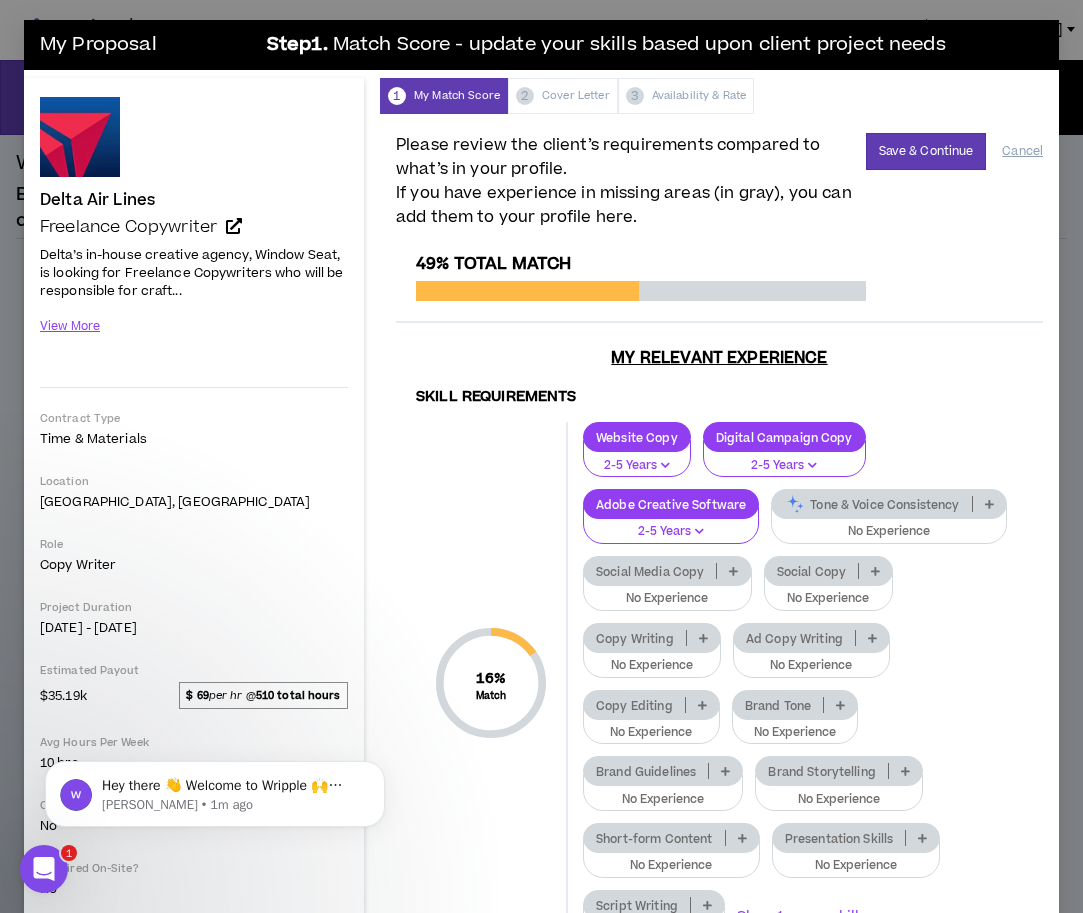click at bounding box center (905, 771) 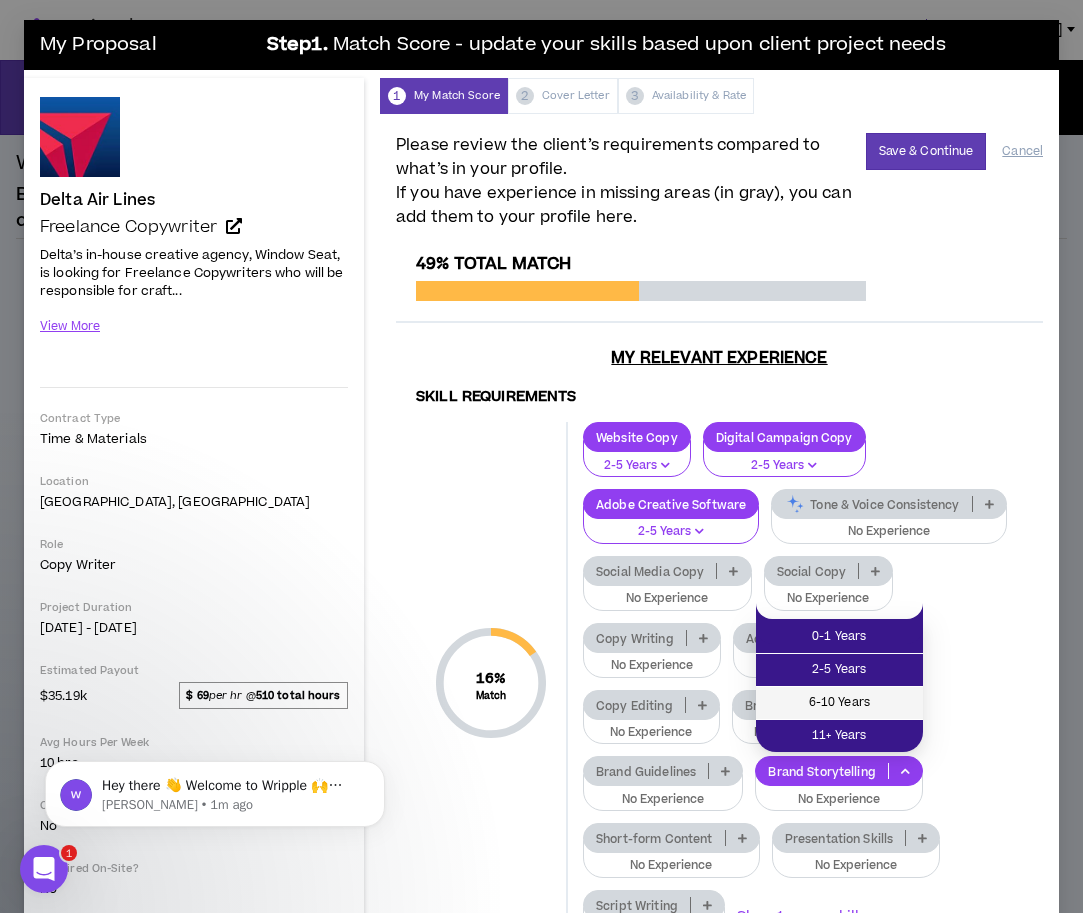 click on "6-10 Years" at bounding box center (839, 703) 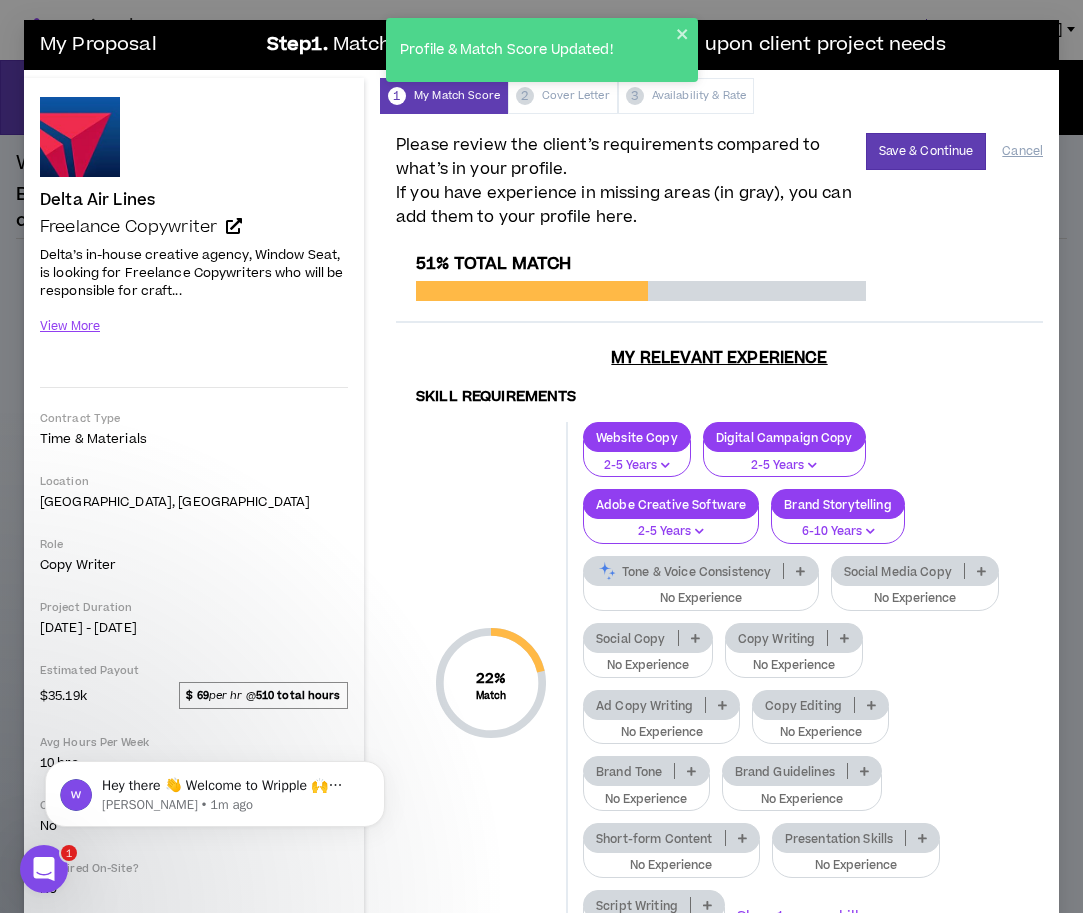 click at bounding box center (742, 838) 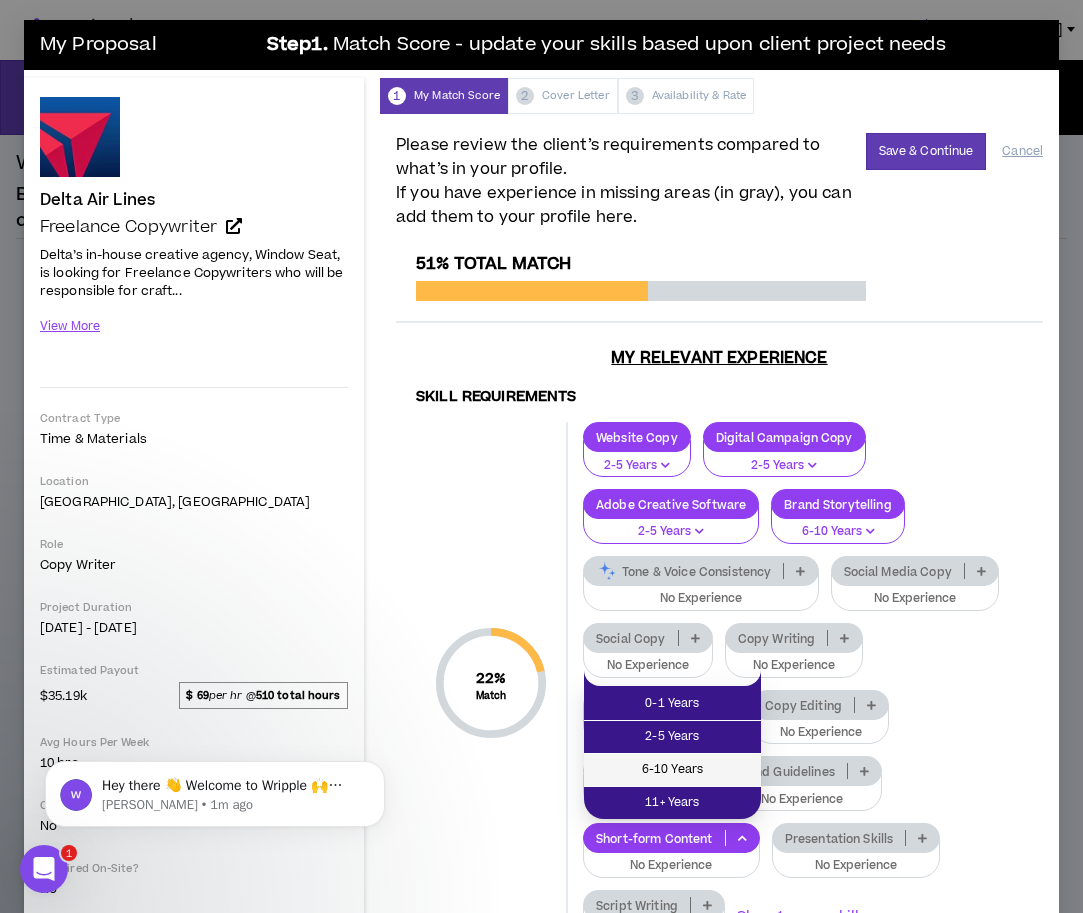click on "6-10 Years" at bounding box center (672, 770) 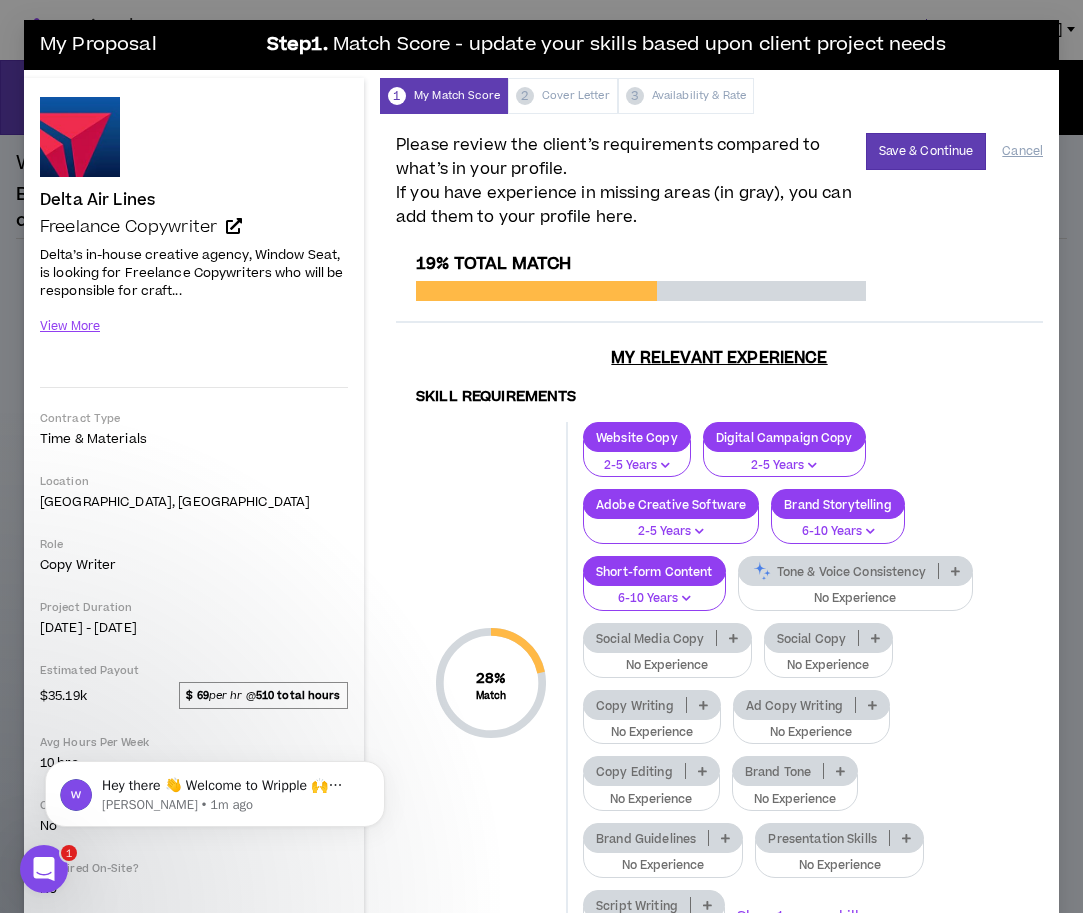 click at bounding box center [702, 771] 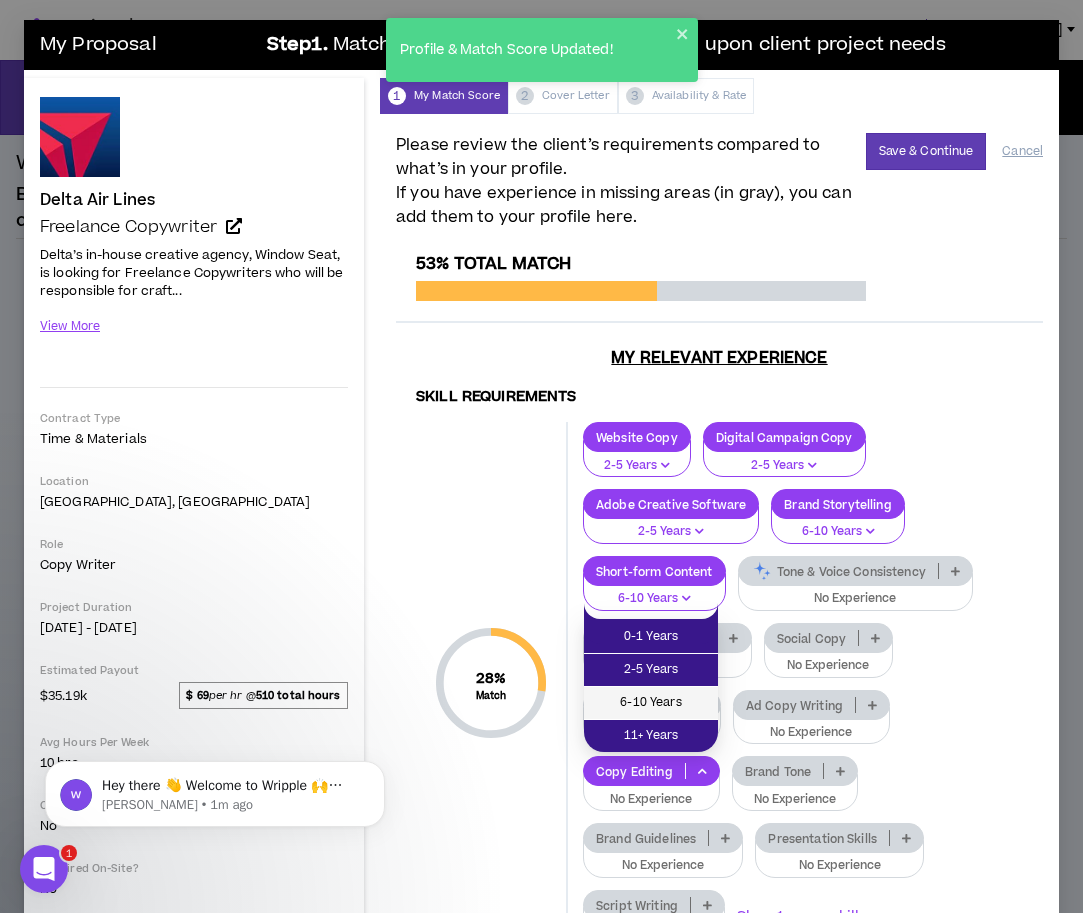 click on "6-10 Years" at bounding box center [651, 703] 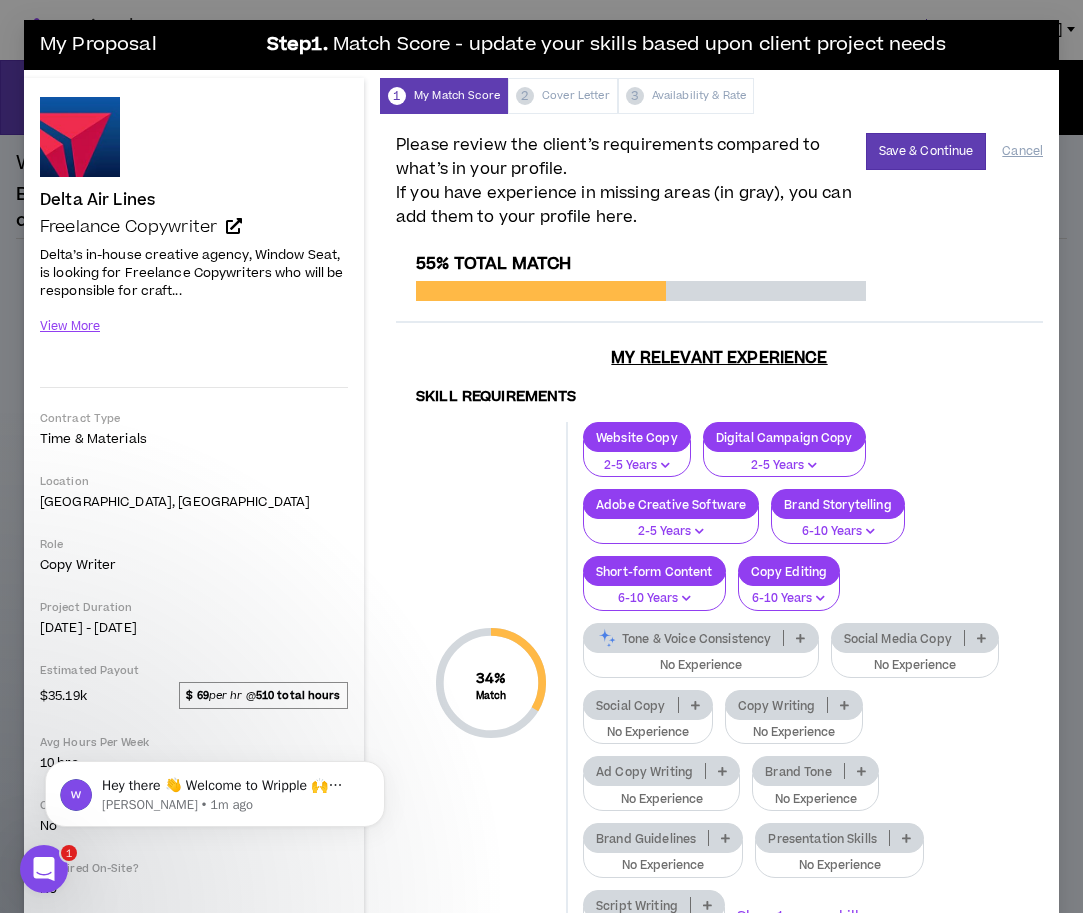 click at bounding box center (906, 838) 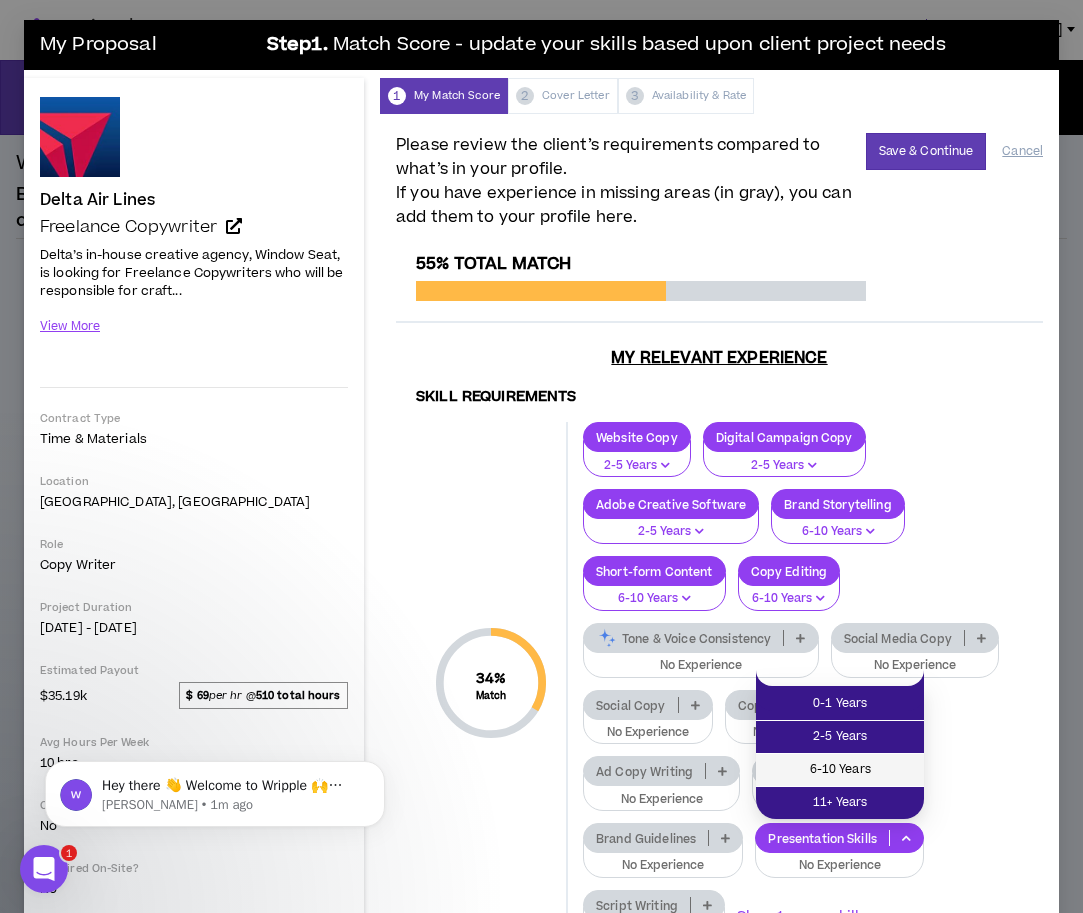 click on "6-10 Years" at bounding box center (840, 770) 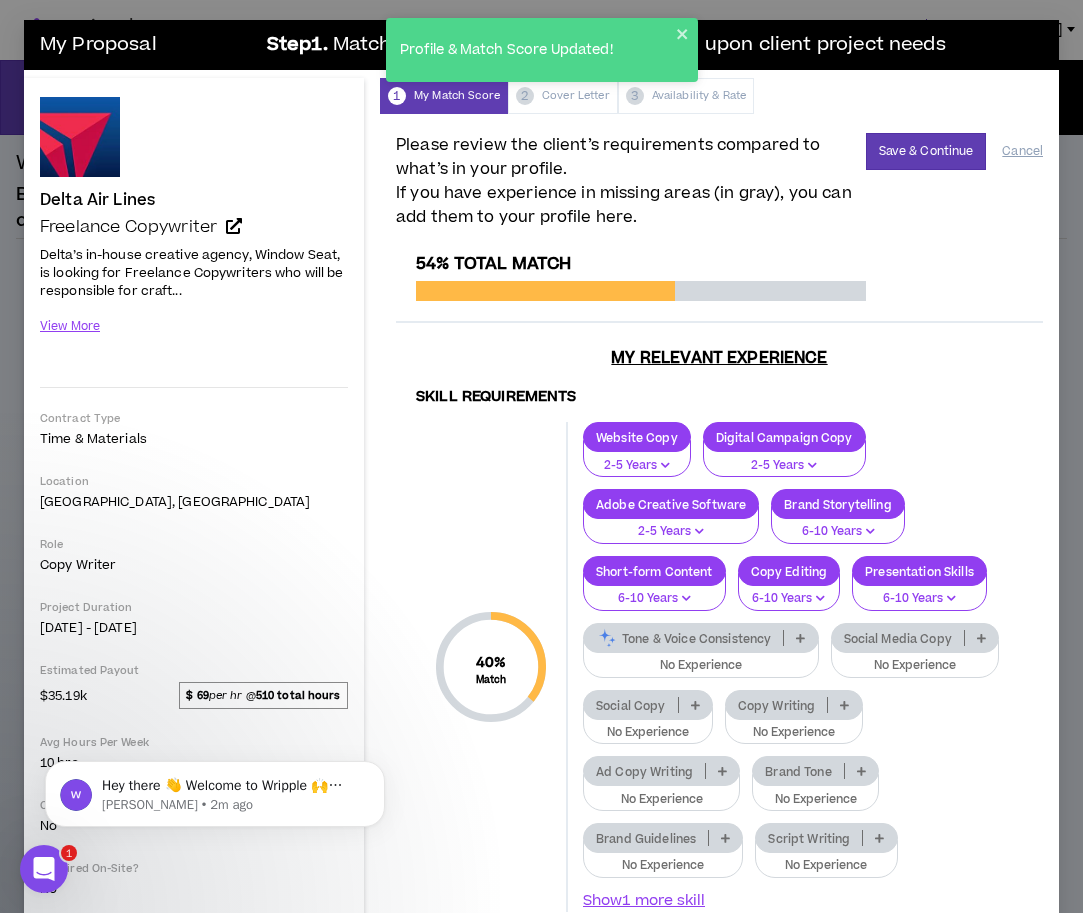 click at bounding box center (861, 771) 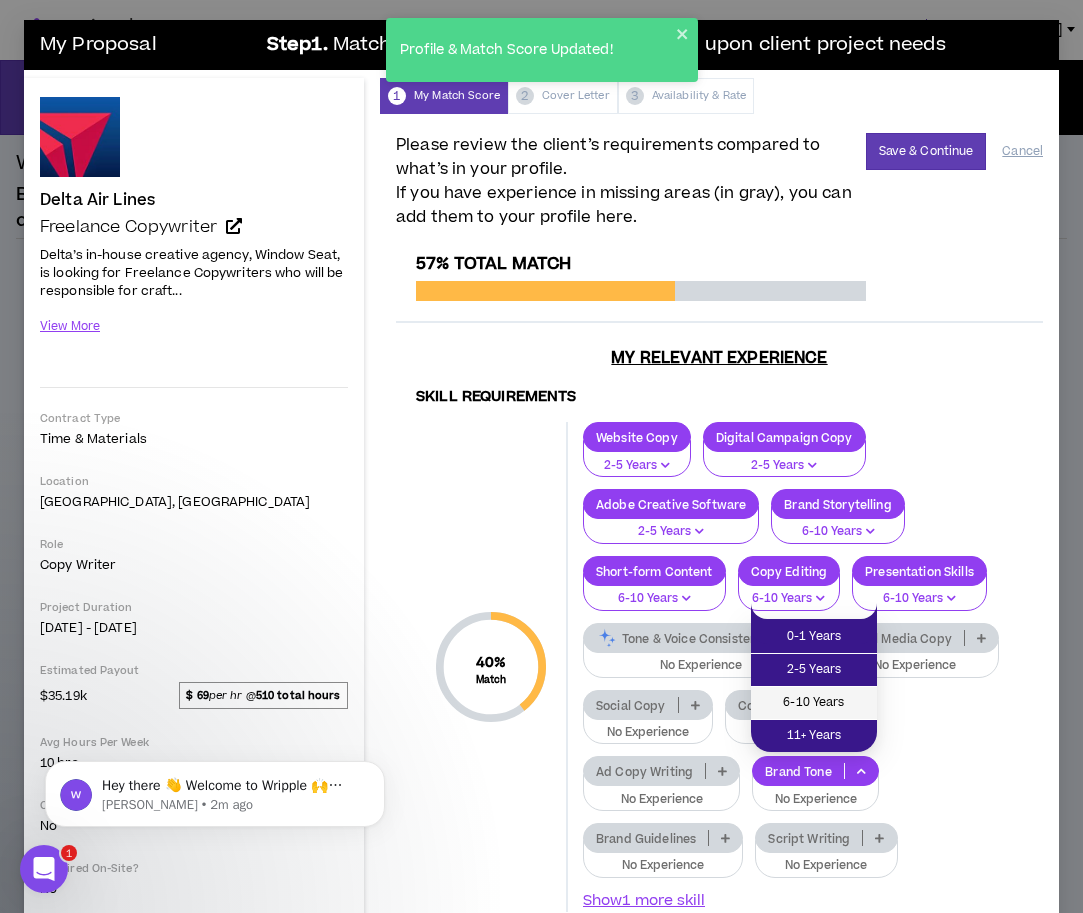 click on "6-10 Years" at bounding box center [814, 703] 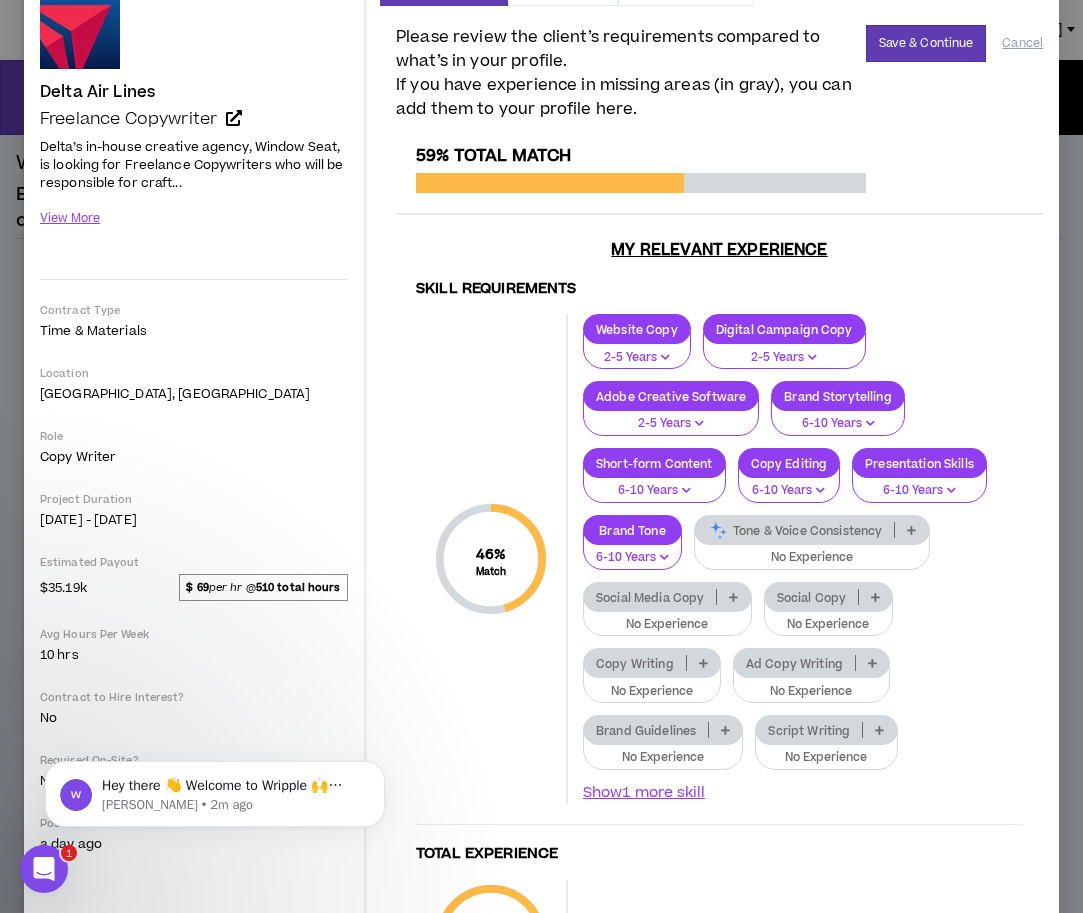 scroll, scrollTop: 112, scrollLeft: 0, axis: vertical 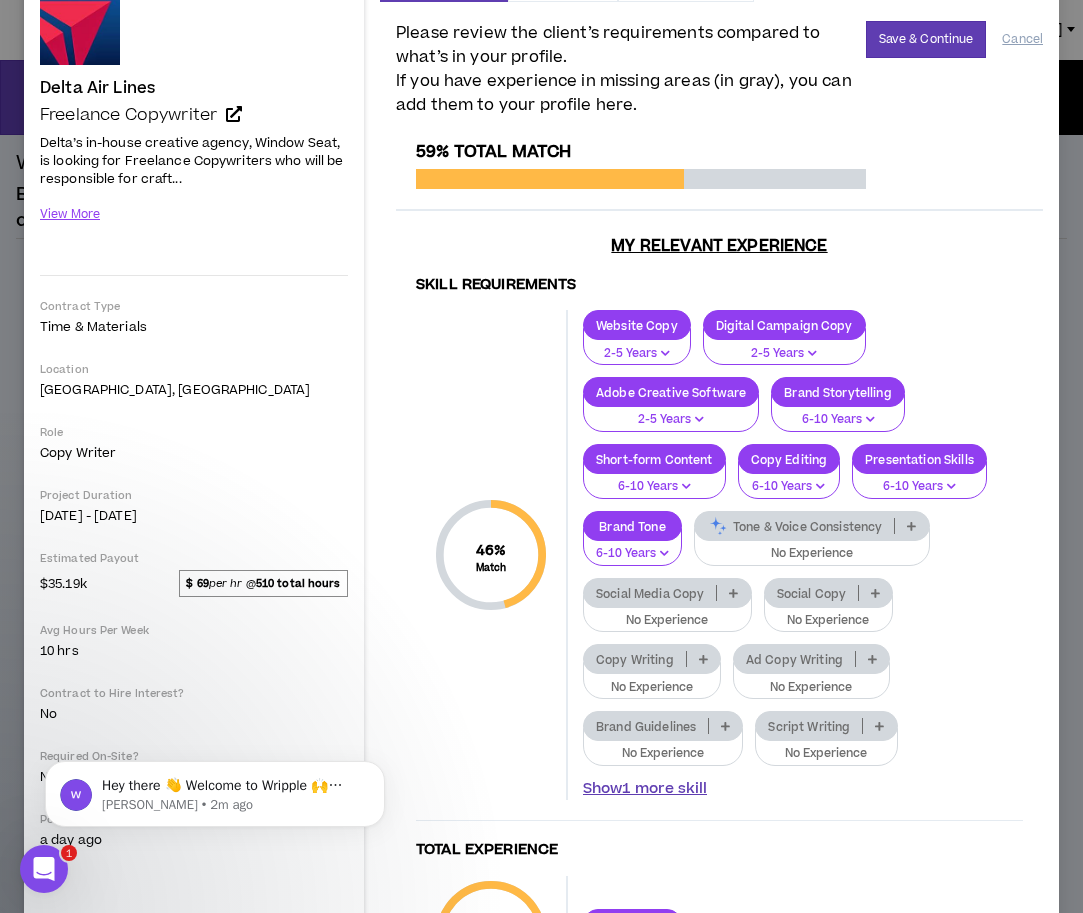 click on "Show  1 more skill" at bounding box center [645, 789] 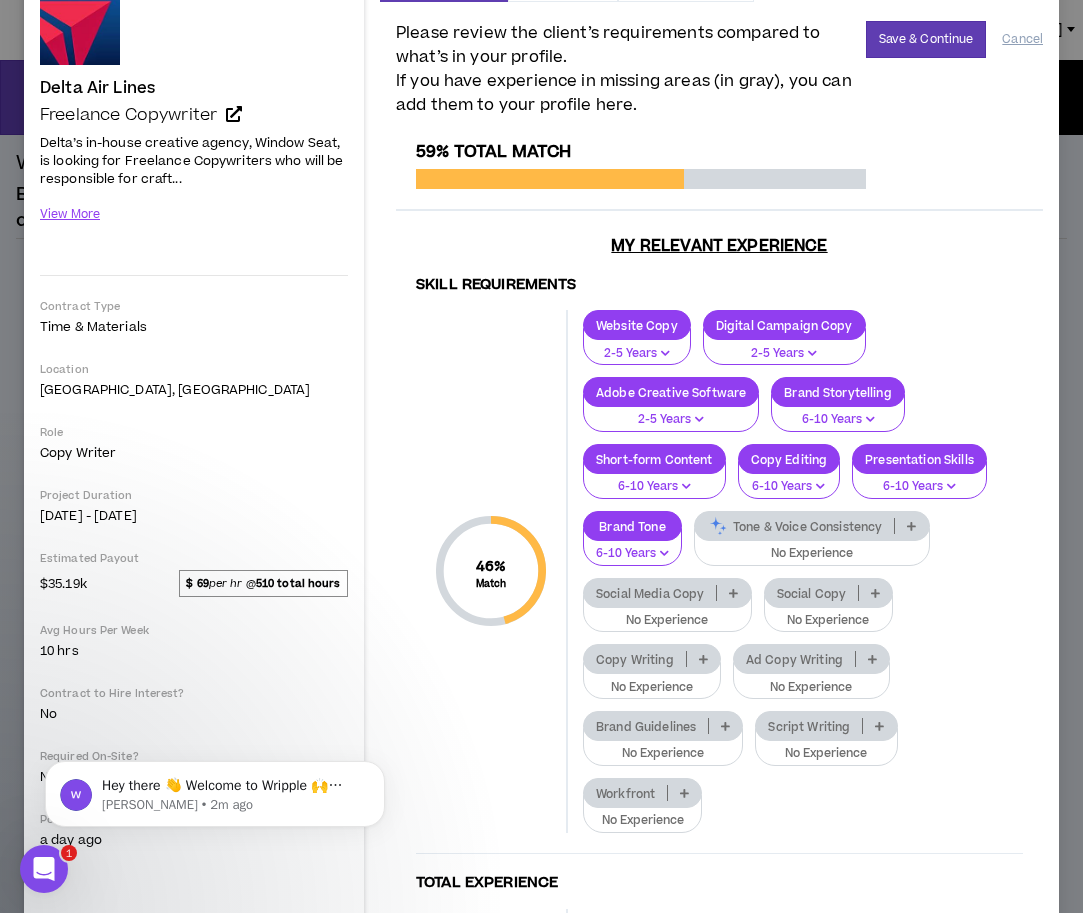 click at bounding box center [703, 659] 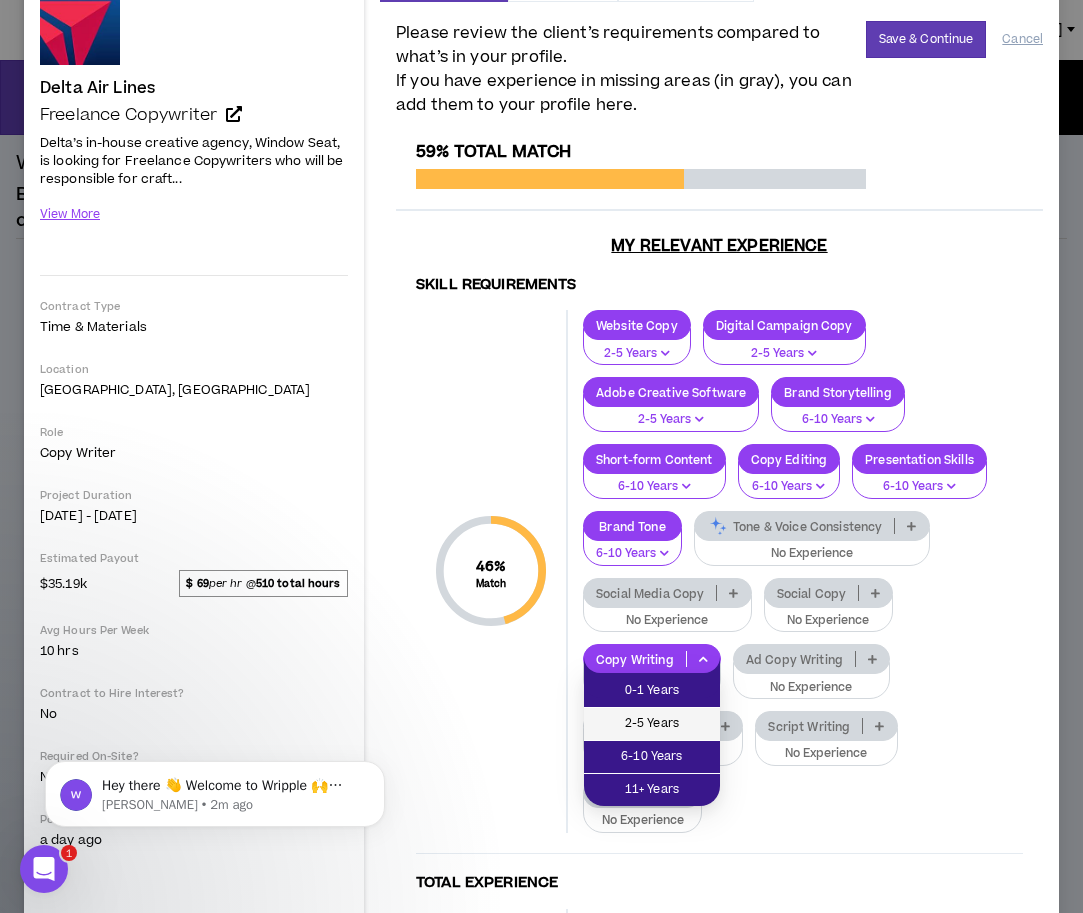 click on "2-5 Years" at bounding box center [652, 724] 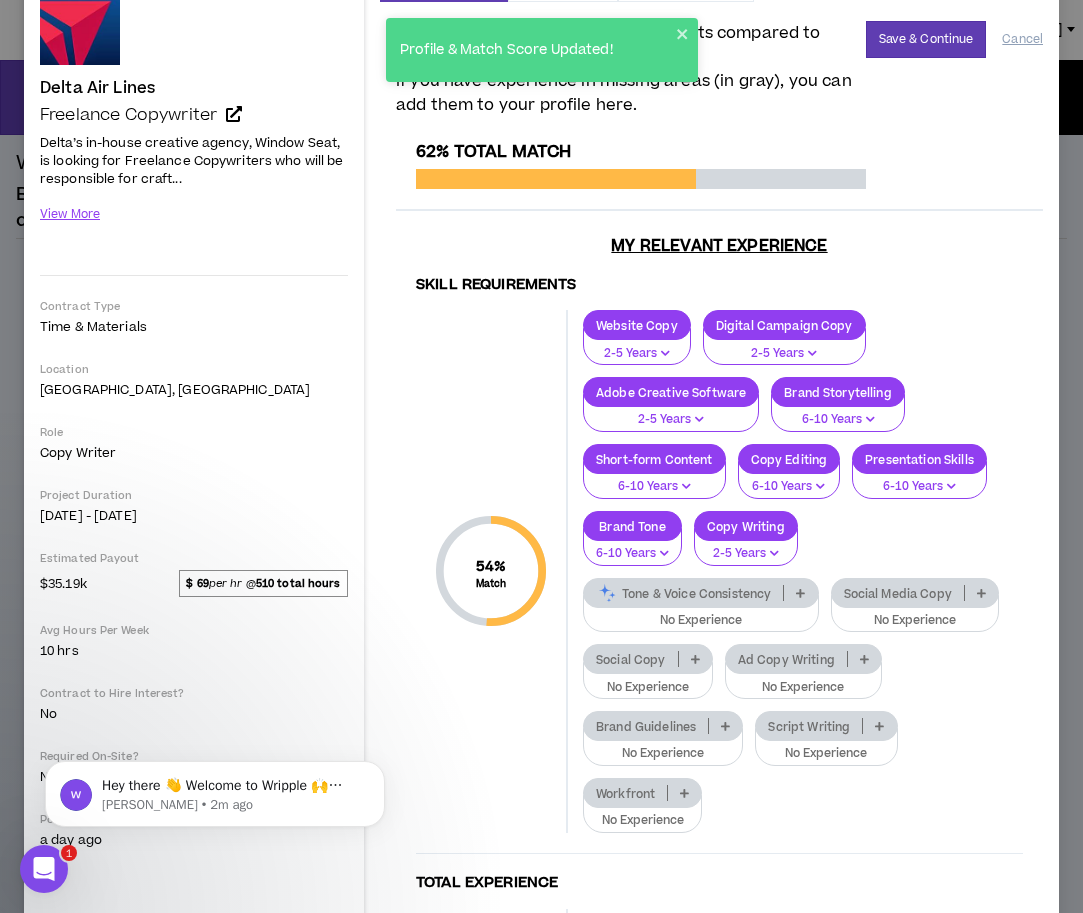 click at bounding box center [800, 593] 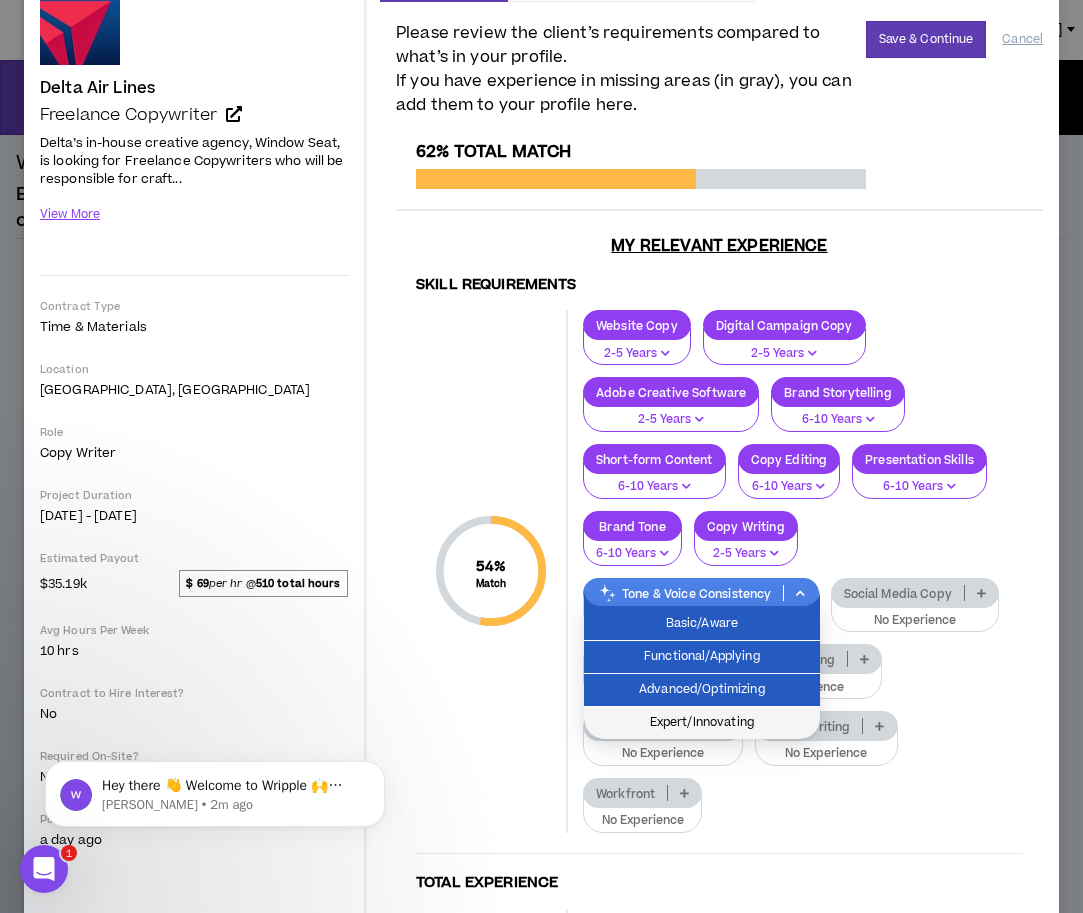 click on "Expert/Innovating" at bounding box center [702, 723] 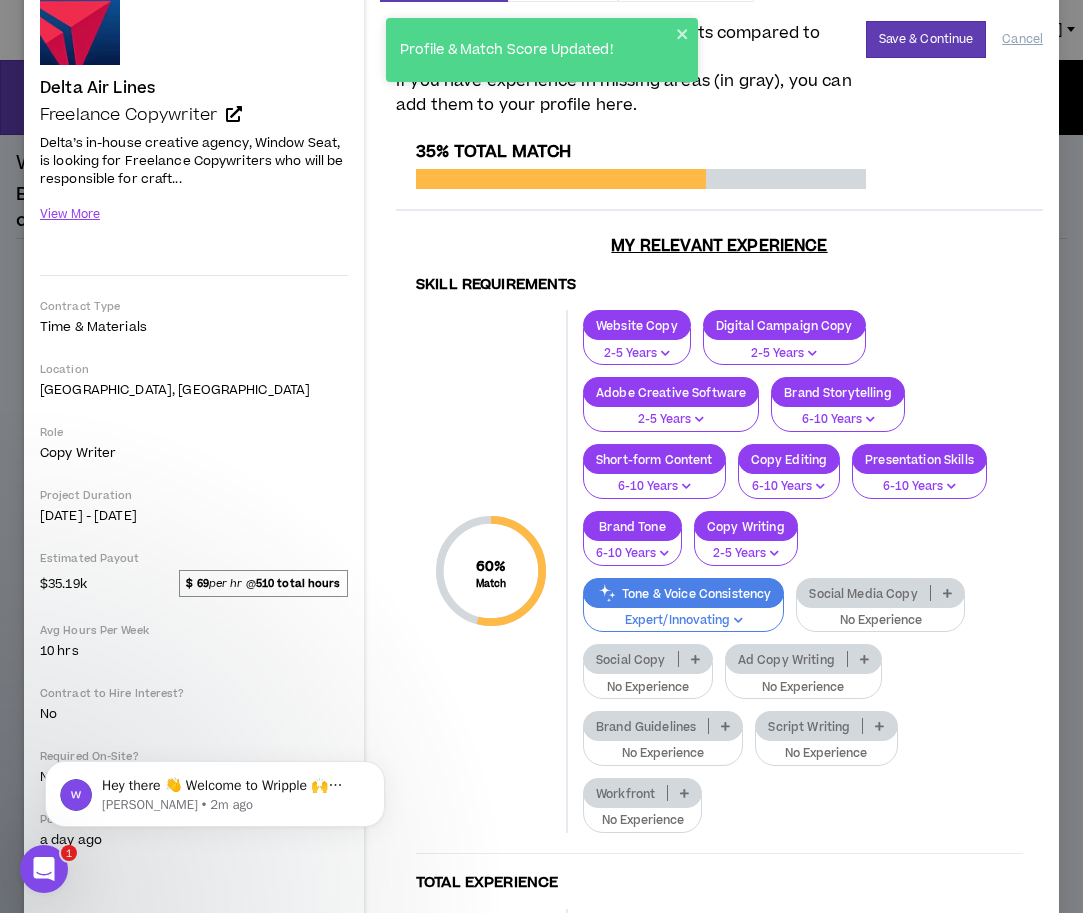 click at bounding box center (947, 593) 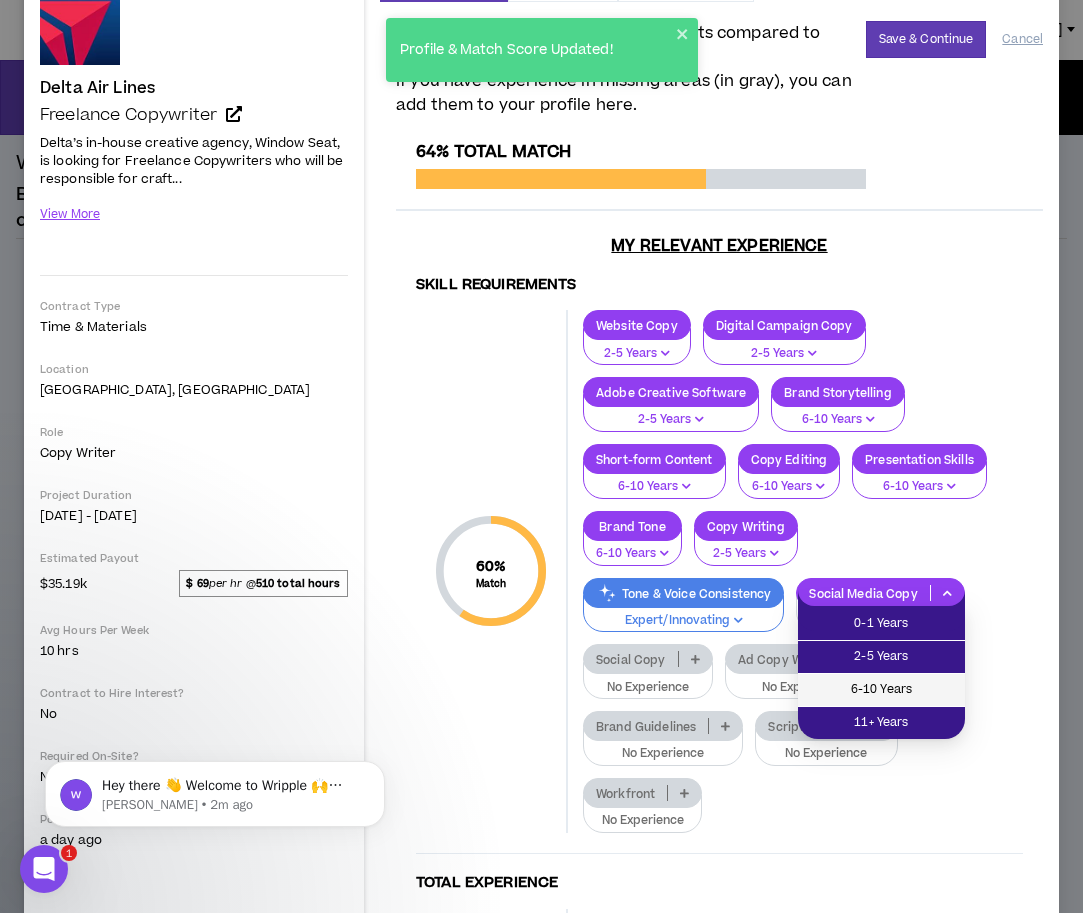 click on "6-10 Years" at bounding box center [881, 690] 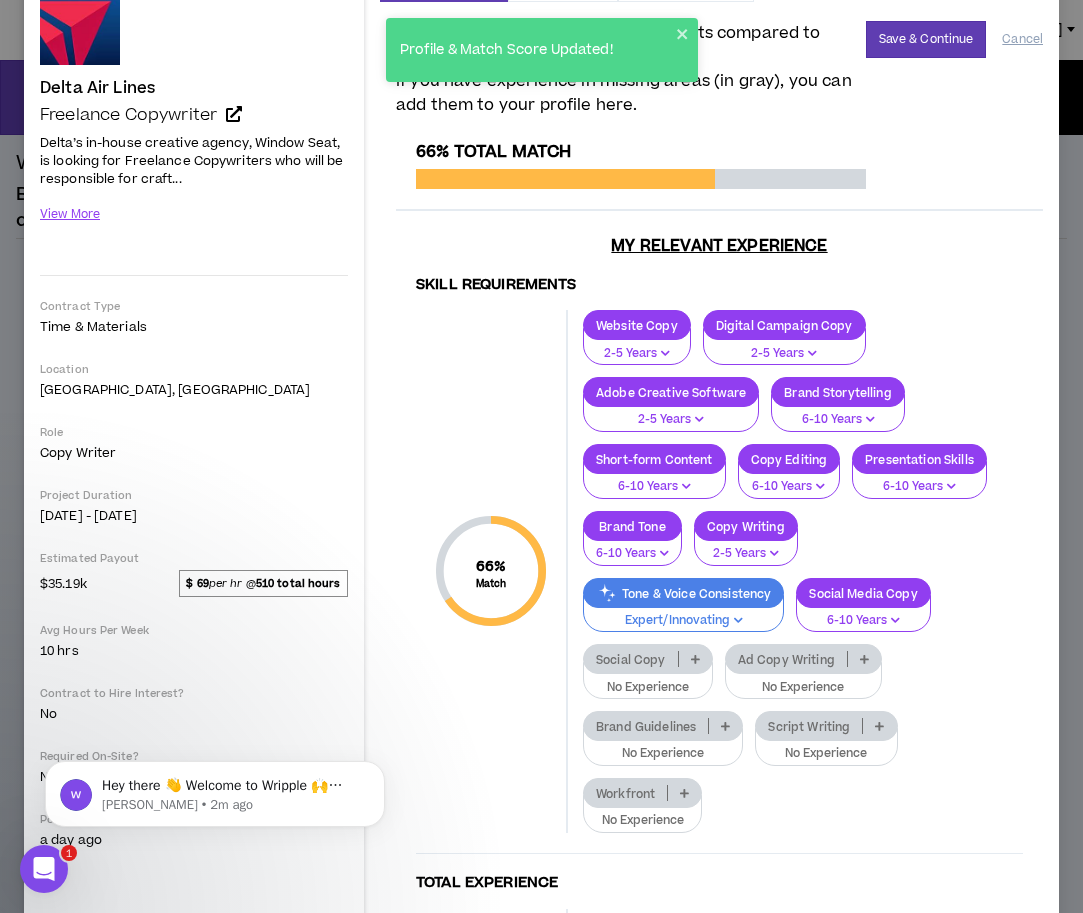 click at bounding box center (695, 659) 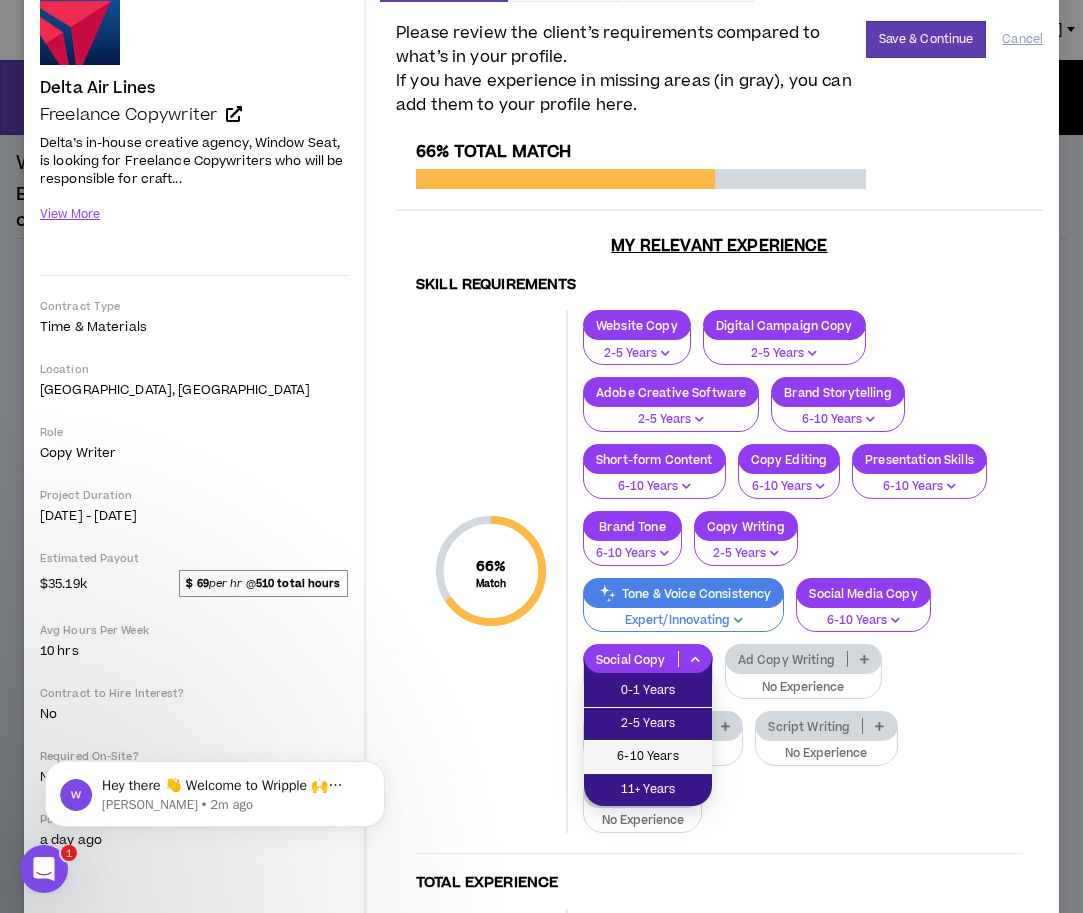 click on "6-10 Years" at bounding box center (648, 757) 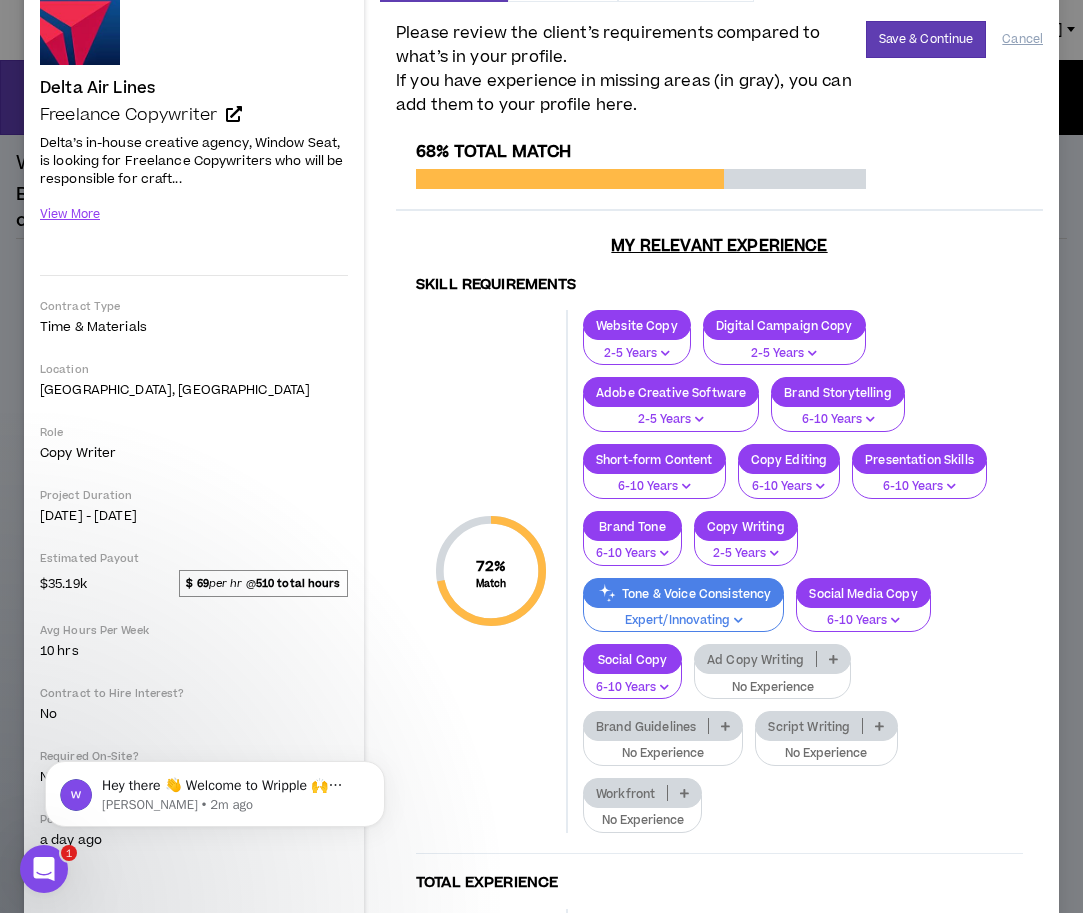 click at bounding box center (725, 726) 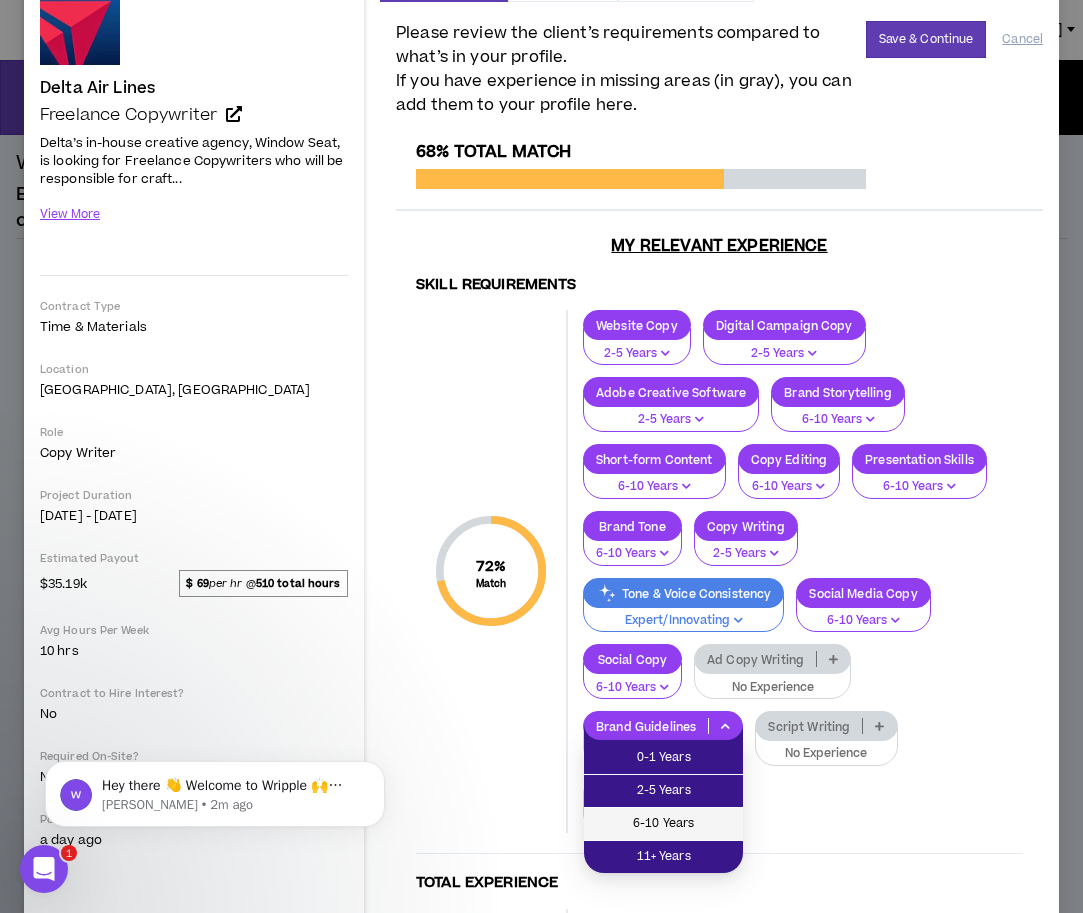 click on "6-10 Years" at bounding box center (663, 824) 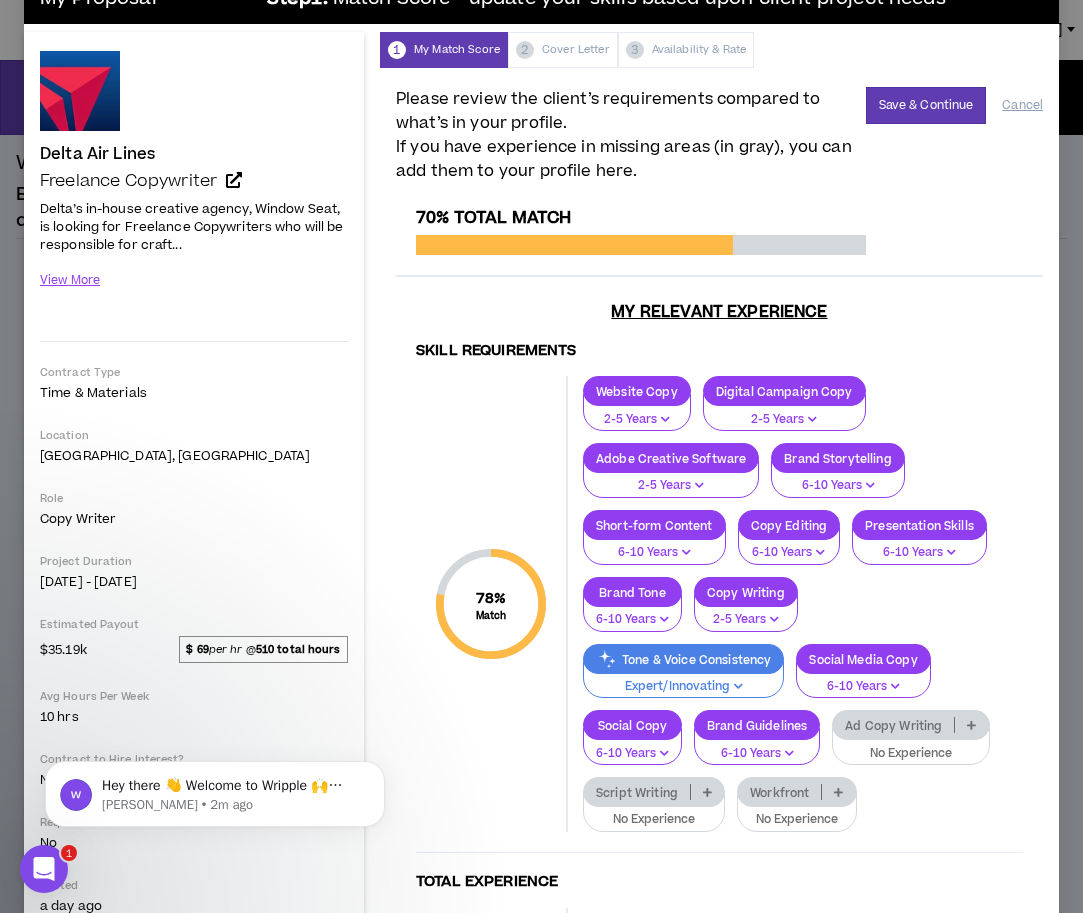 scroll, scrollTop: 0, scrollLeft: 0, axis: both 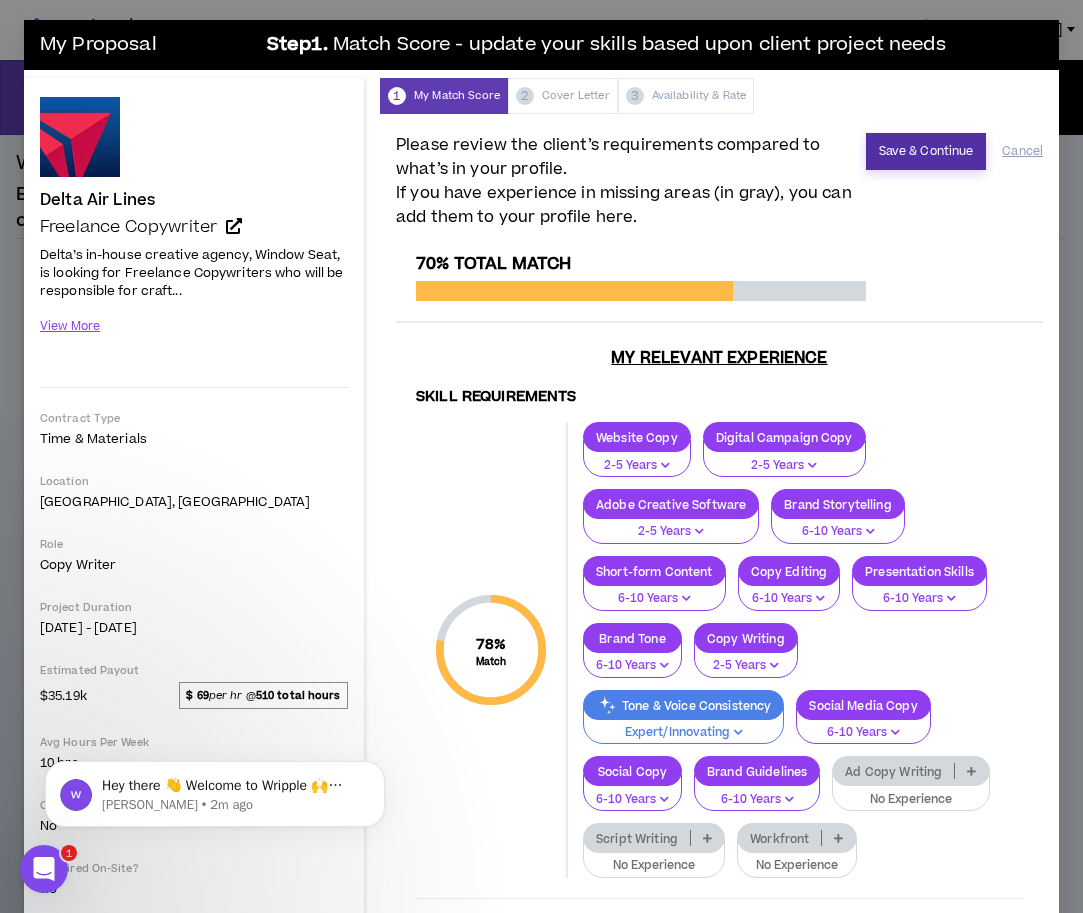 click on "Save & Continue" at bounding box center [926, 151] 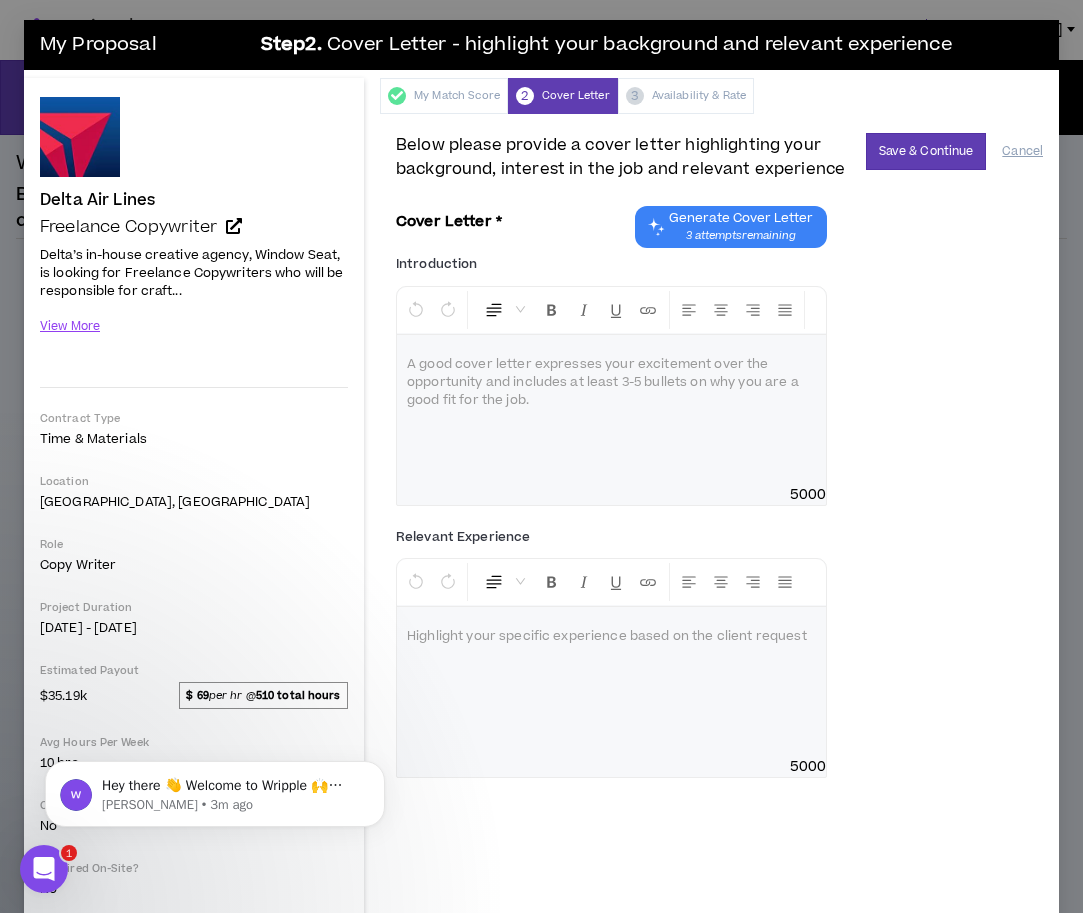 click on "3 attempts  remaining" at bounding box center [741, 236] 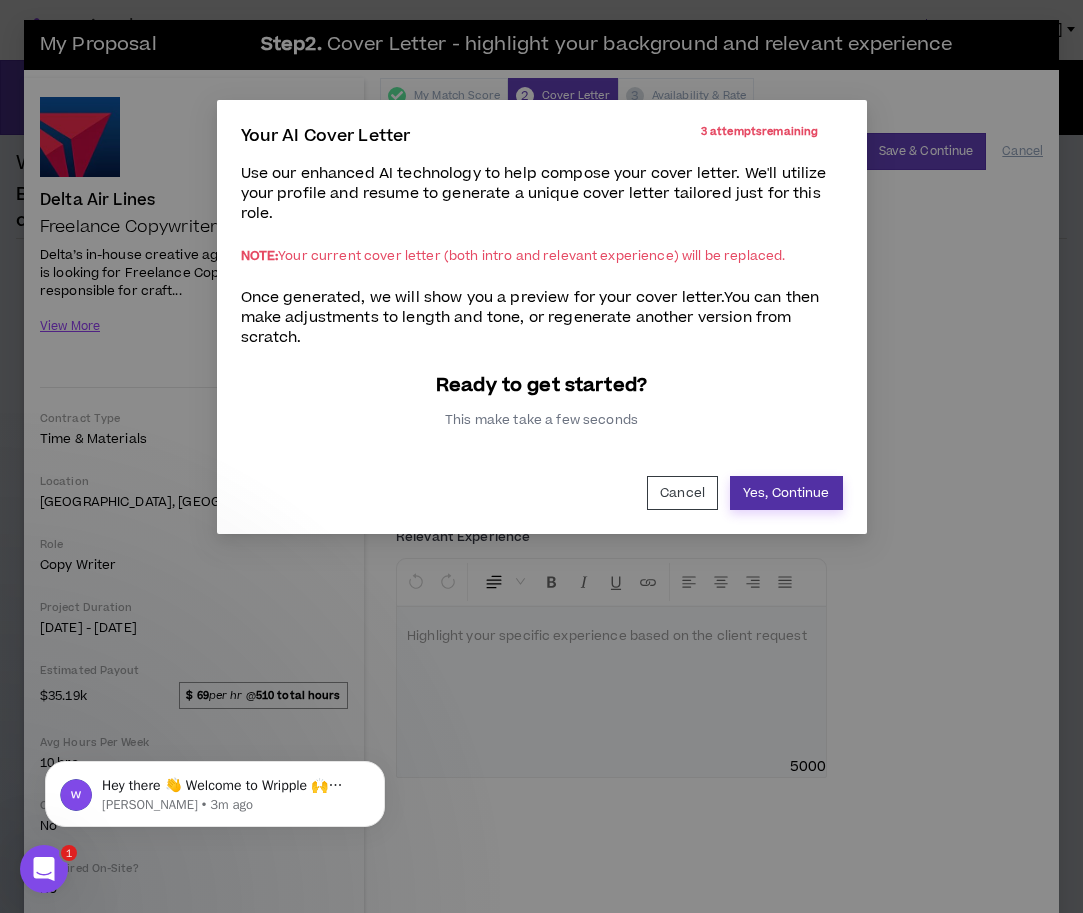 click on "Yes, Continue" at bounding box center [786, 493] 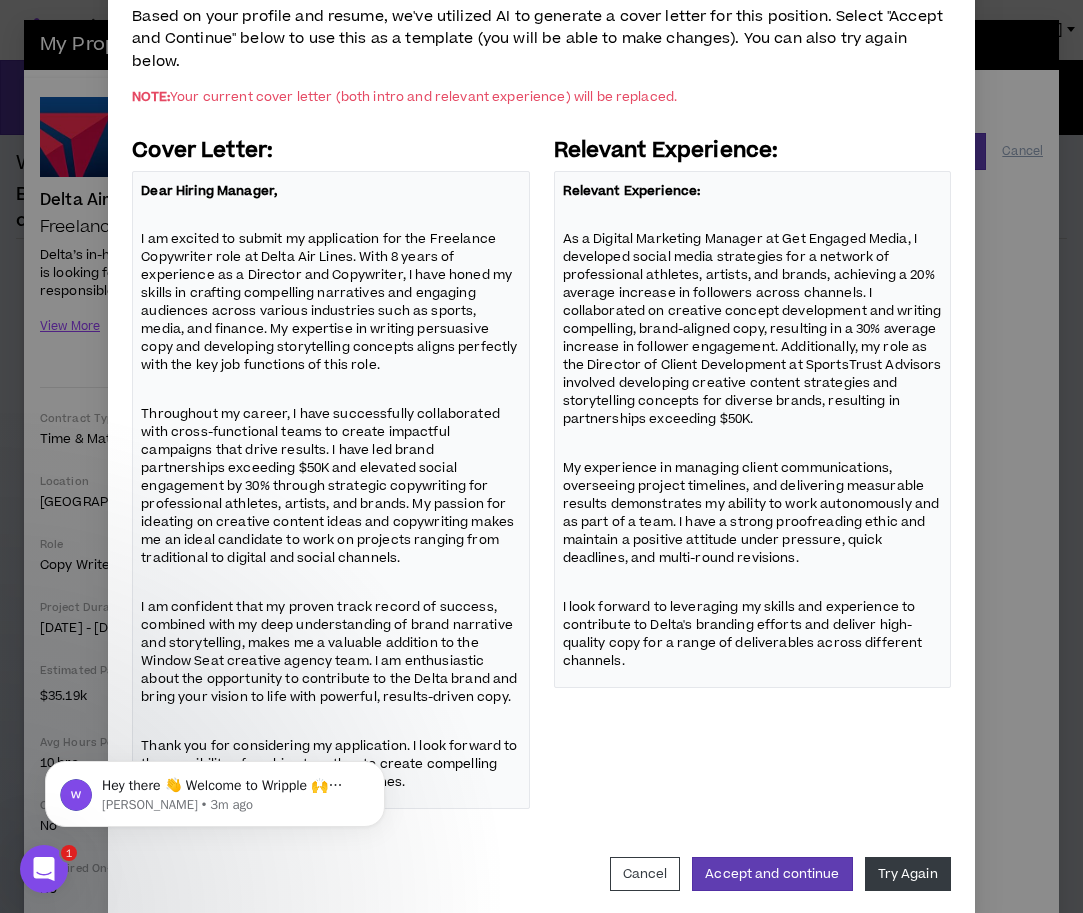 scroll, scrollTop: 169, scrollLeft: 0, axis: vertical 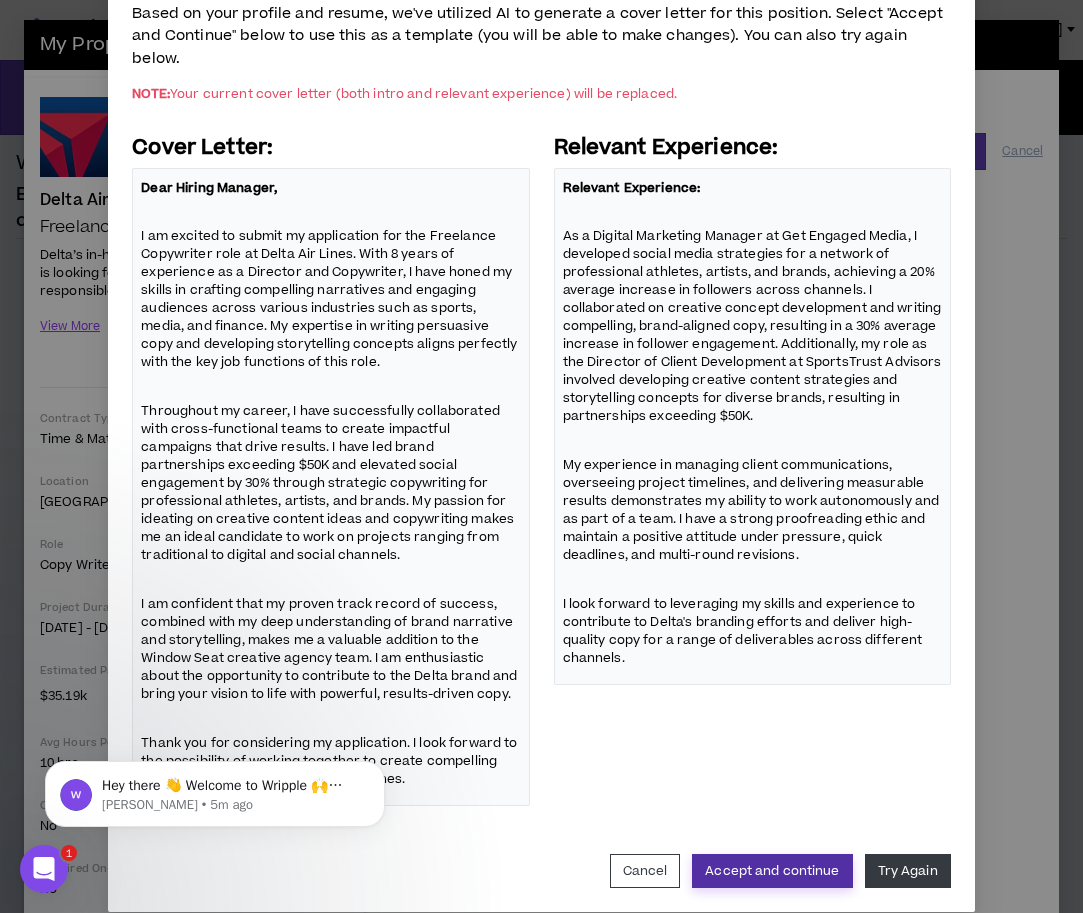 click on "Accept and continue" at bounding box center [772, 871] 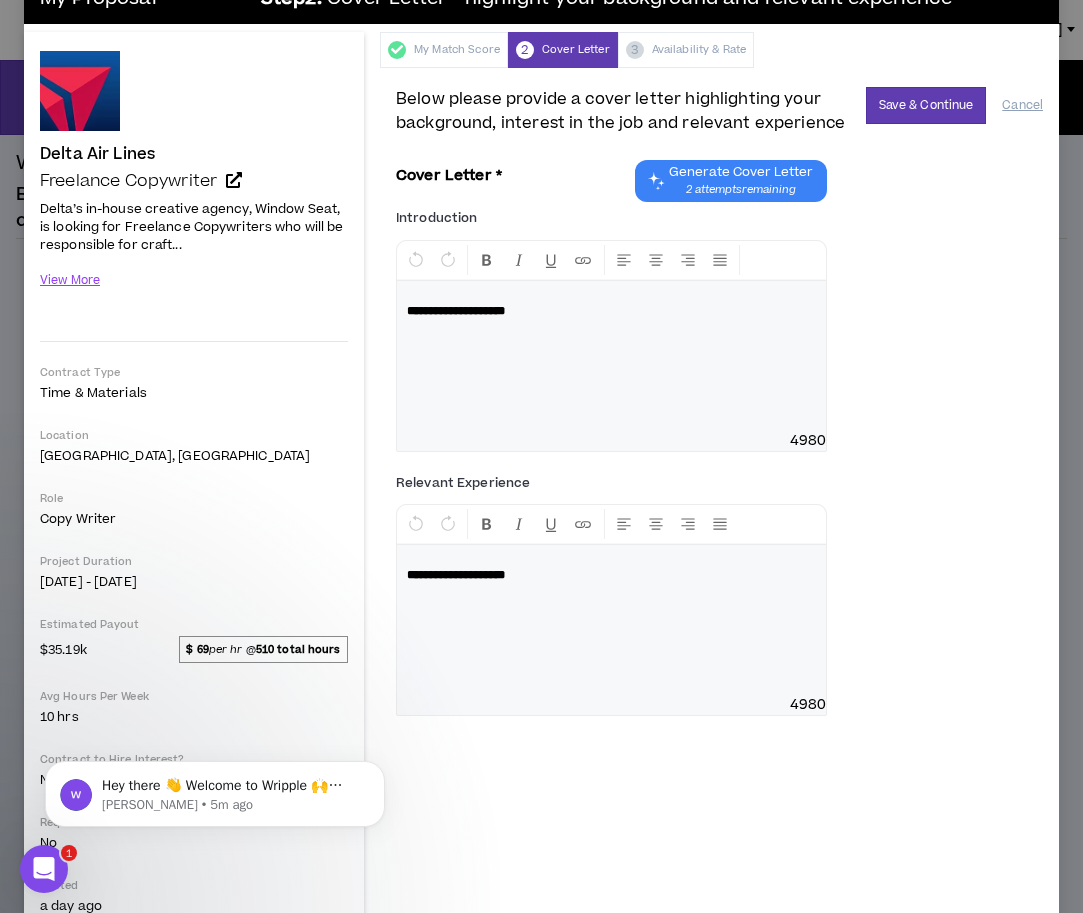 scroll, scrollTop: 34, scrollLeft: 0, axis: vertical 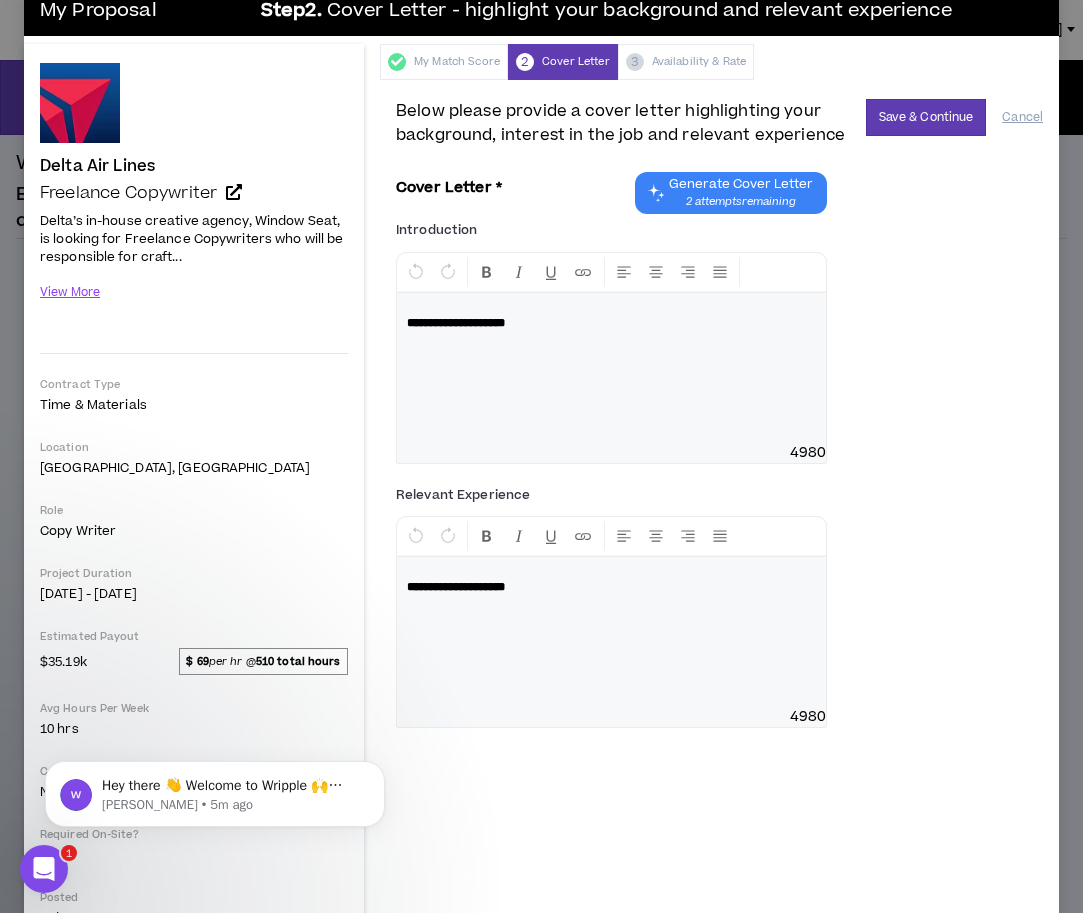 click on "**********" at bounding box center (611, 358) 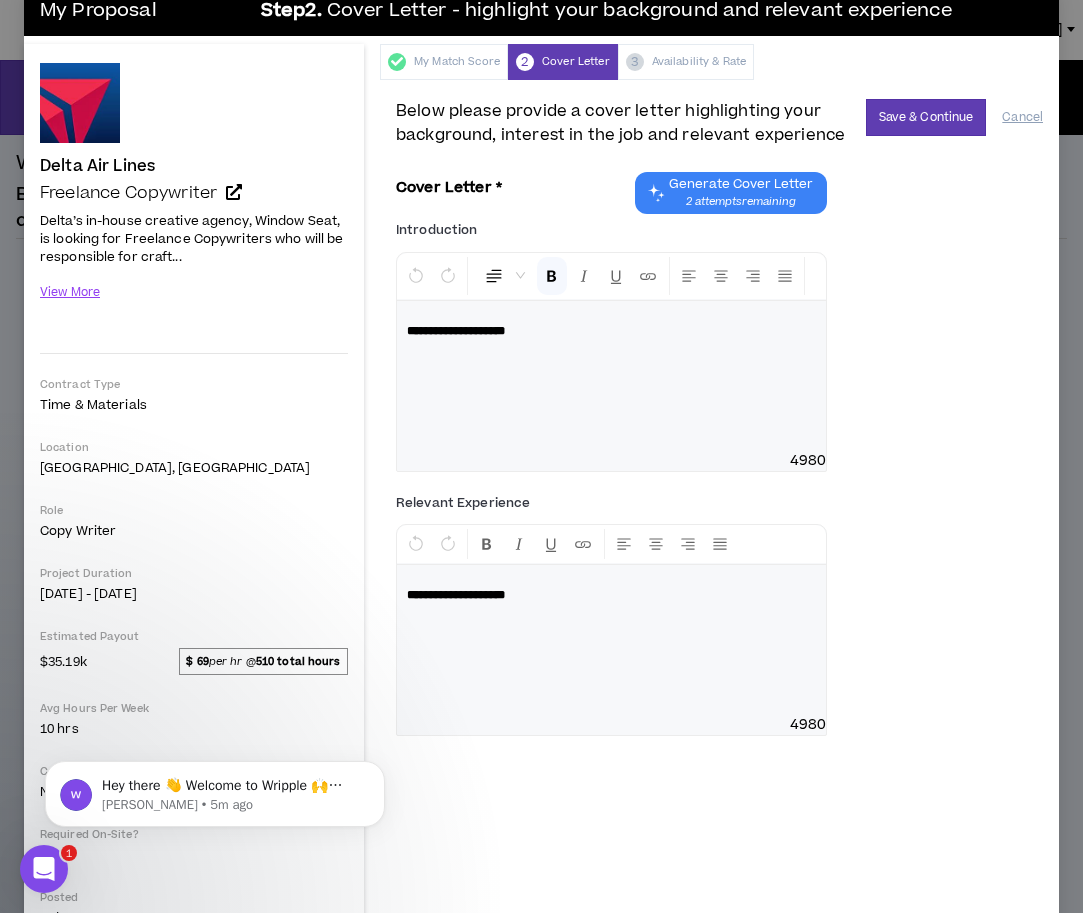 click on "**********" at bounding box center [611, 362] 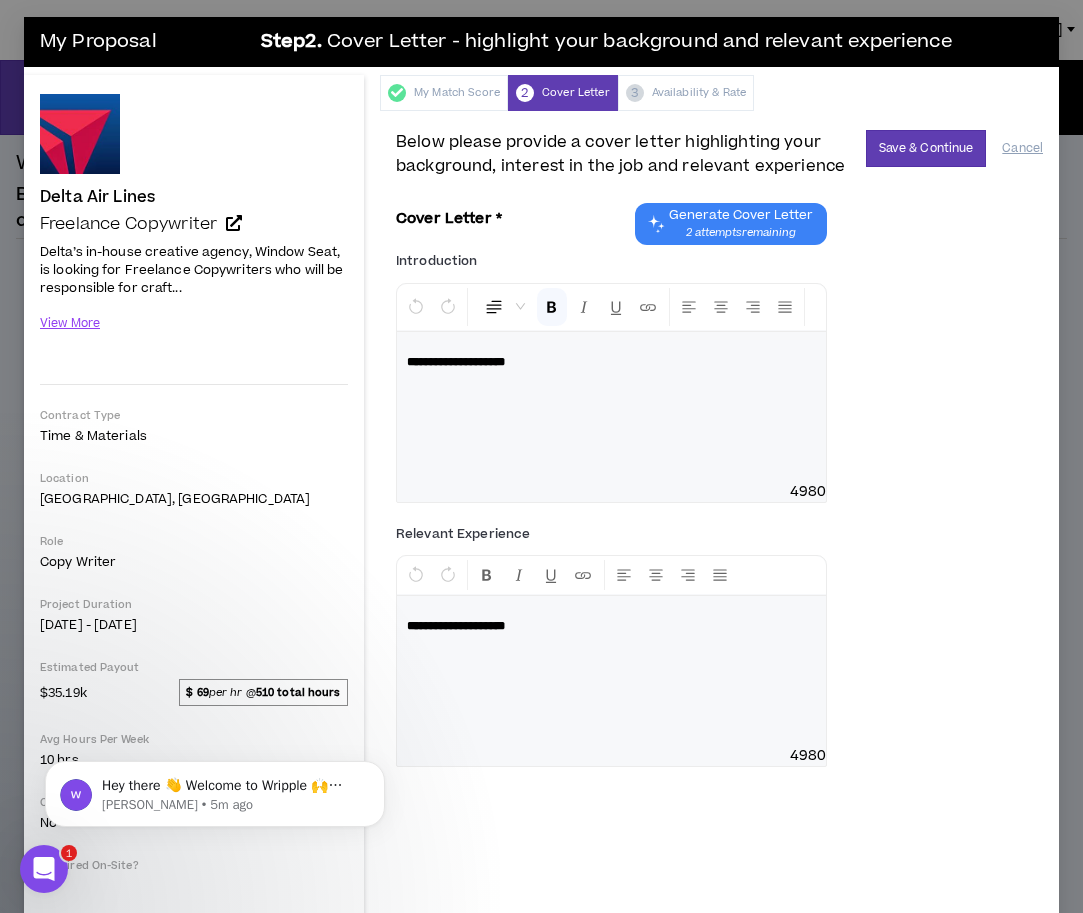 scroll, scrollTop: 0, scrollLeft: 0, axis: both 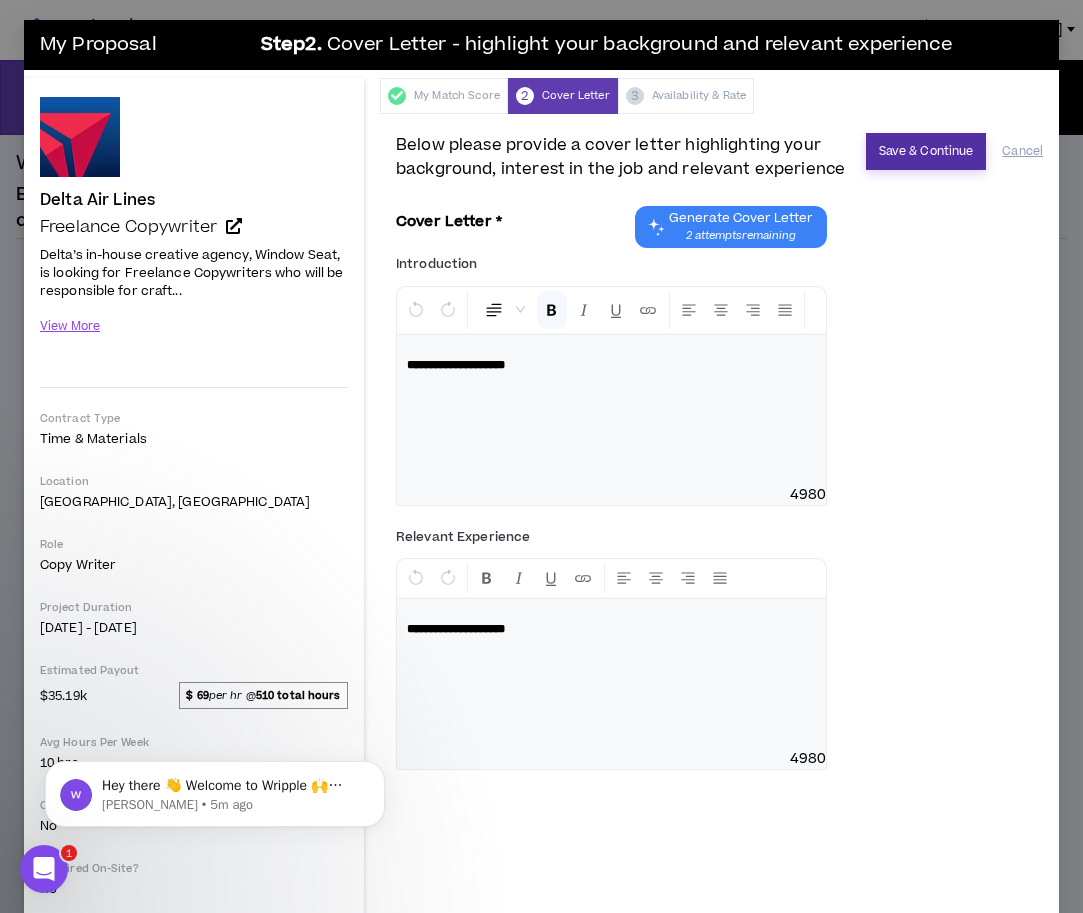click on "Save & Continue" at bounding box center (926, 151) 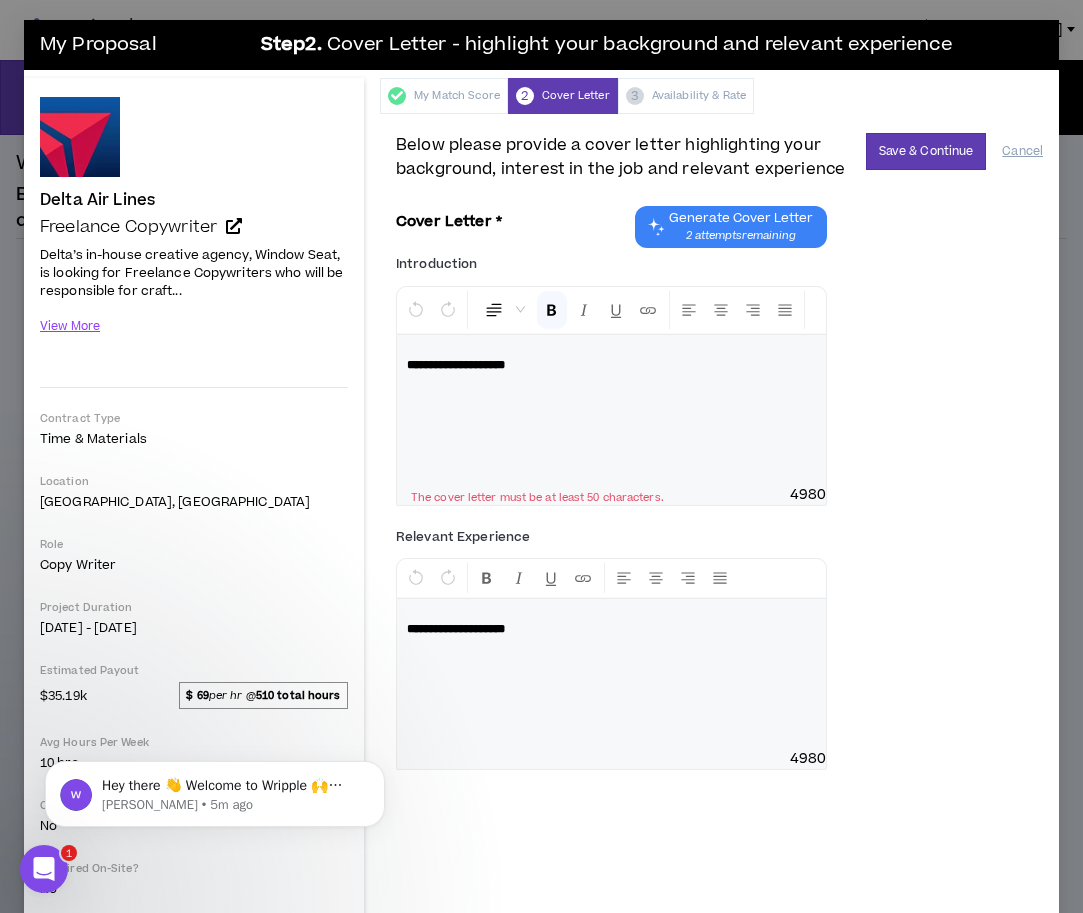 click on "**********" at bounding box center [611, 396] 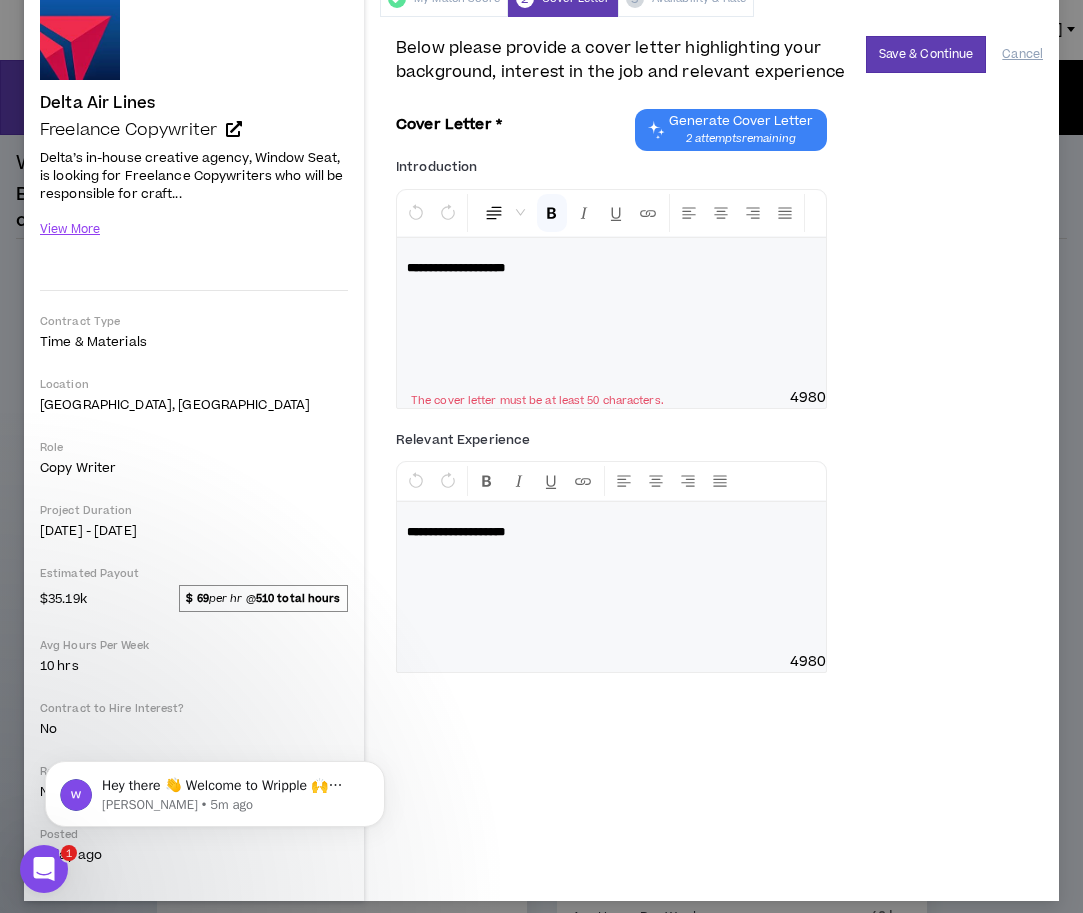 scroll, scrollTop: 109, scrollLeft: 0, axis: vertical 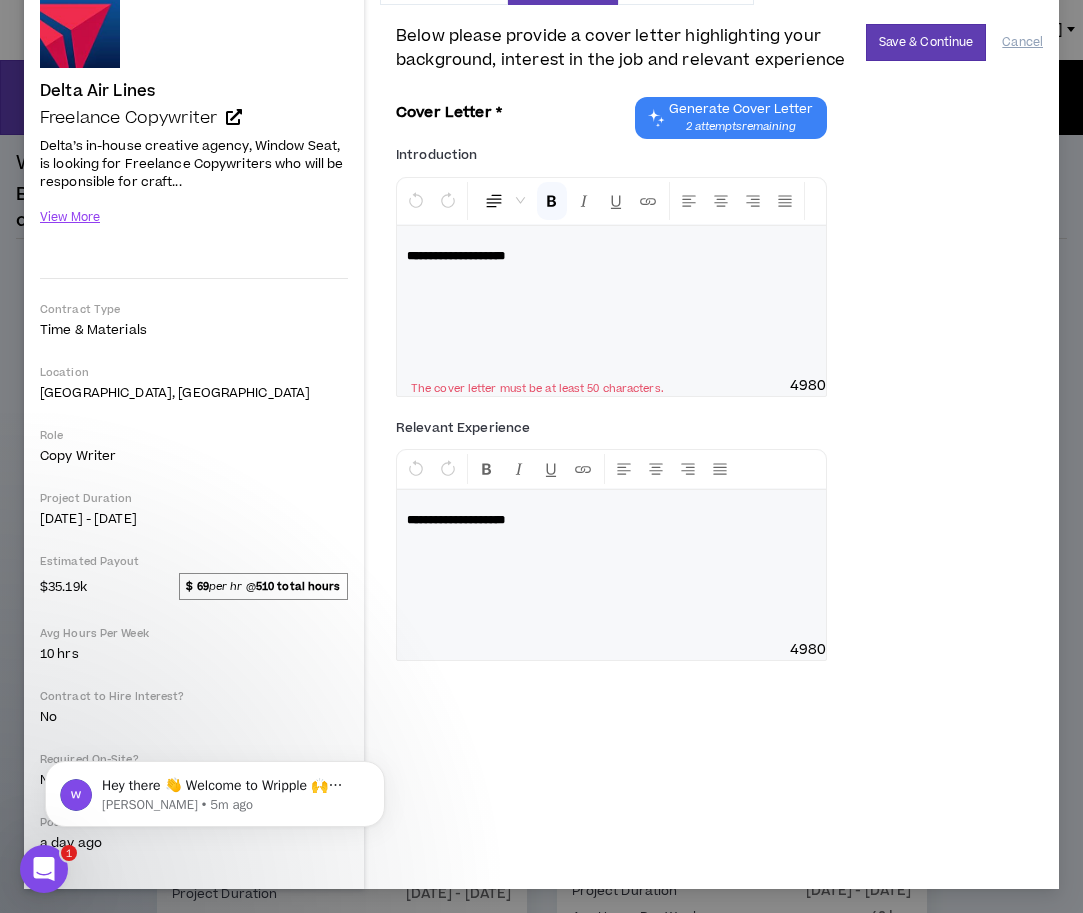 click on "**********" at bounding box center [611, 287] 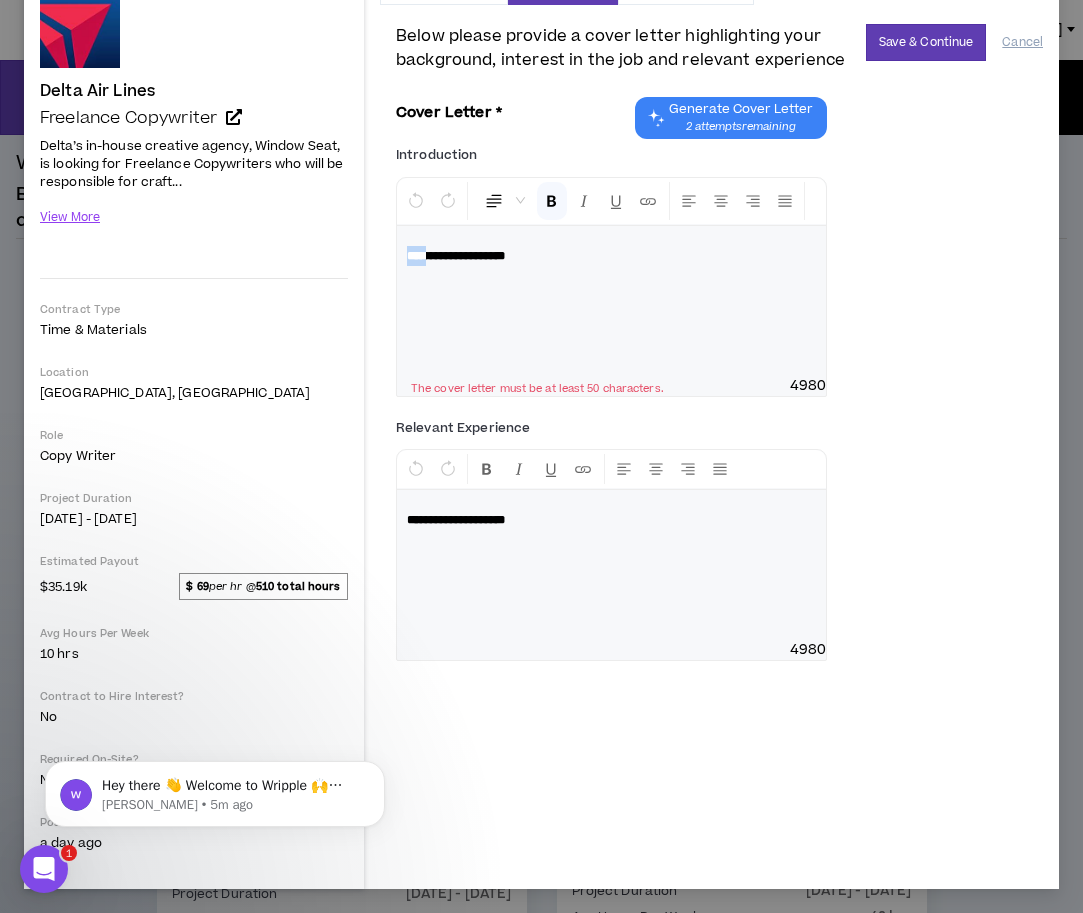 click on "**********" at bounding box center (611, 287) 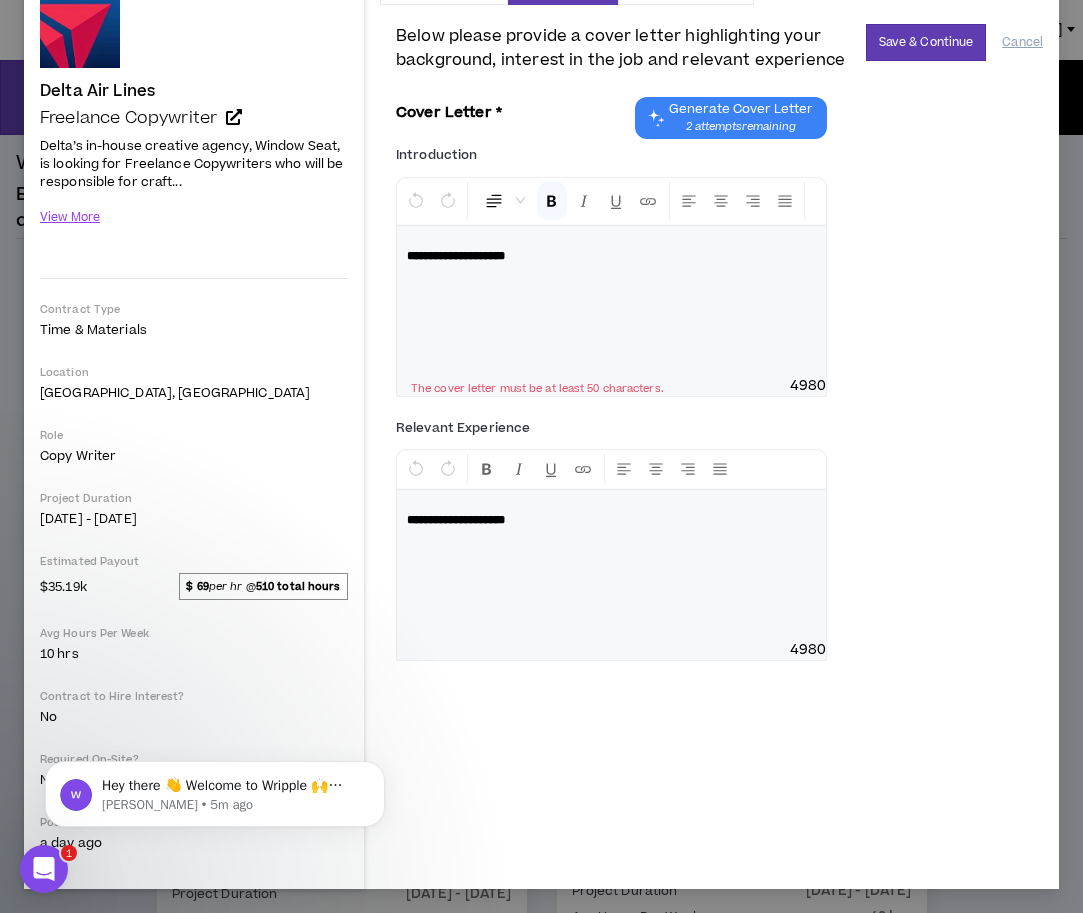 click on "**********" at bounding box center (611, 287) 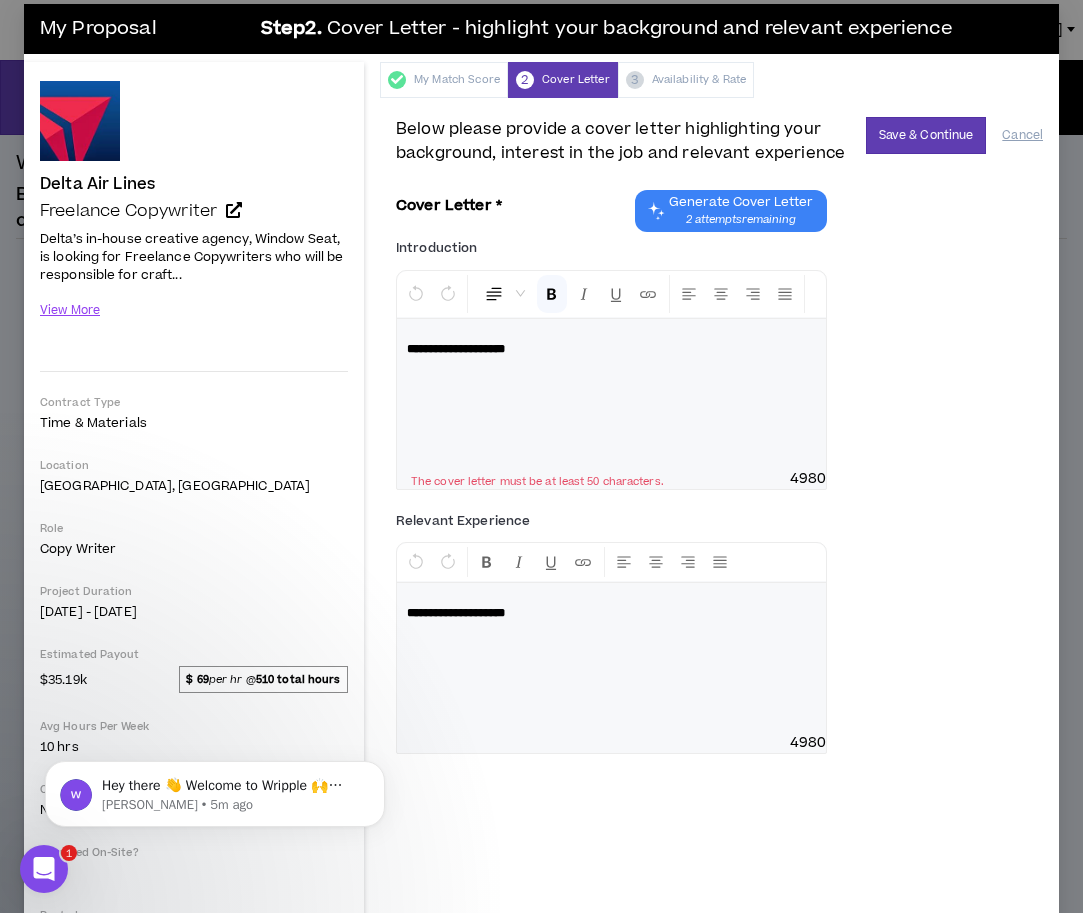 scroll, scrollTop: 0, scrollLeft: 0, axis: both 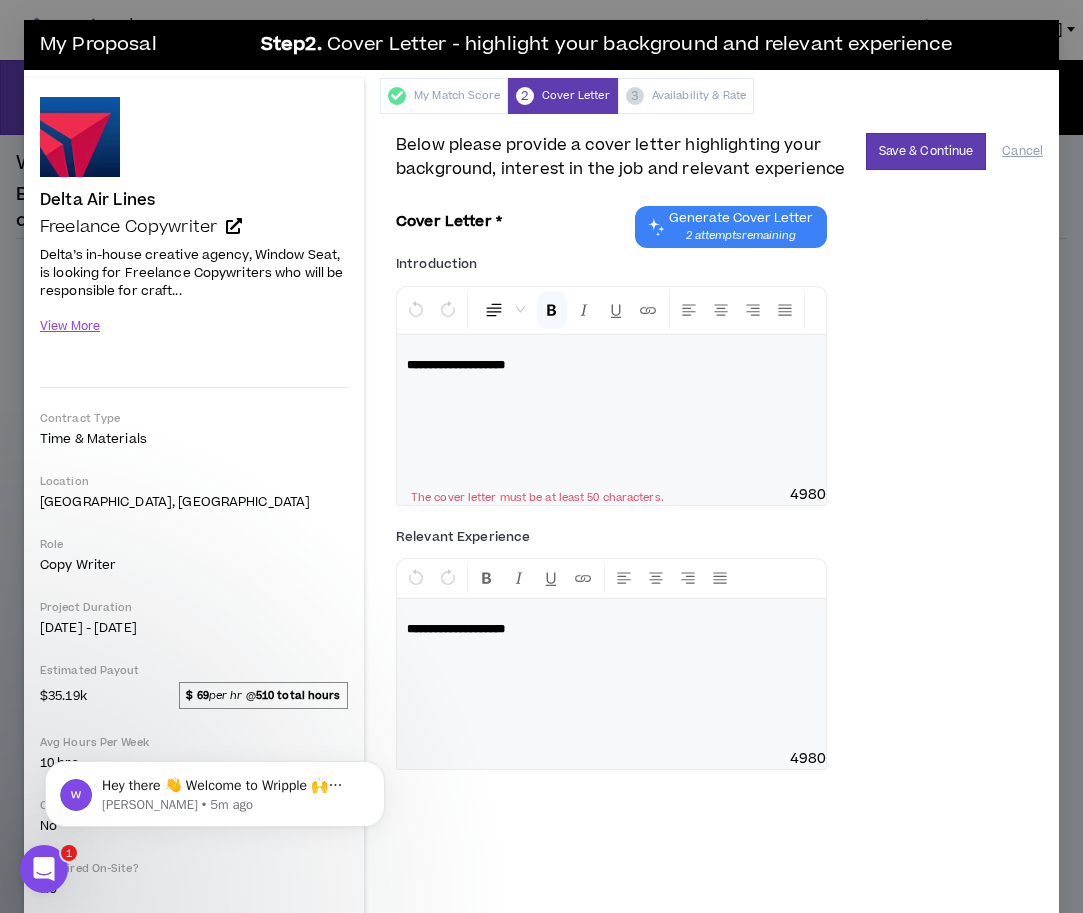 click on "2 attempts  remaining" at bounding box center [741, 236] 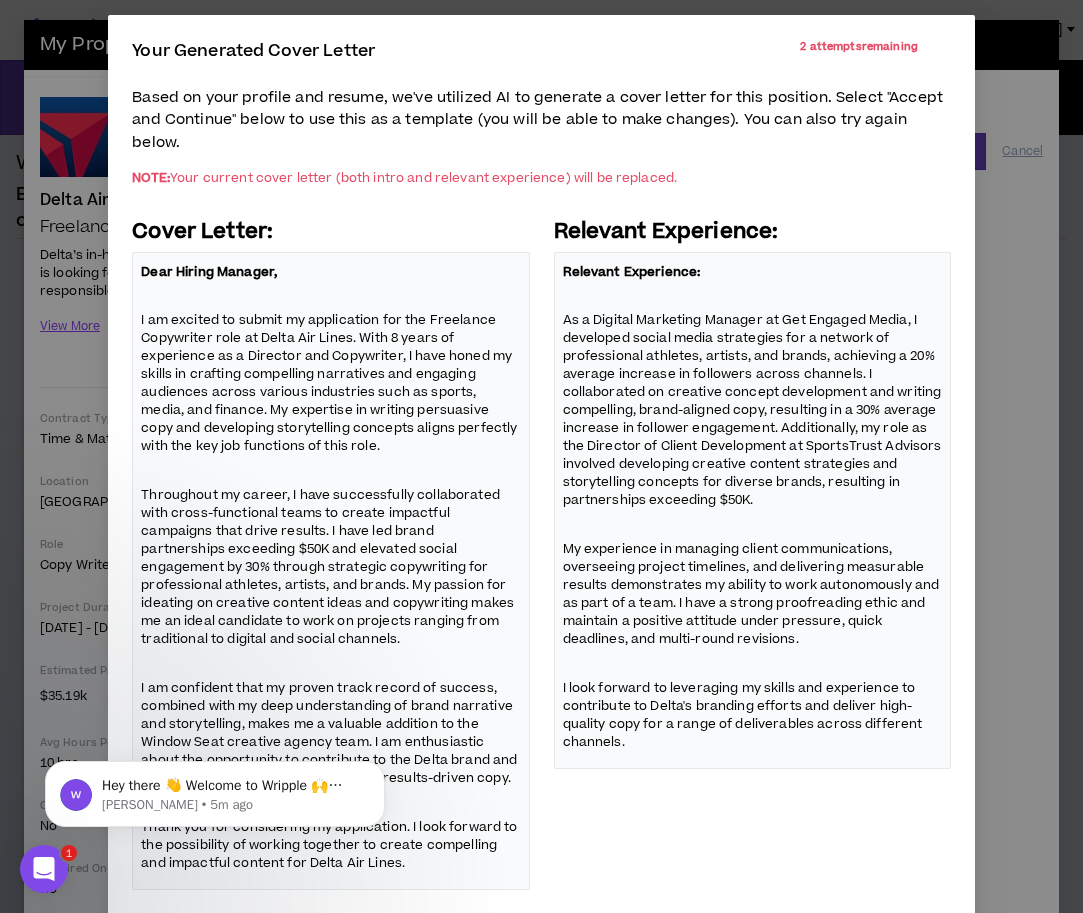 scroll, scrollTop: 169, scrollLeft: 0, axis: vertical 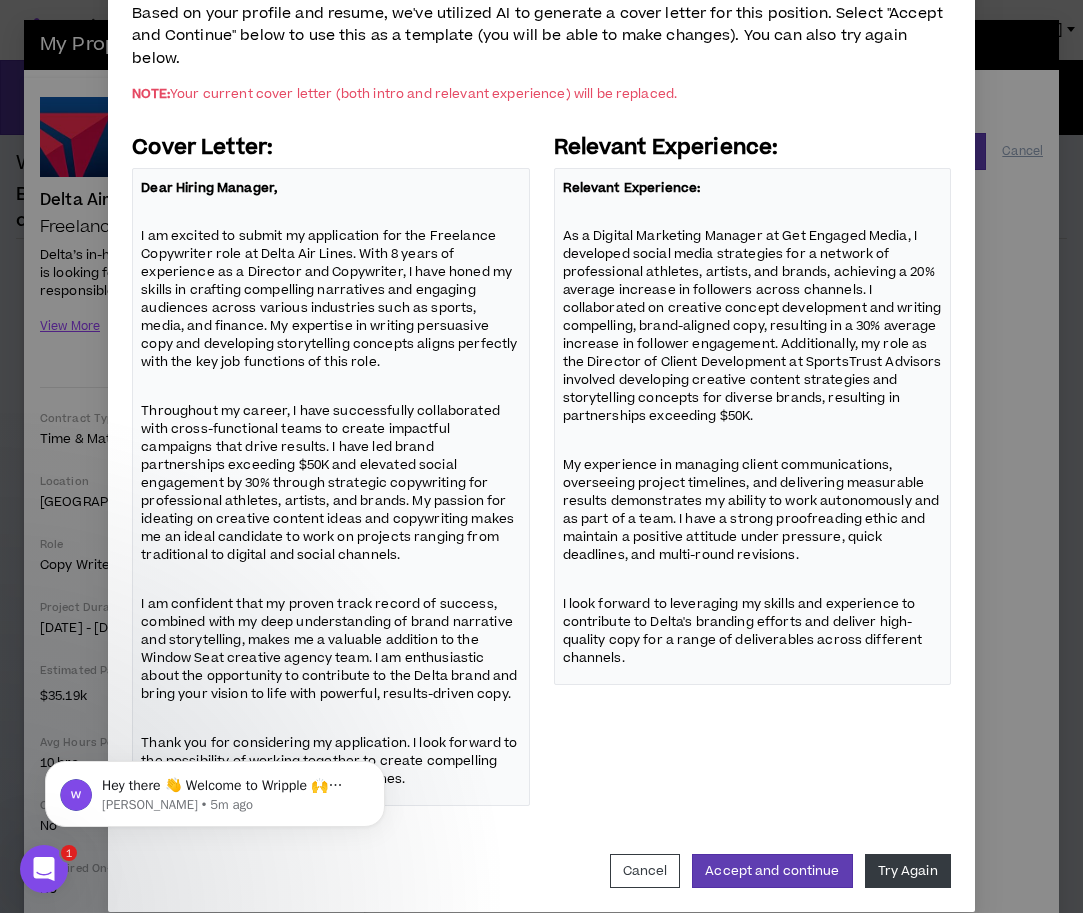 drag, startPoint x: 411, startPoint y: 764, endPoint x: 314, endPoint y: 1393, distance: 636.43536 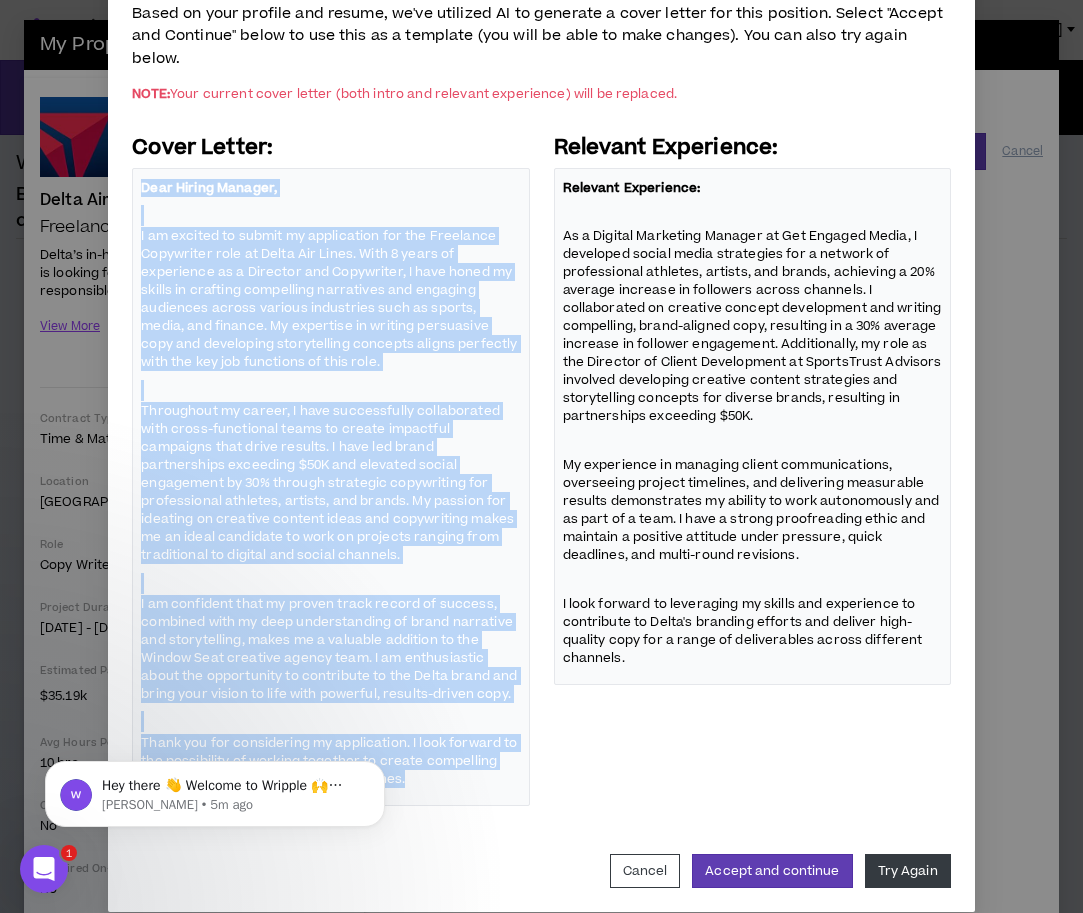 drag, startPoint x: 418, startPoint y: 753, endPoint x: 154, endPoint y: 197, distance: 615.4933 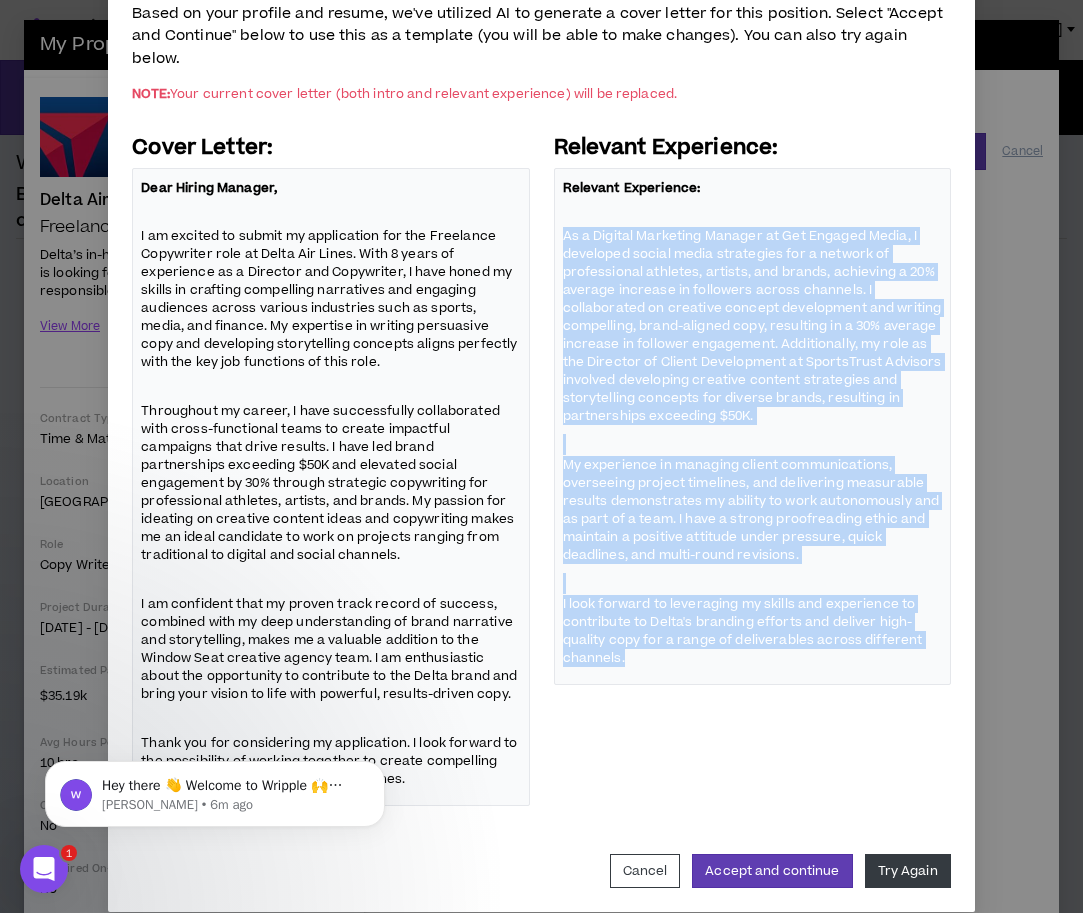 drag, startPoint x: 632, startPoint y: 635, endPoint x: 558, endPoint y: 210, distance: 431.39426 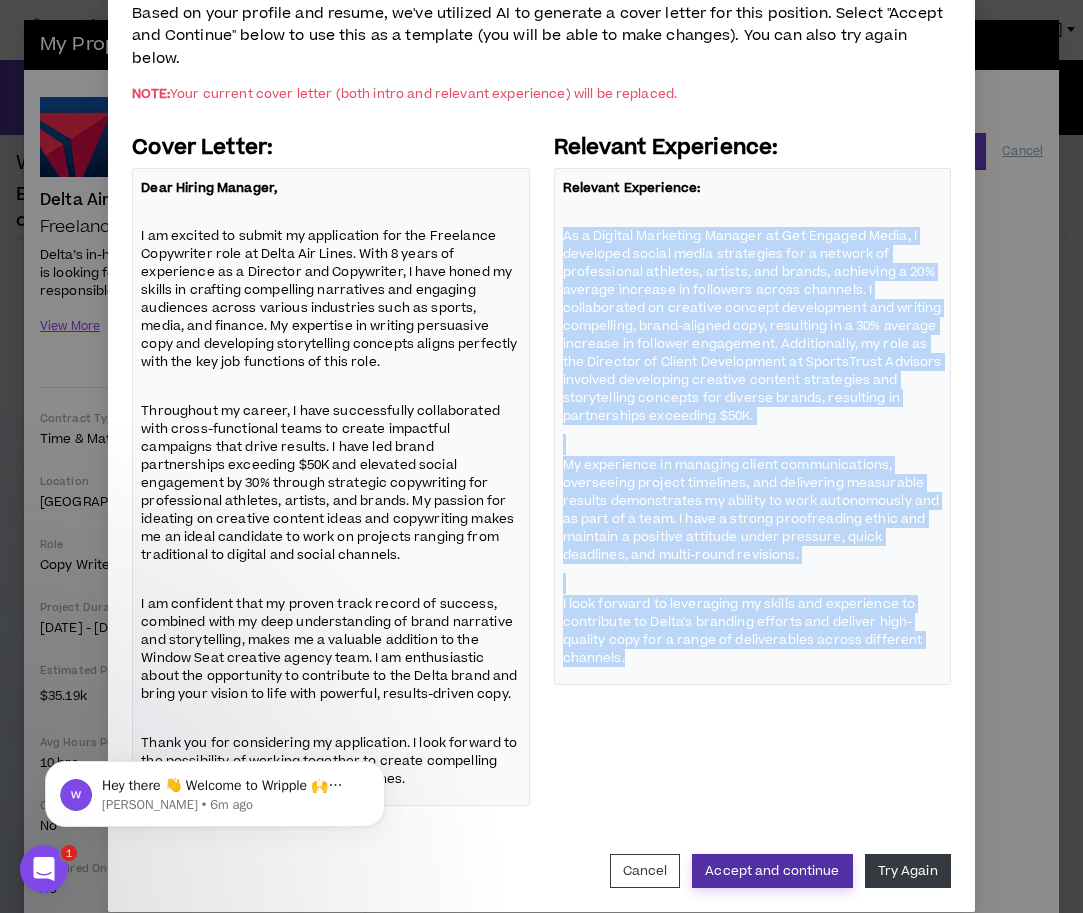 click on "Accept and continue" at bounding box center (772, 871) 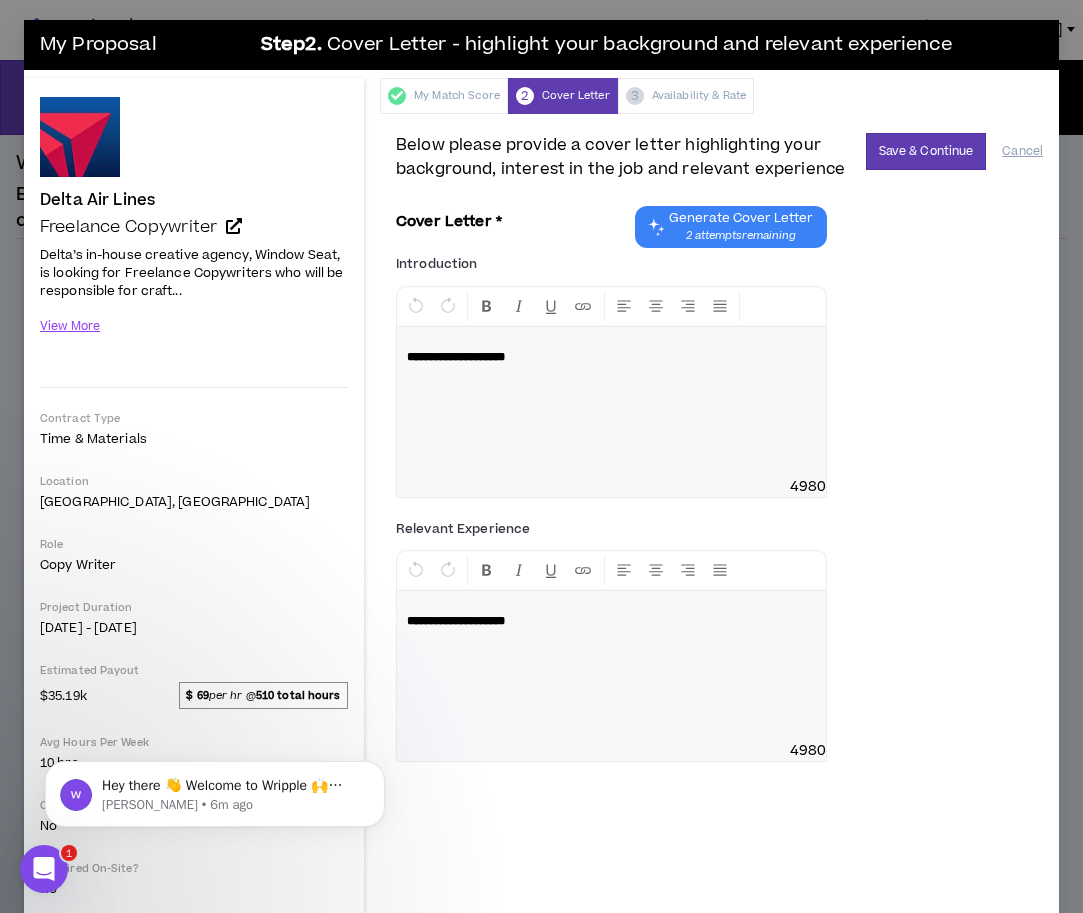 scroll, scrollTop: 69, scrollLeft: 0, axis: vertical 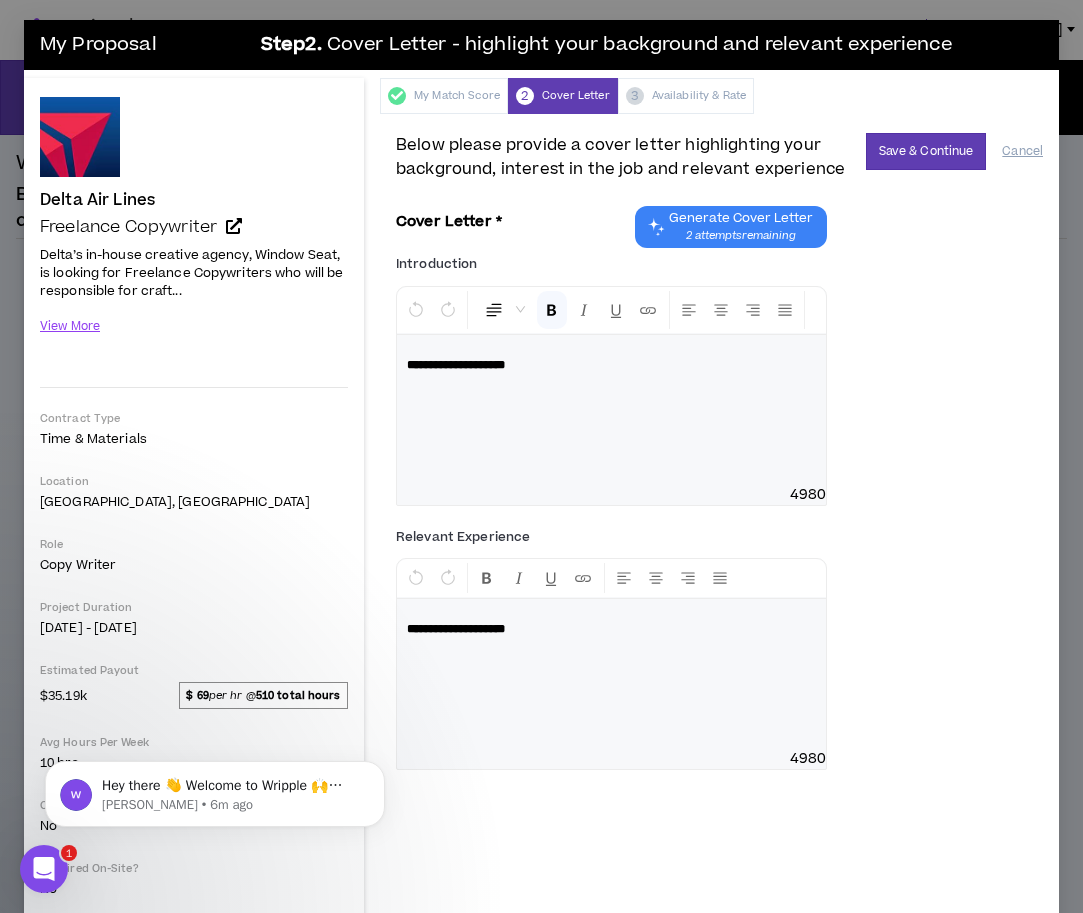 click on "**********" at bounding box center (611, 396) 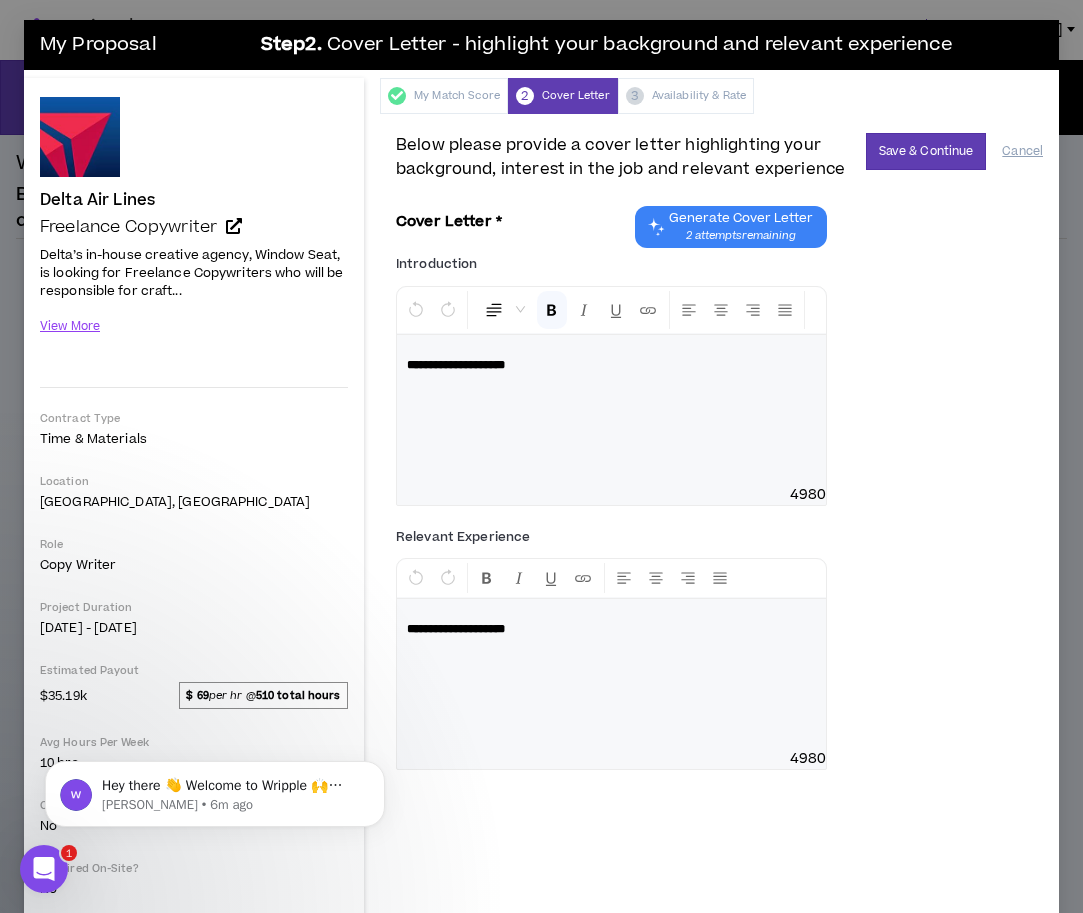 click on "**********" at bounding box center [611, 396] 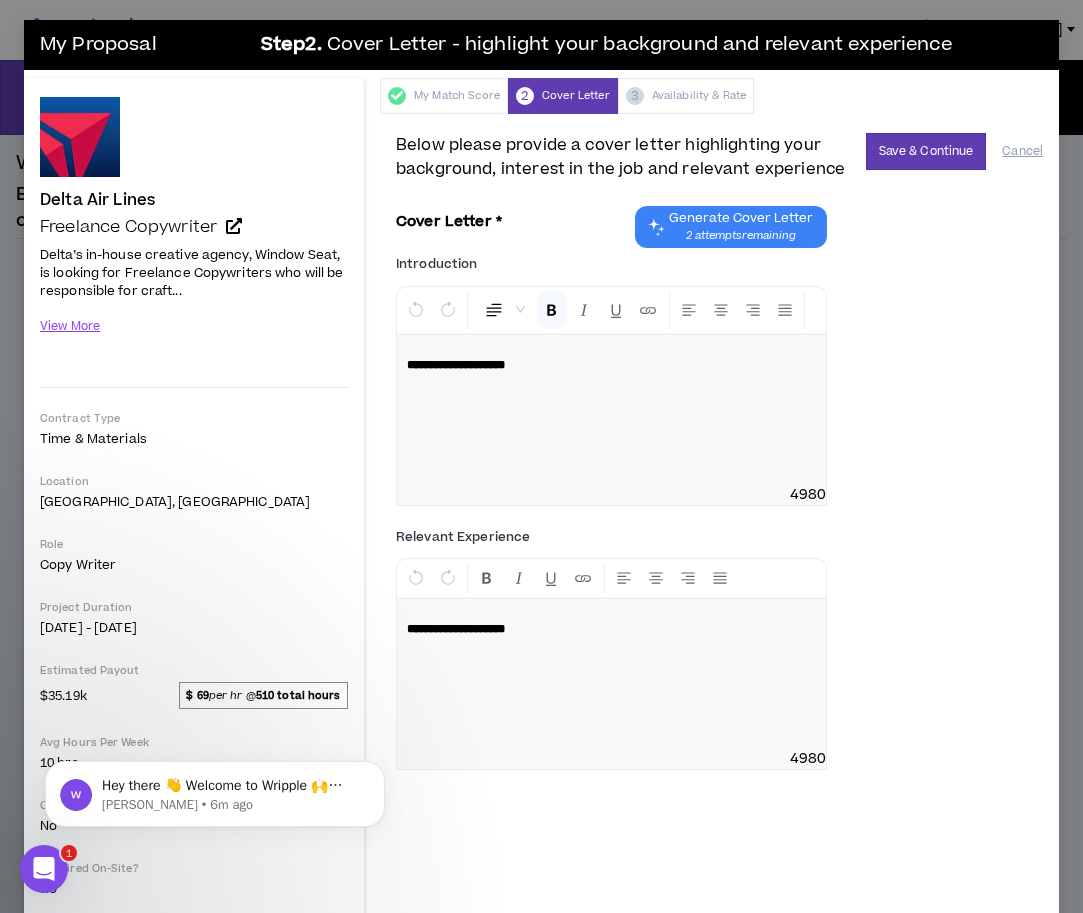 click on "**********" at bounding box center [611, 396] 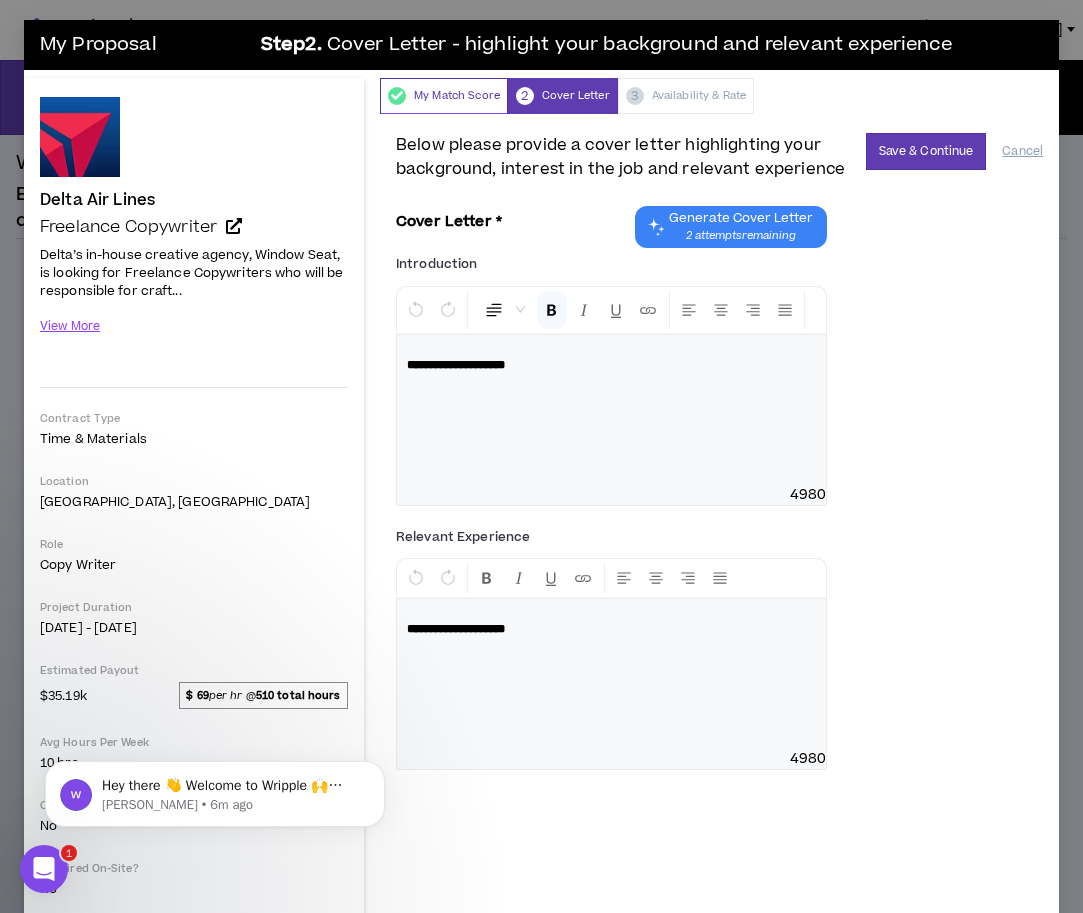 click on "My Match Score" at bounding box center [444, 96] 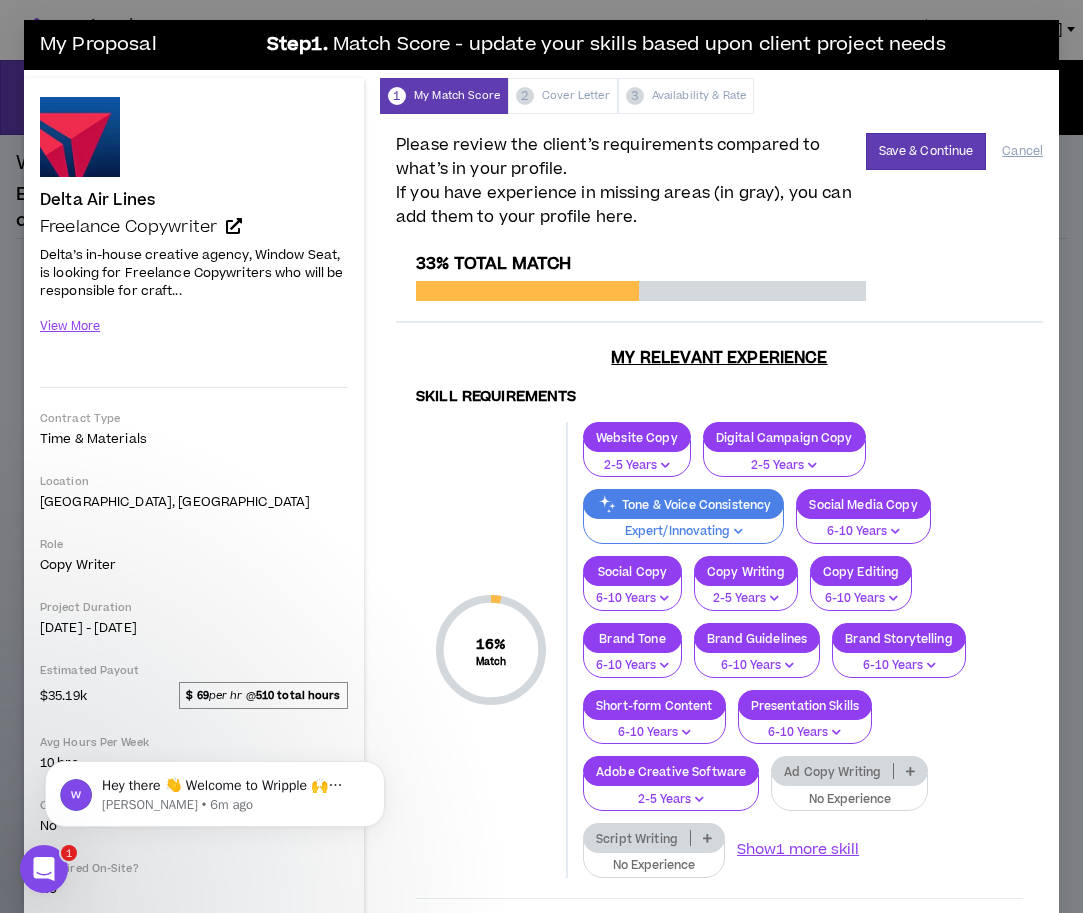 click on "1 My Match Score 2 Cover Letter 3 Availability & Rate" at bounding box center [719, 96] 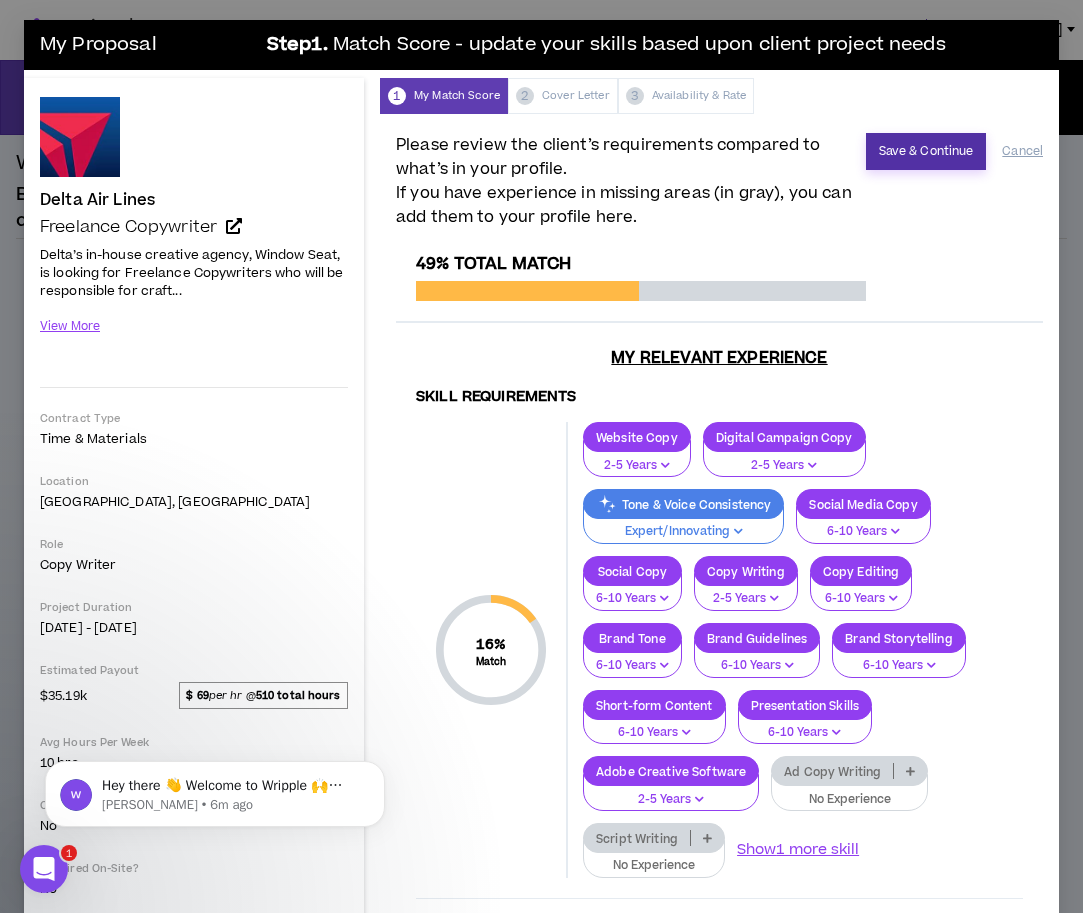 click on "Save & Continue" at bounding box center (926, 151) 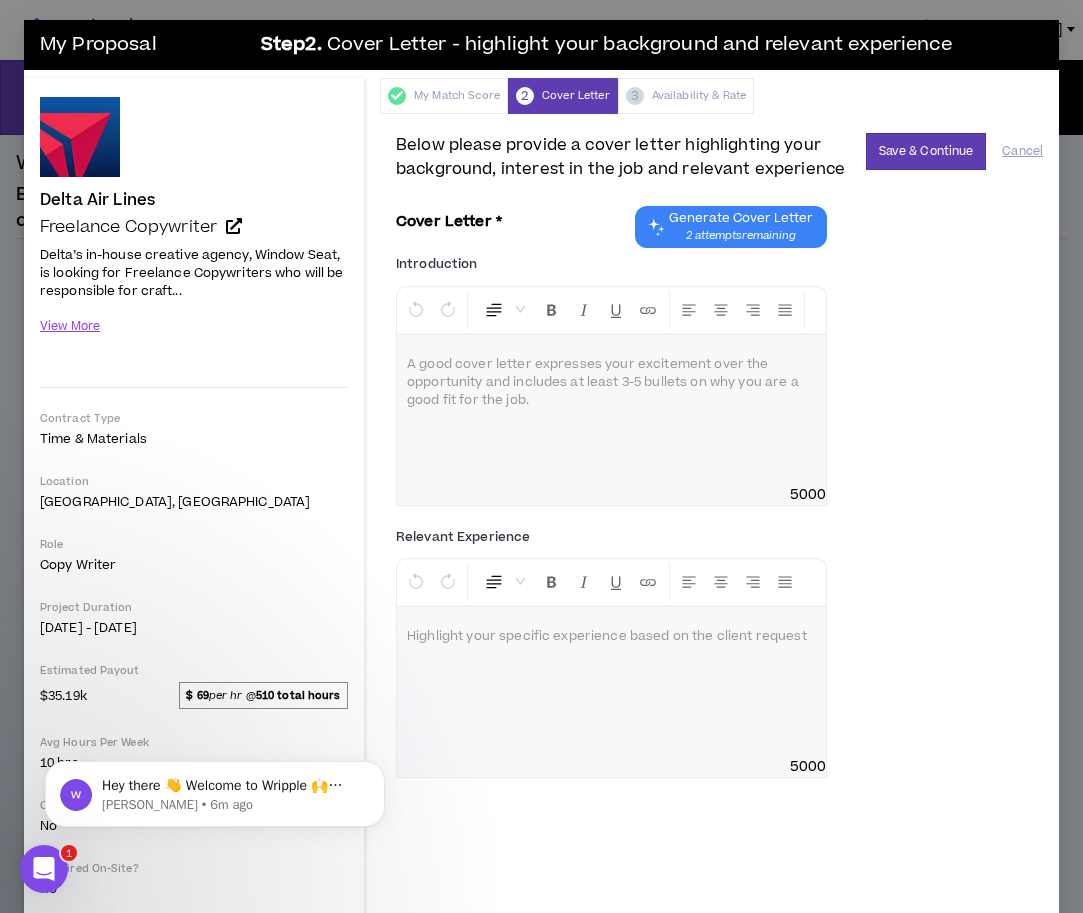click at bounding box center (611, 410) 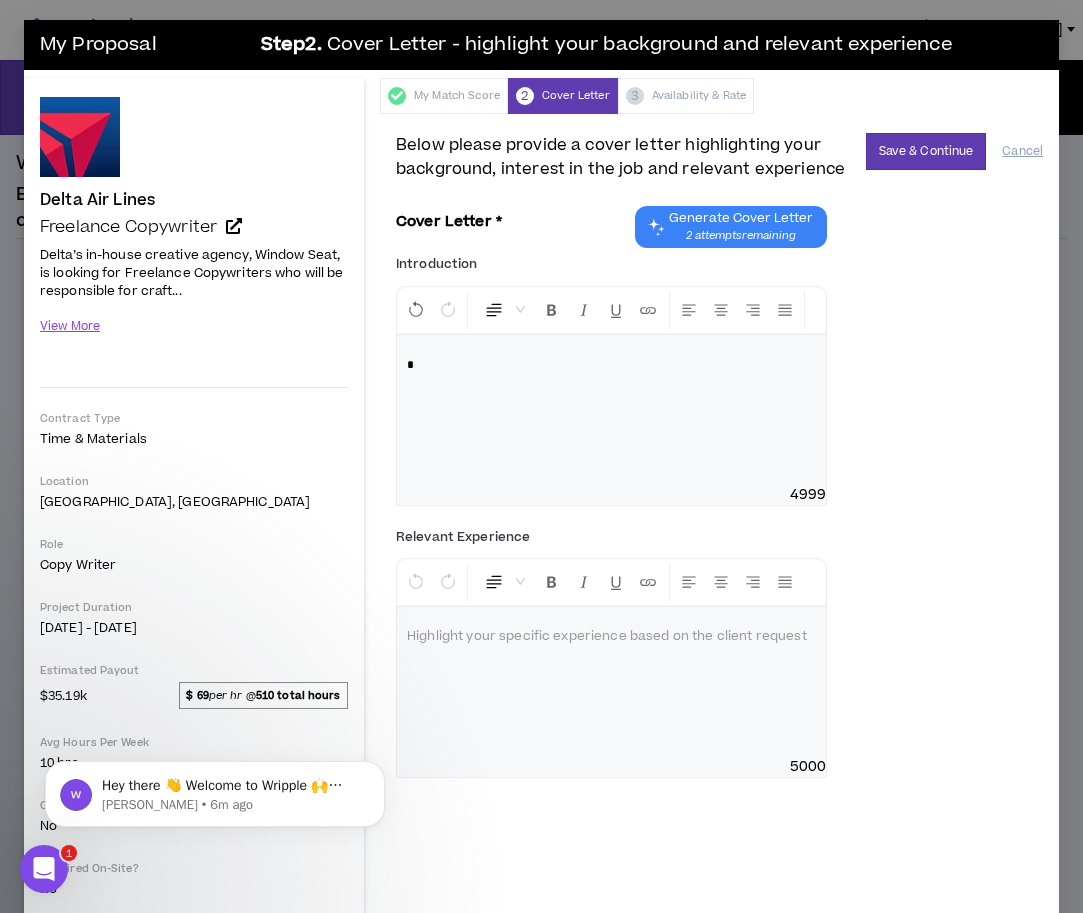 type 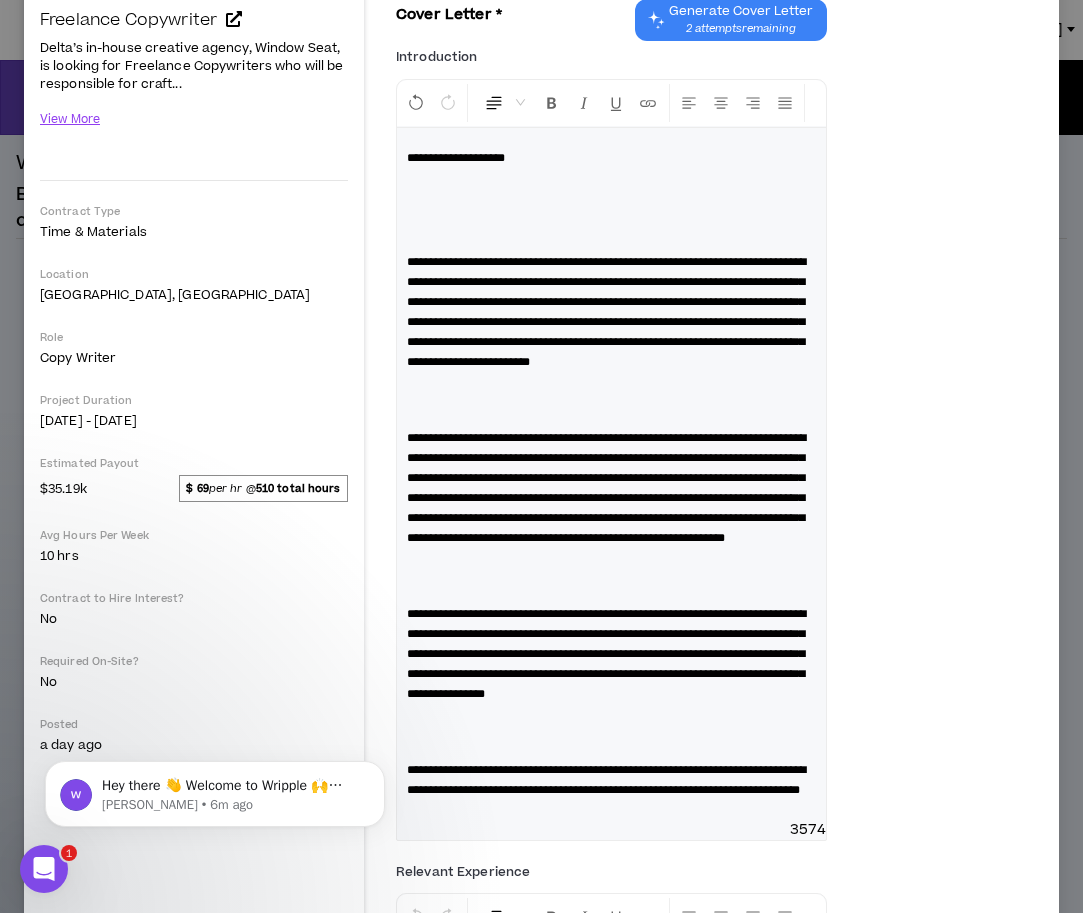 scroll, scrollTop: 219, scrollLeft: 0, axis: vertical 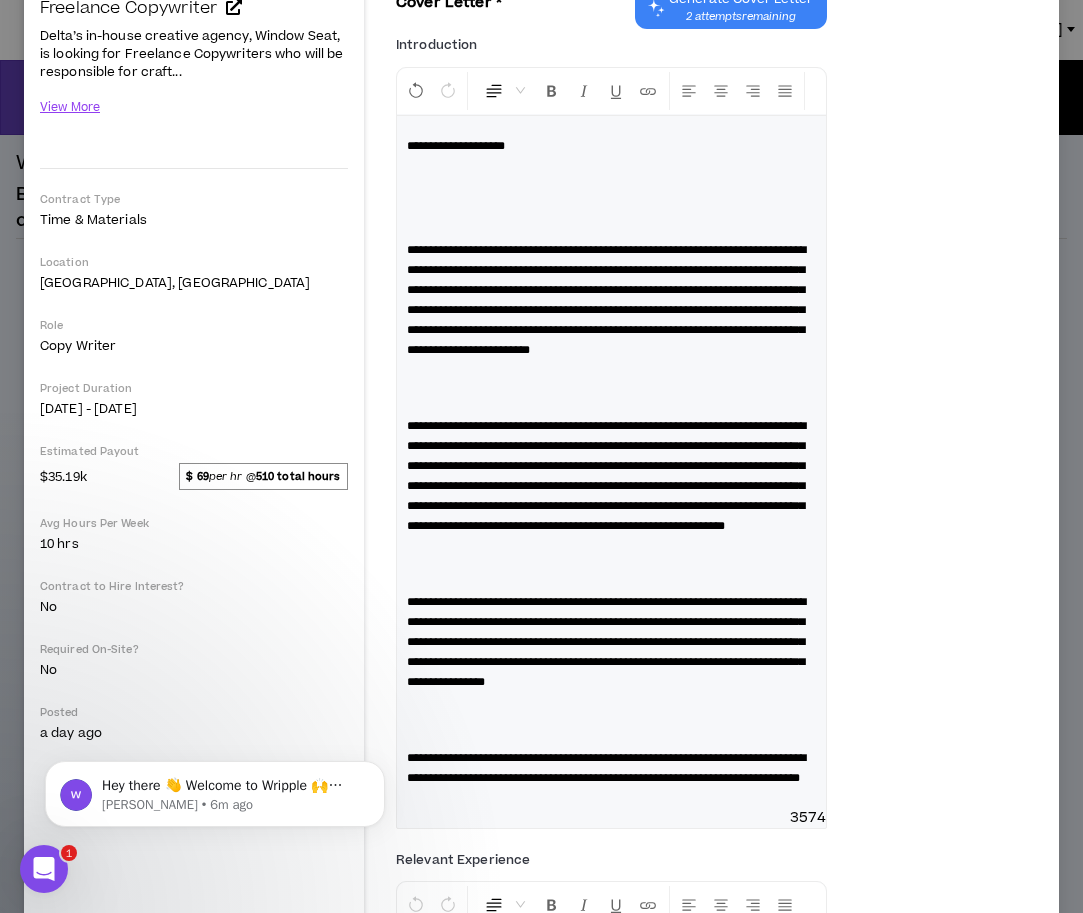 click at bounding box center [611, 212] 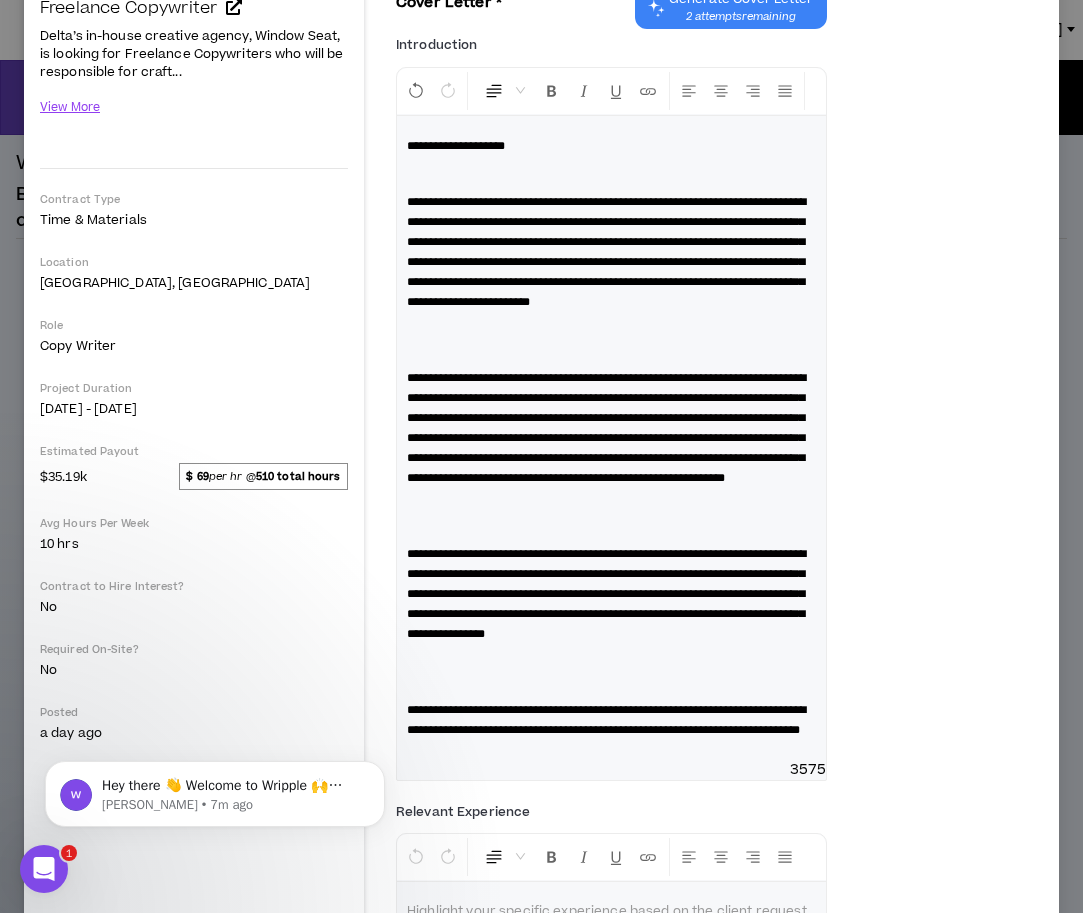 click on "**********" at bounding box center (606, 252) 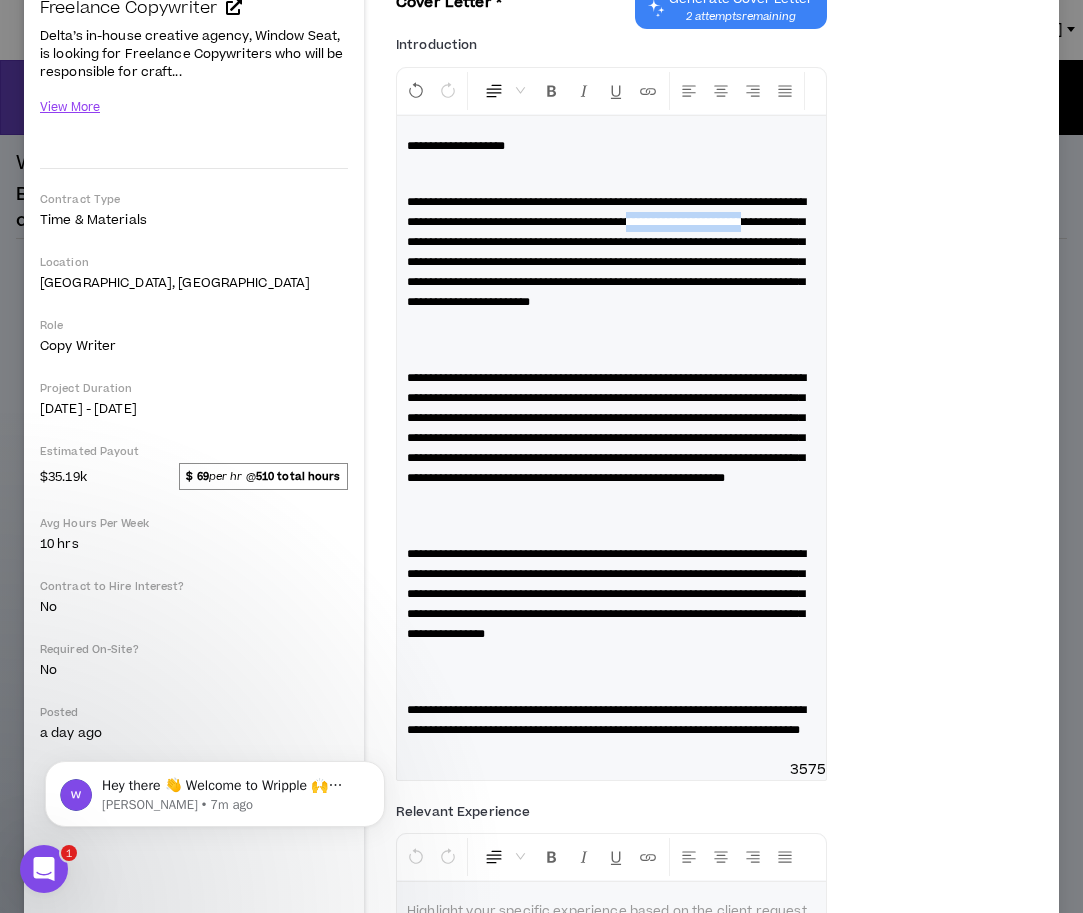 drag, startPoint x: 418, startPoint y: 241, endPoint x: 571, endPoint y: 243, distance: 153.01308 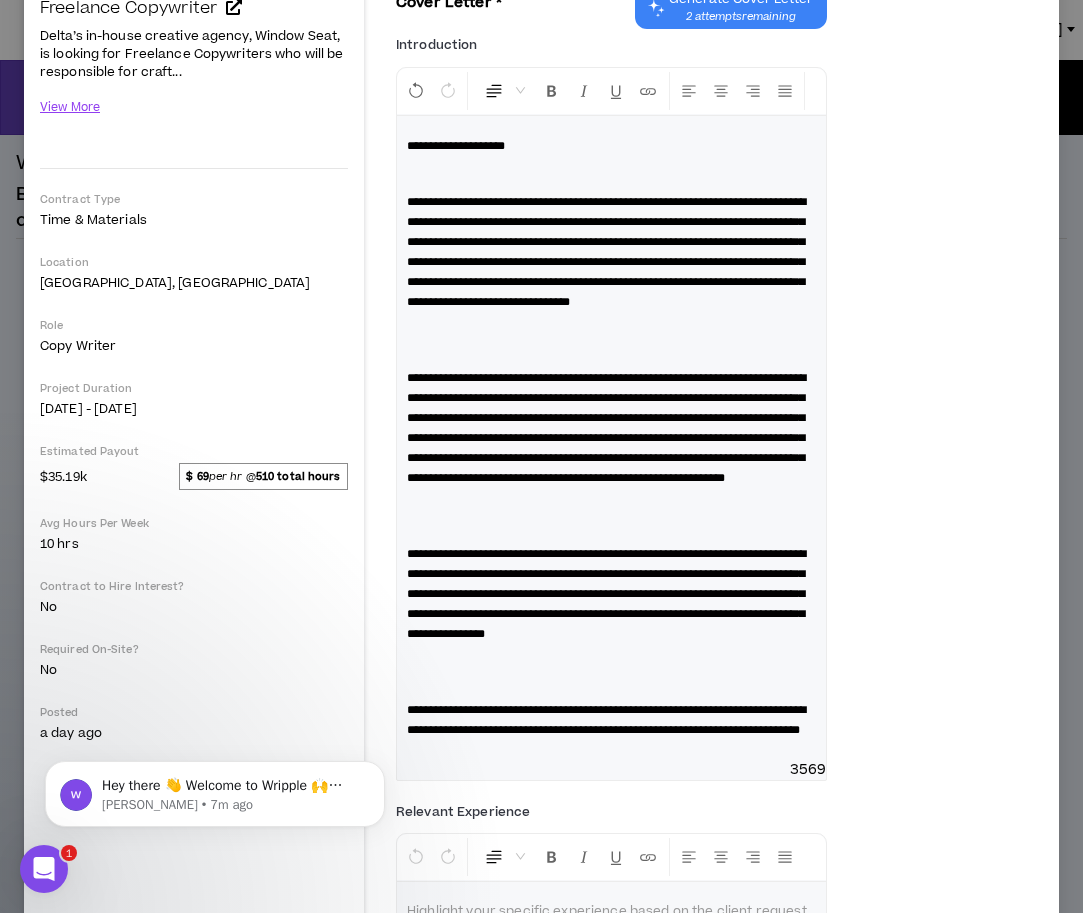 click on "**********" at bounding box center (606, 252) 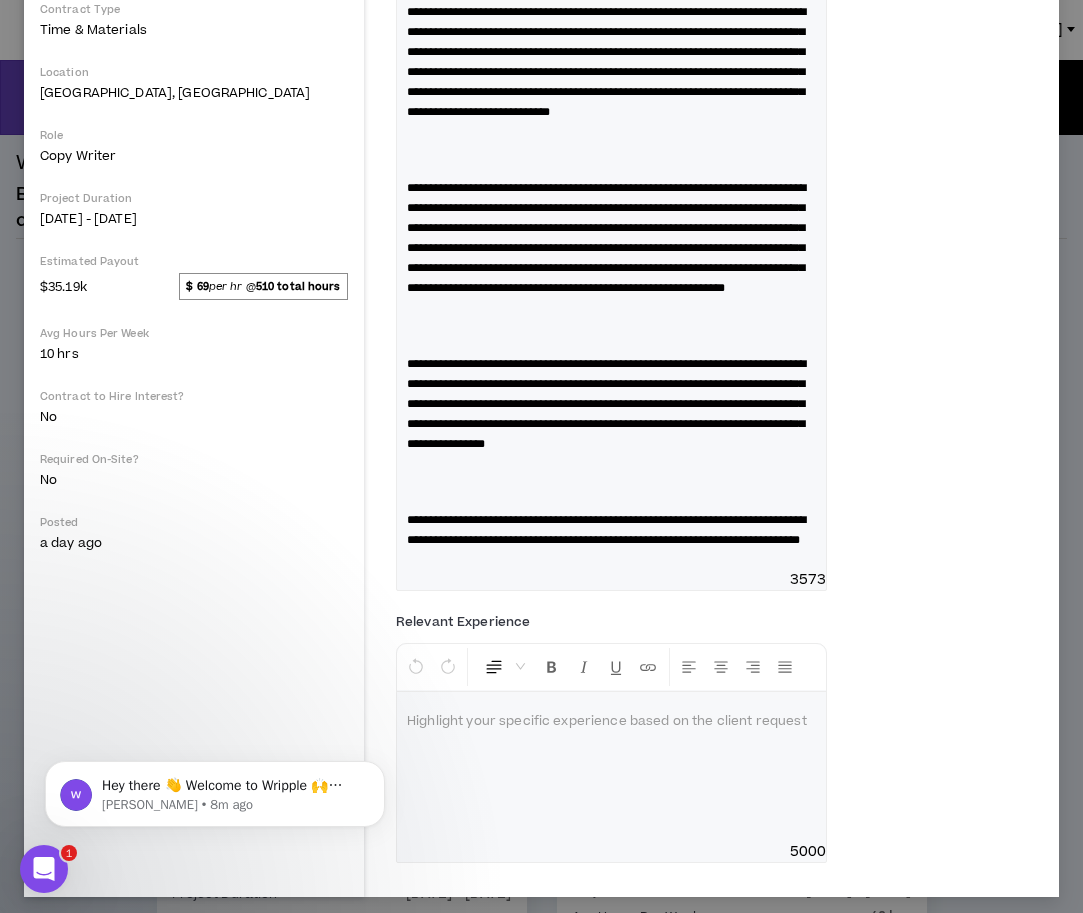 scroll, scrollTop: 424, scrollLeft: 0, axis: vertical 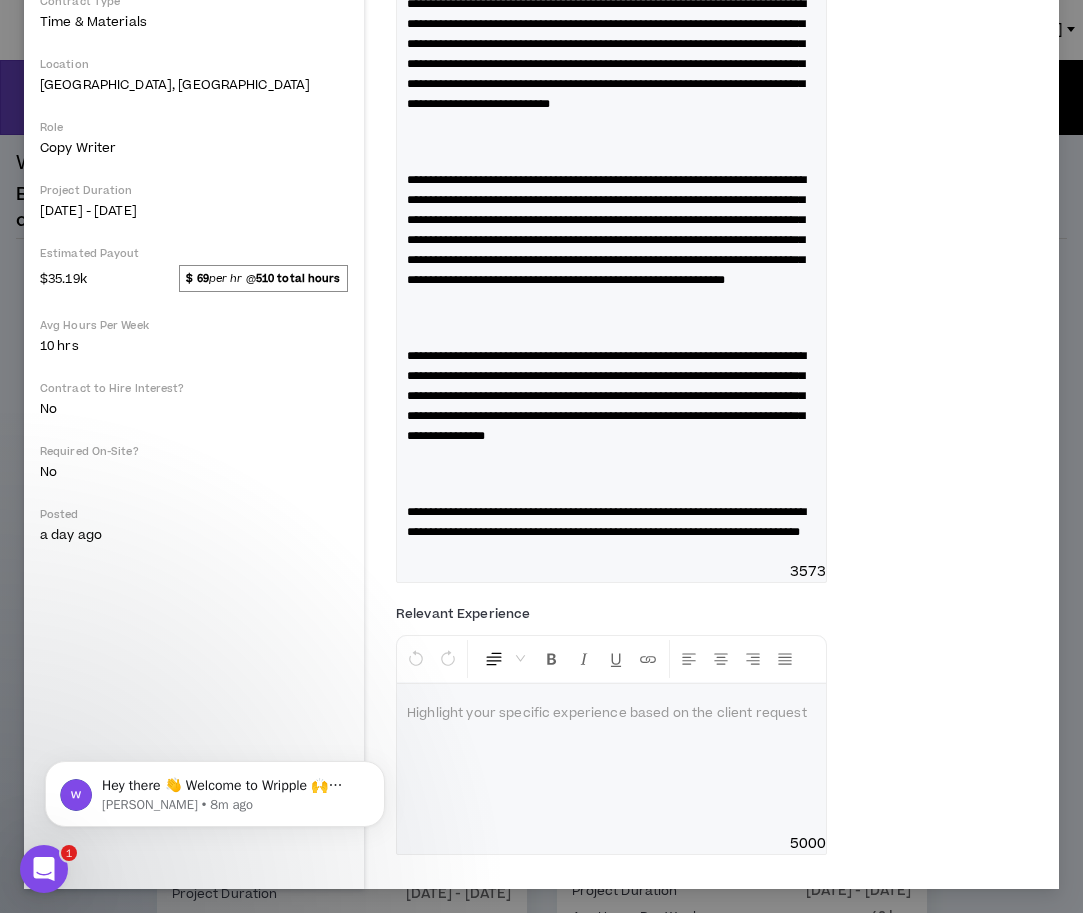 click at bounding box center [611, 474] 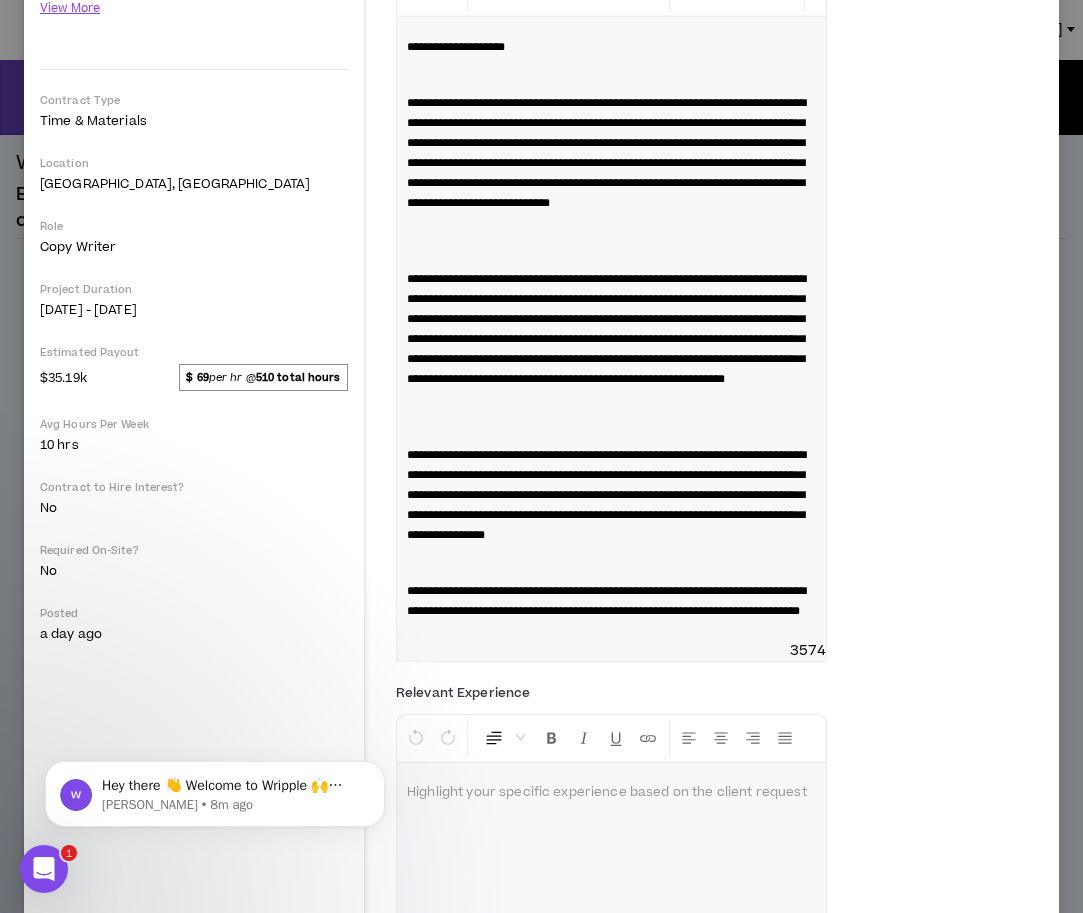 scroll, scrollTop: 305, scrollLeft: 0, axis: vertical 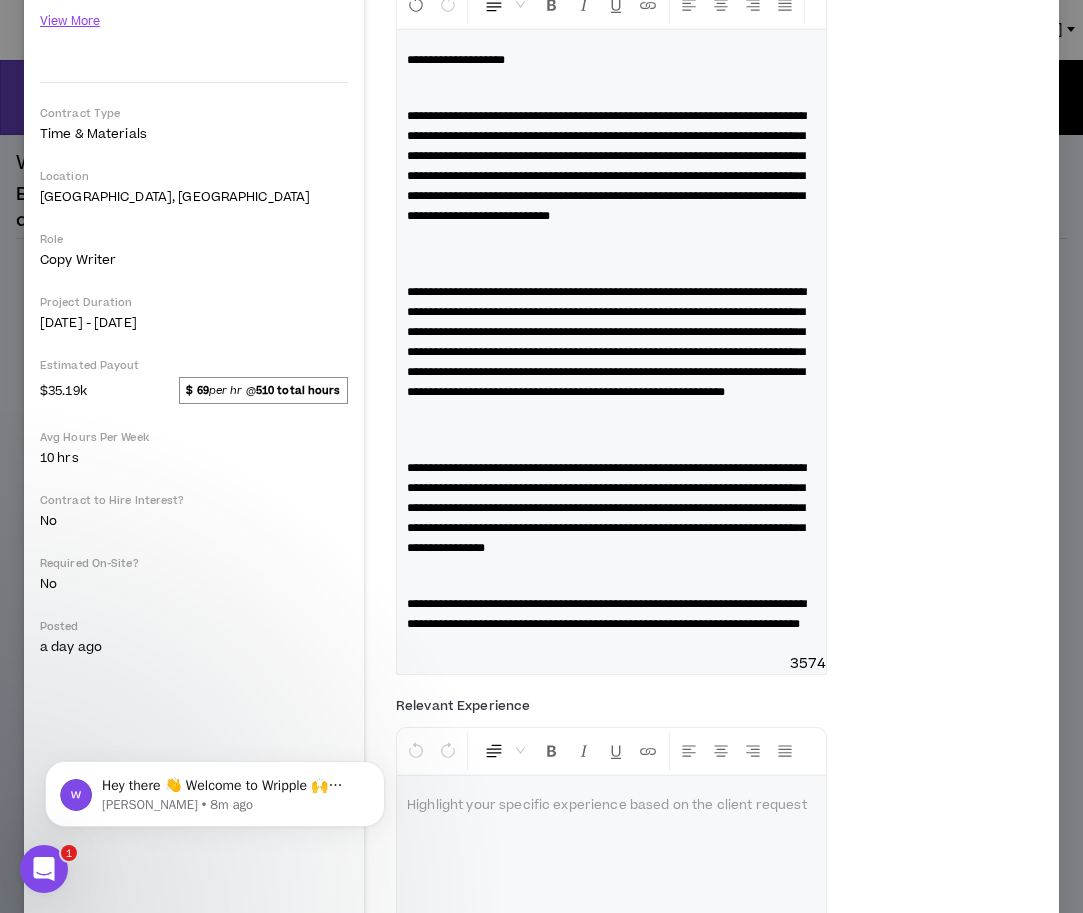 click at bounding box center [611, 430] 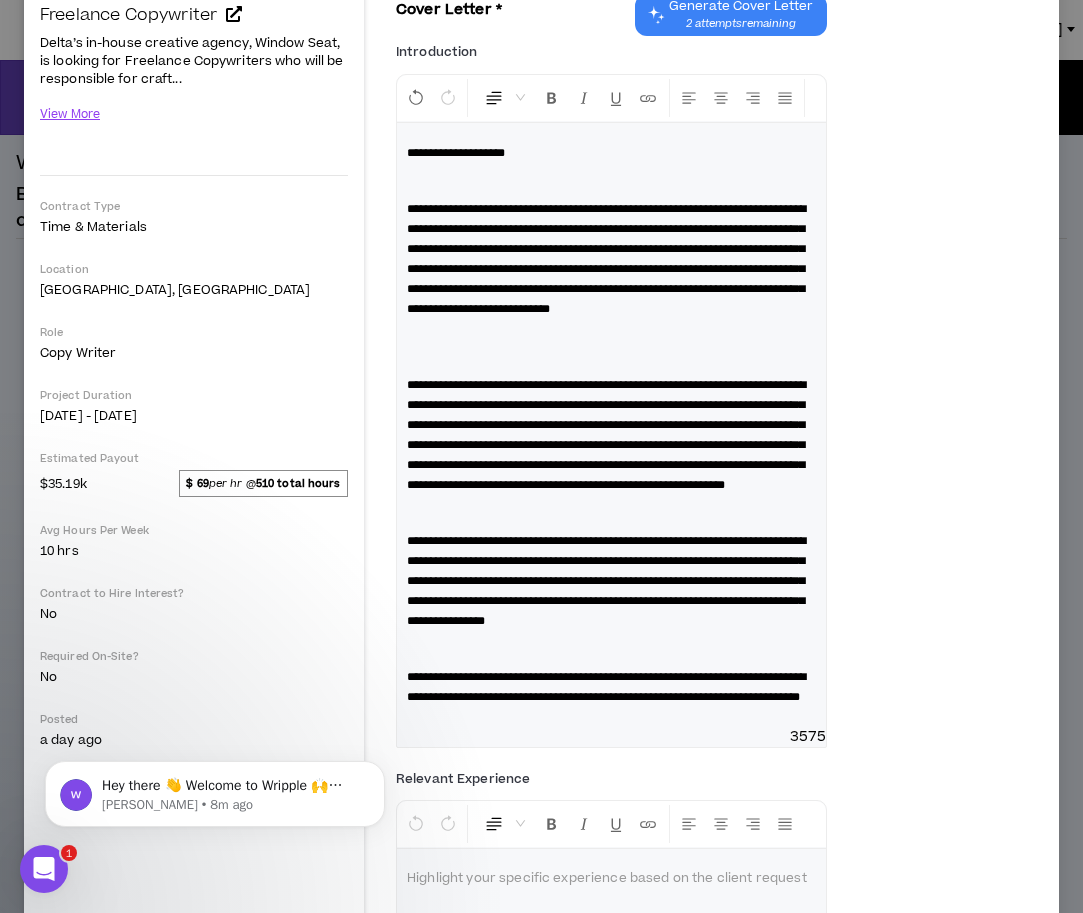scroll, scrollTop: 204, scrollLeft: 0, axis: vertical 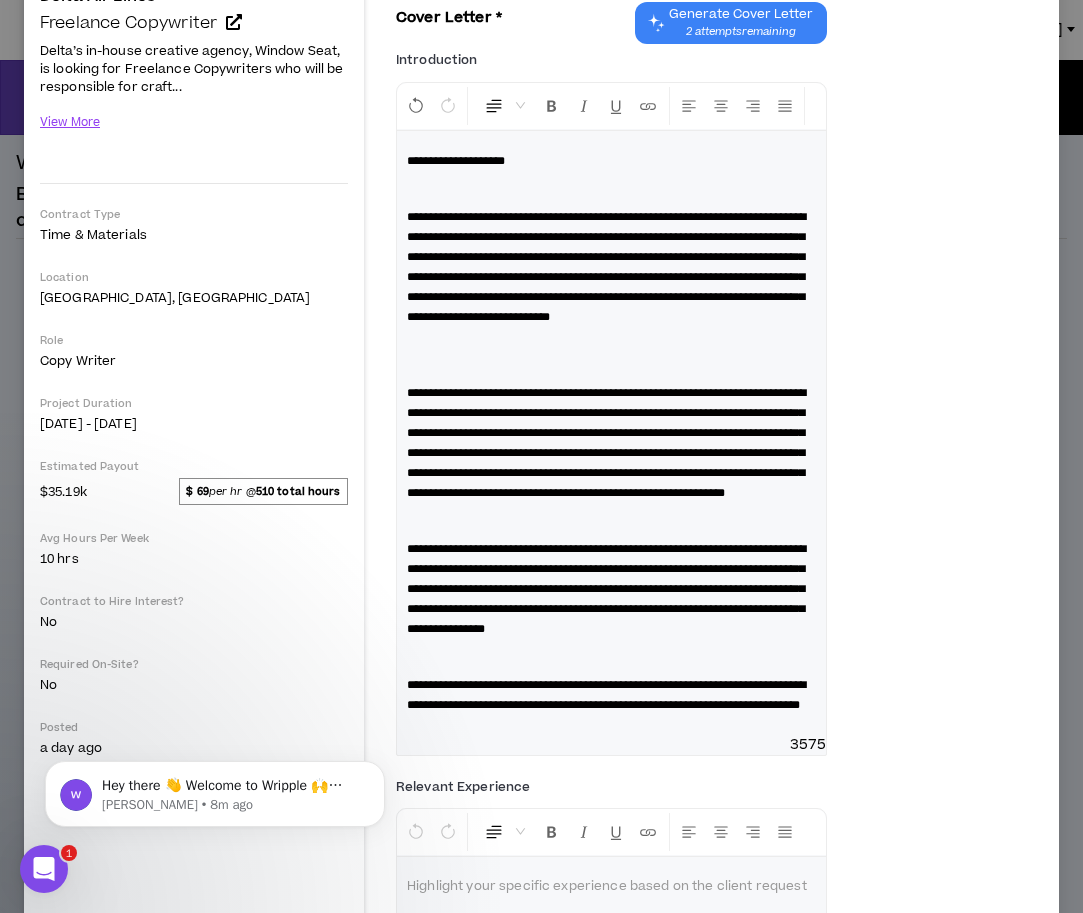click at bounding box center (611, 355) 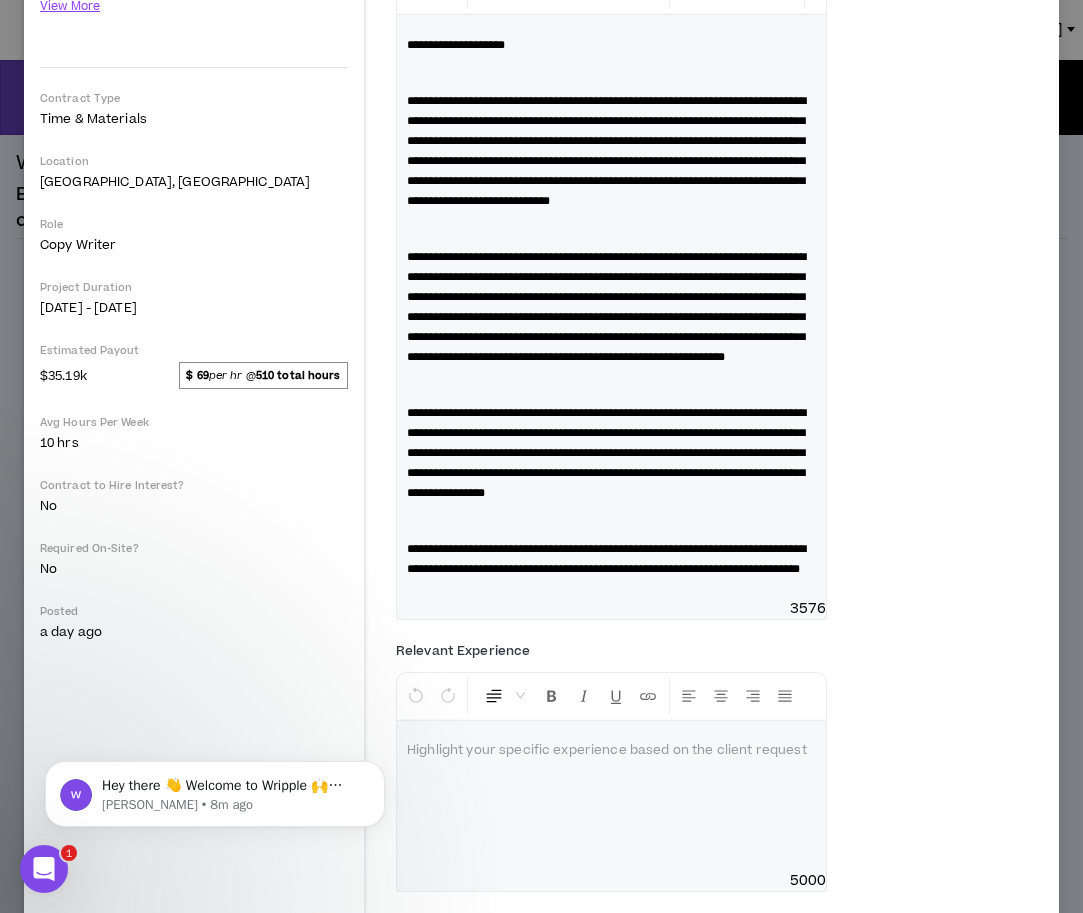 scroll, scrollTop: 324, scrollLeft: 0, axis: vertical 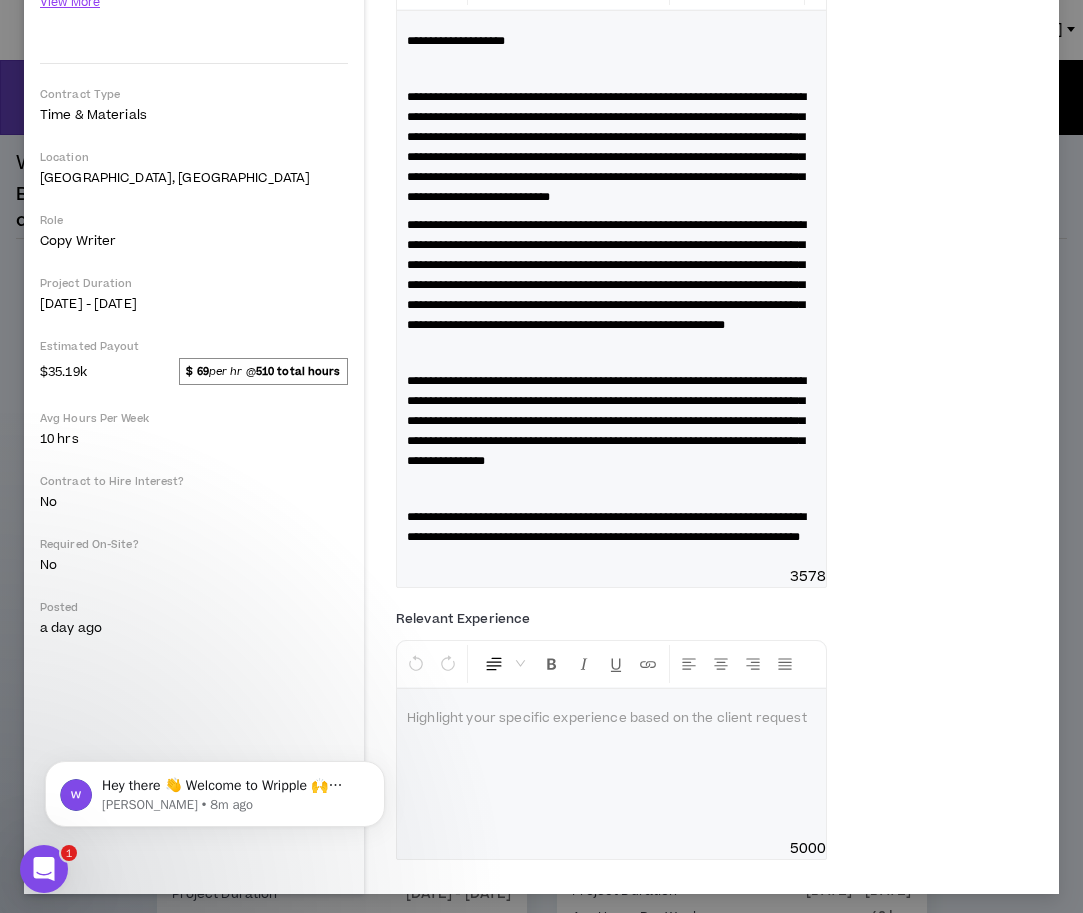 click at bounding box center (611, 353) 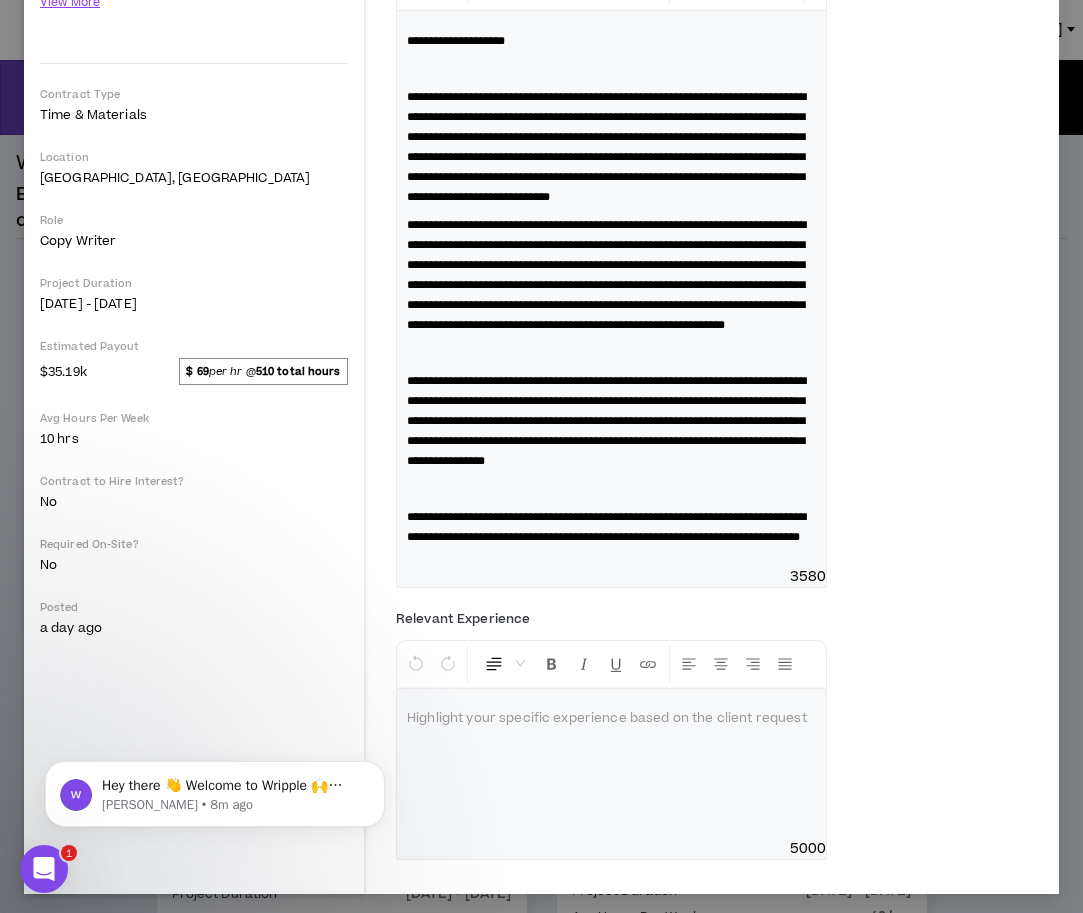 click on "**********" at bounding box center (606, 275) 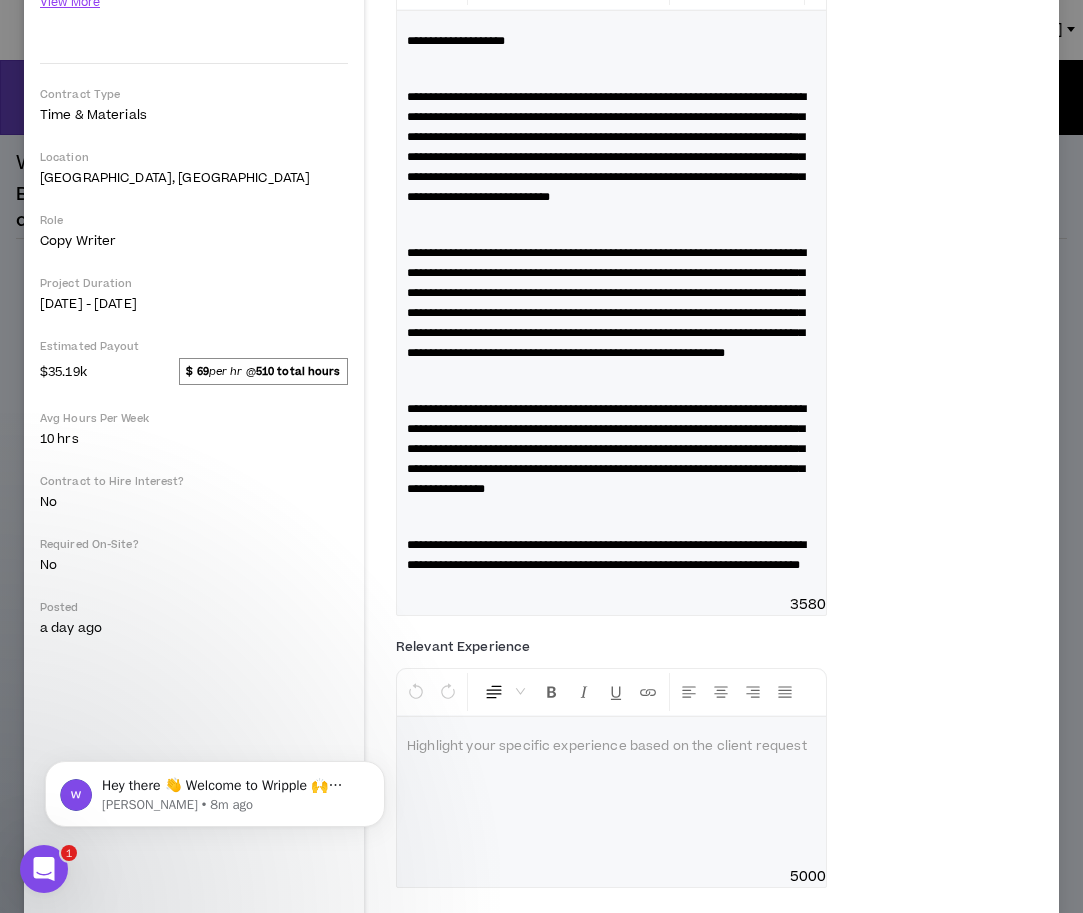 scroll, scrollTop: 457, scrollLeft: 0, axis: vertical 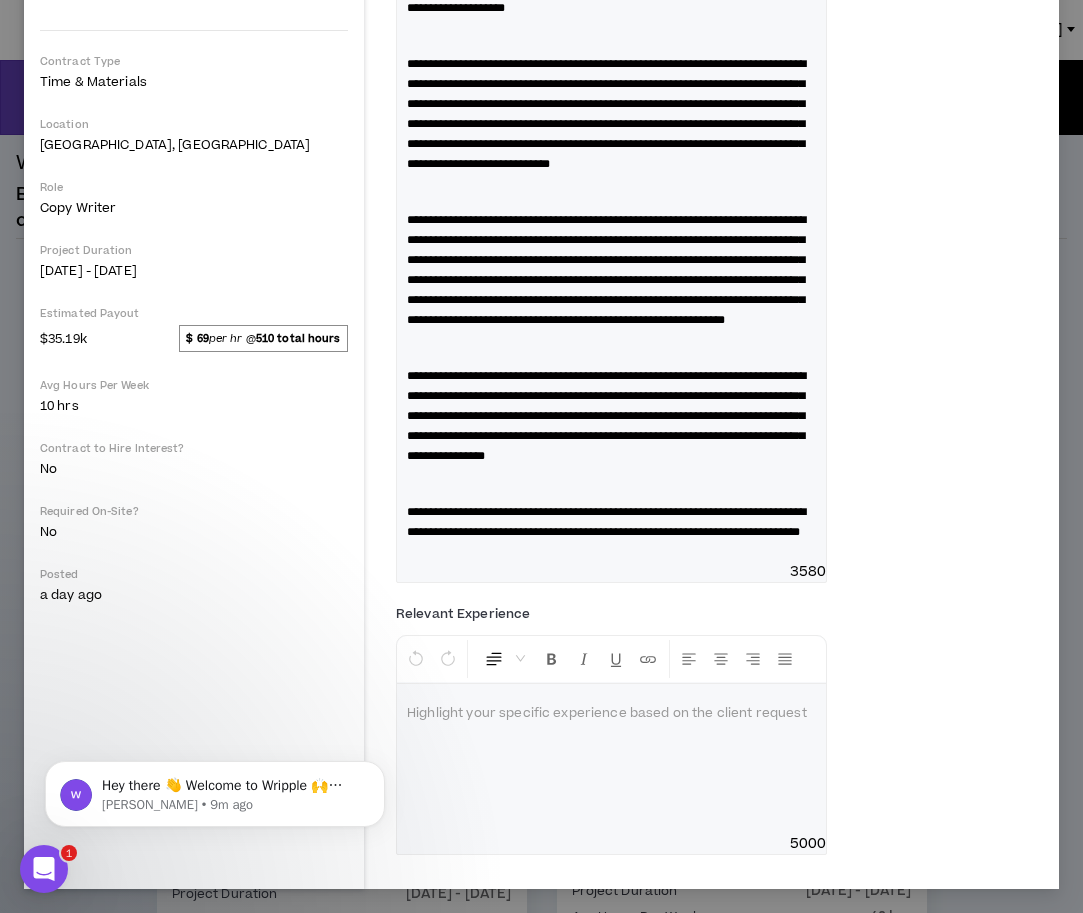 click at bounding box center [611, 714] 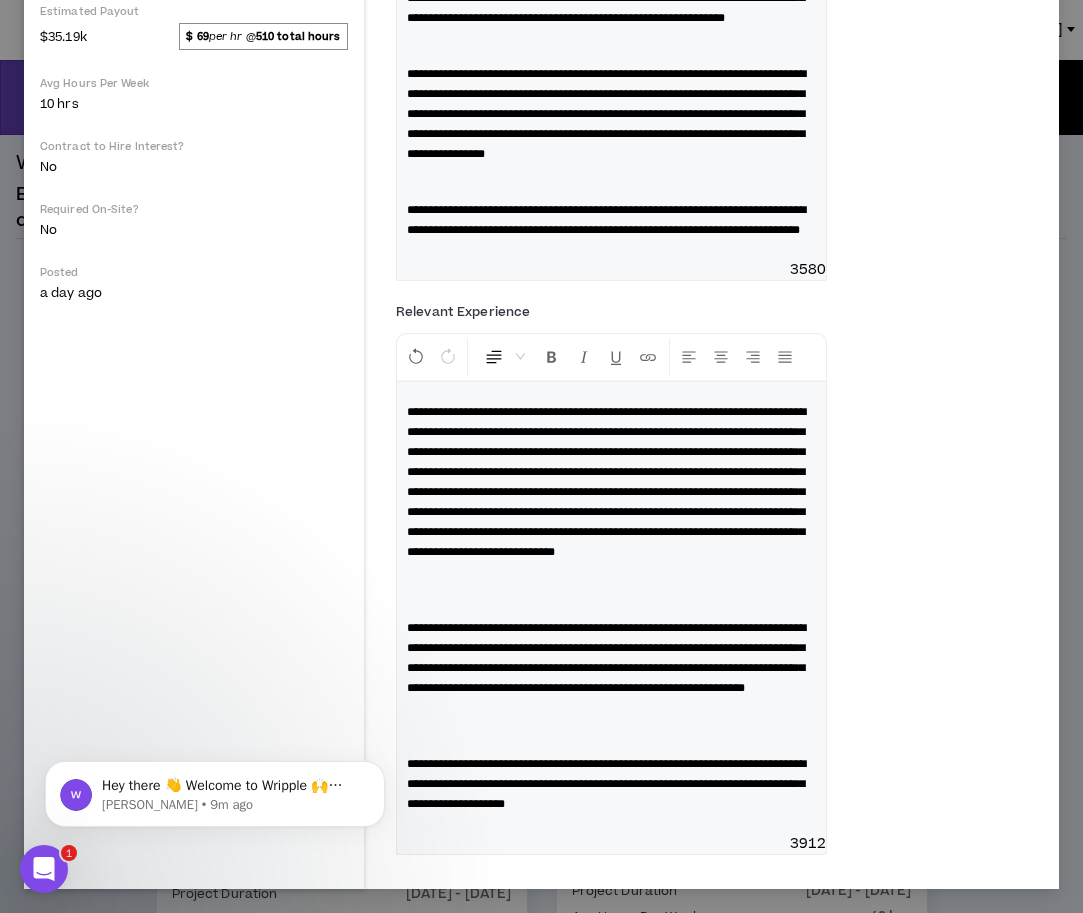 click at bounding box center [611, 726] 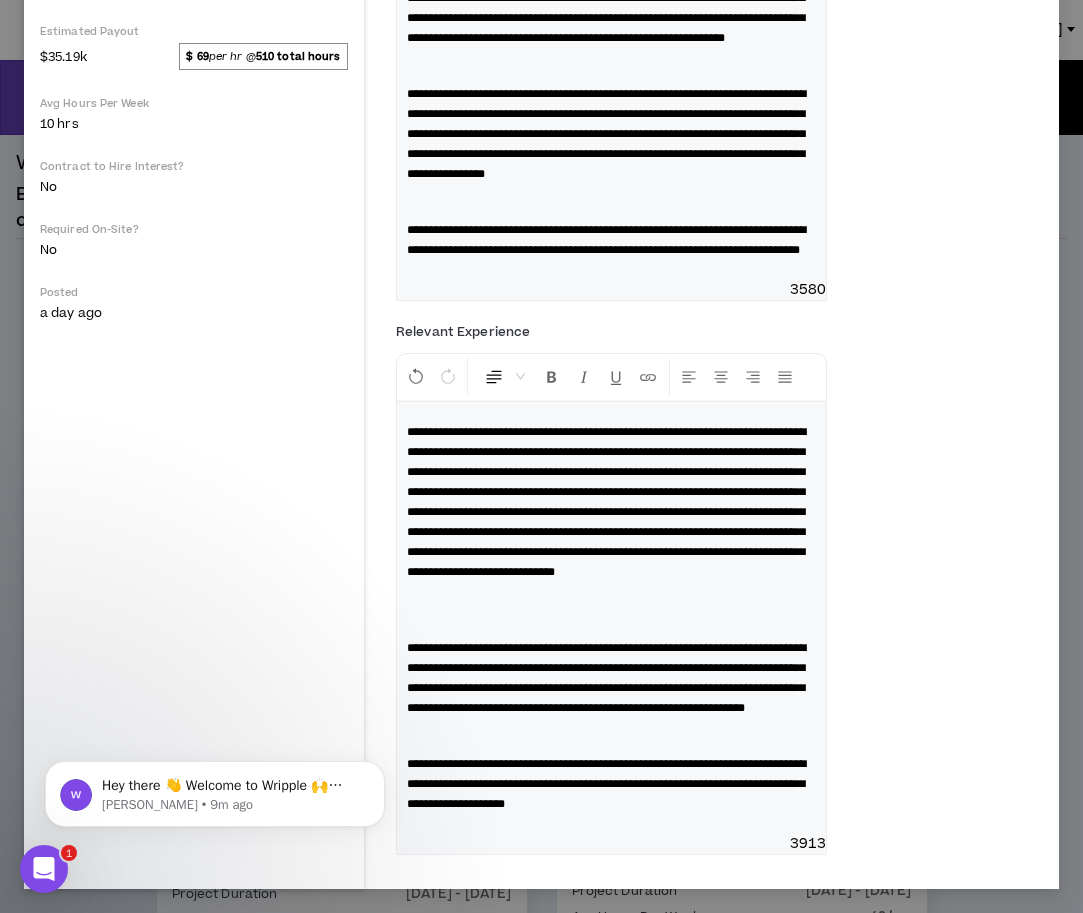scroll, scrollTop: 791, scrollLeft: 0, axis: vertical 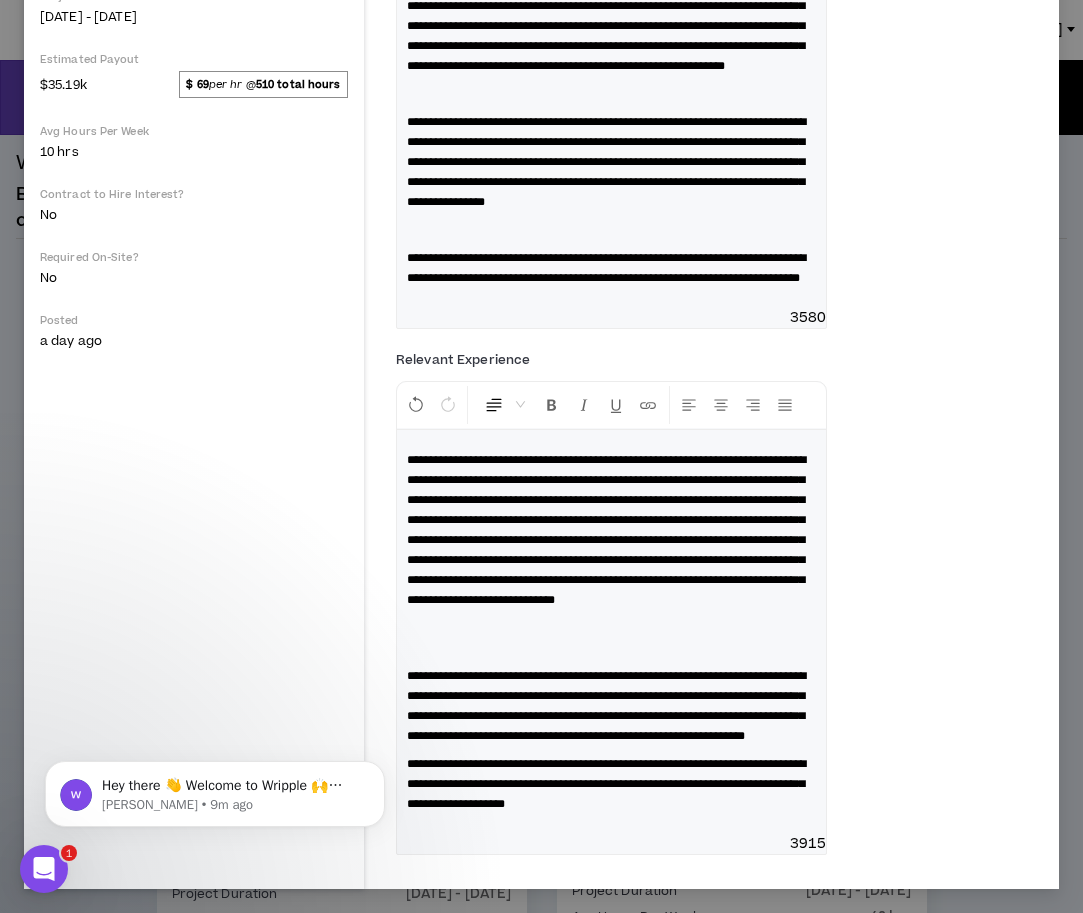 click at bounding box center [611, 638] 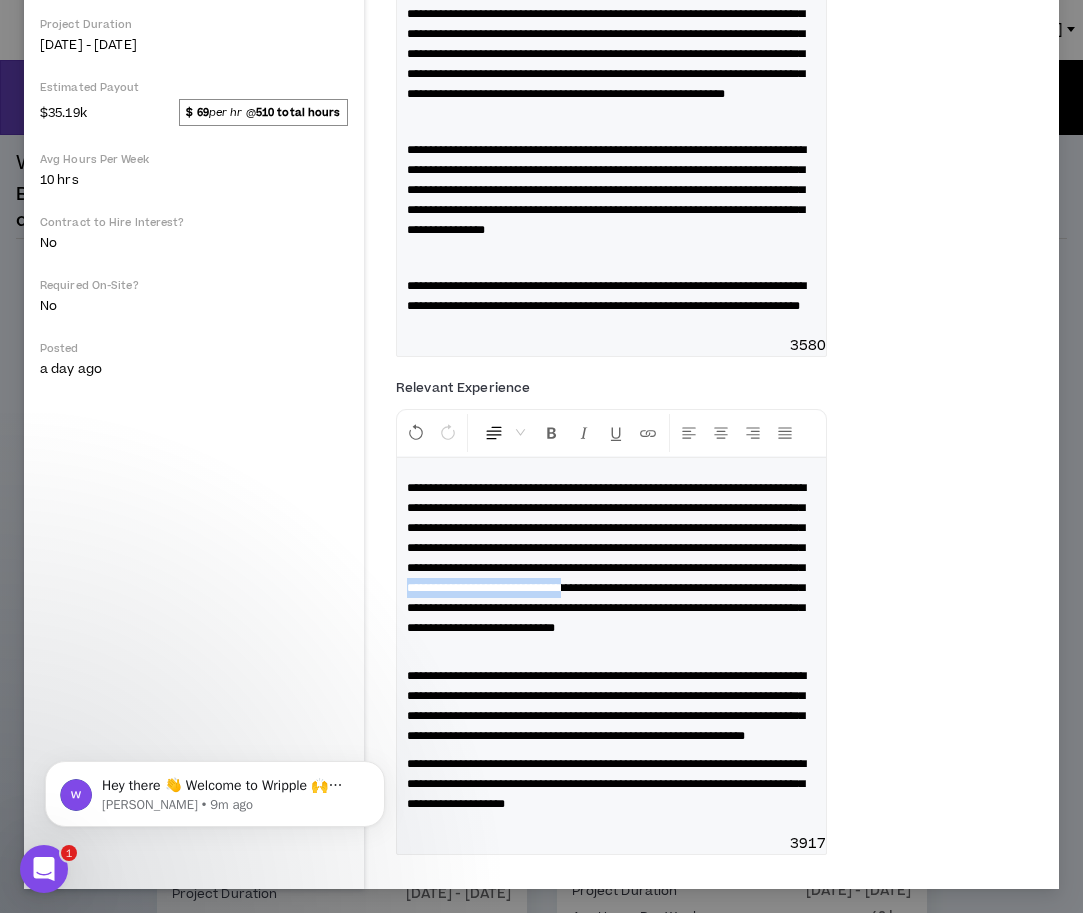 drag, startPoint x: 582, startPoint y: 528, endPoint x: 780, endPoint y: 526, distance: 198.0101 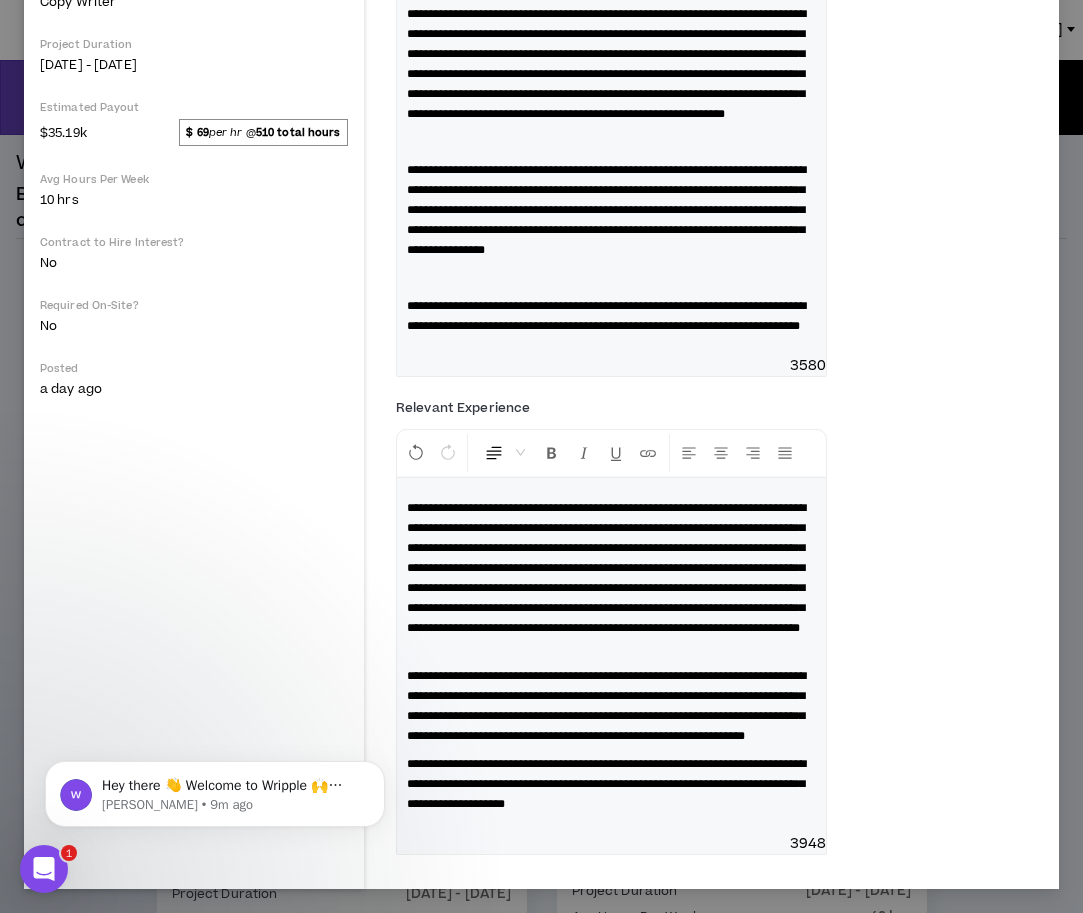 type 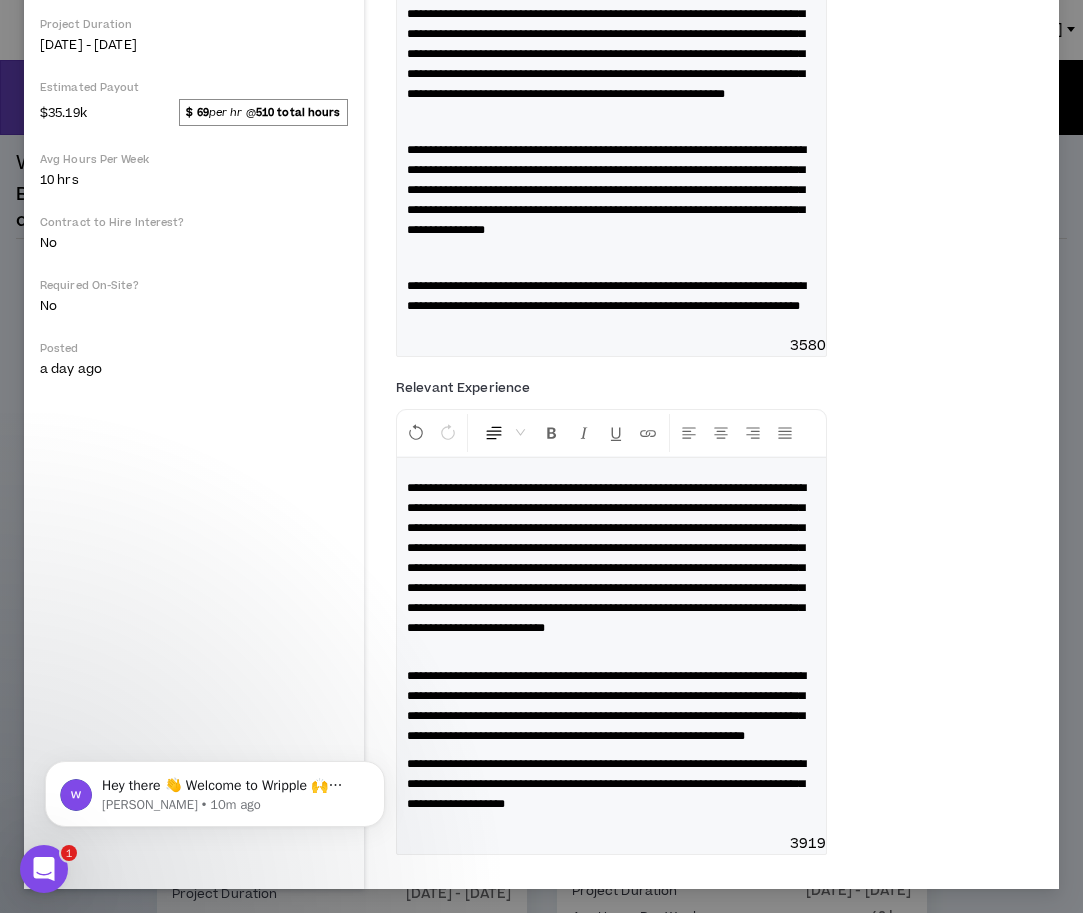 scroll, scrollTop: 0, scrollLeft: 0, axis: both 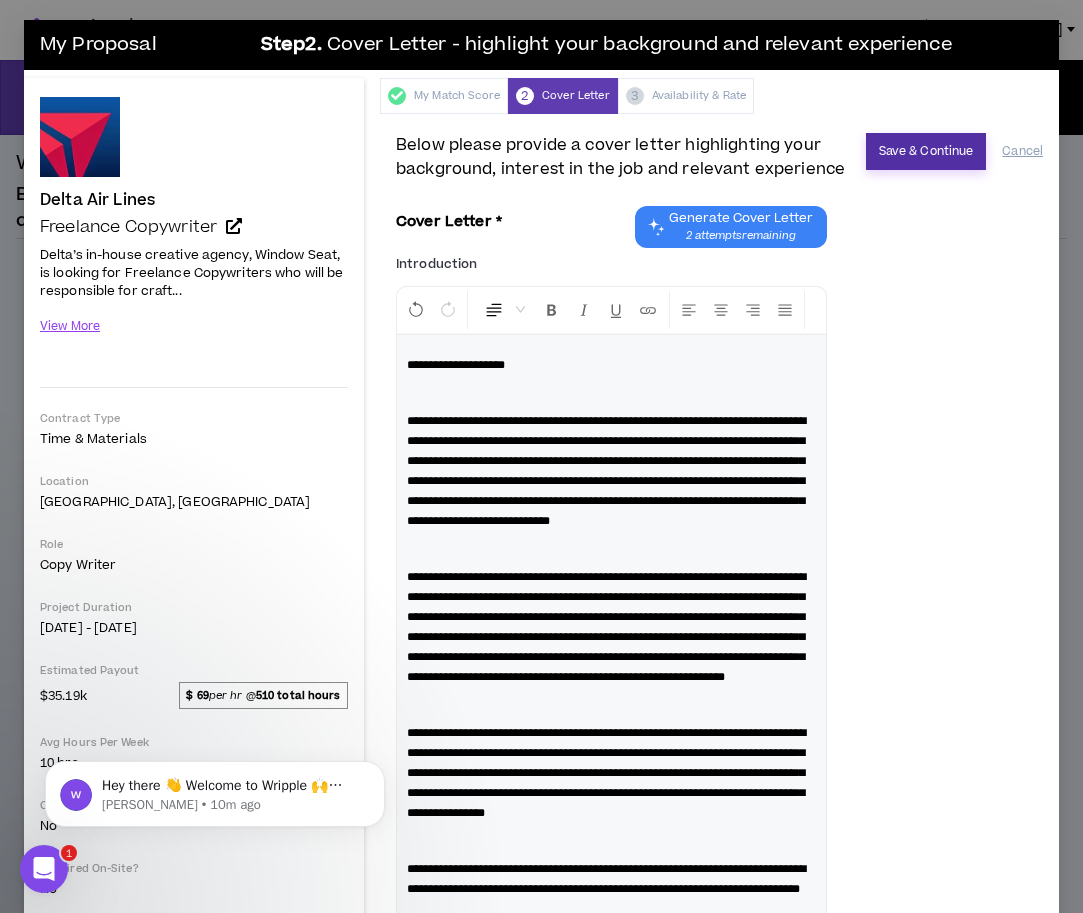 click on "Save & Continue" at bounding box center [926, 151] 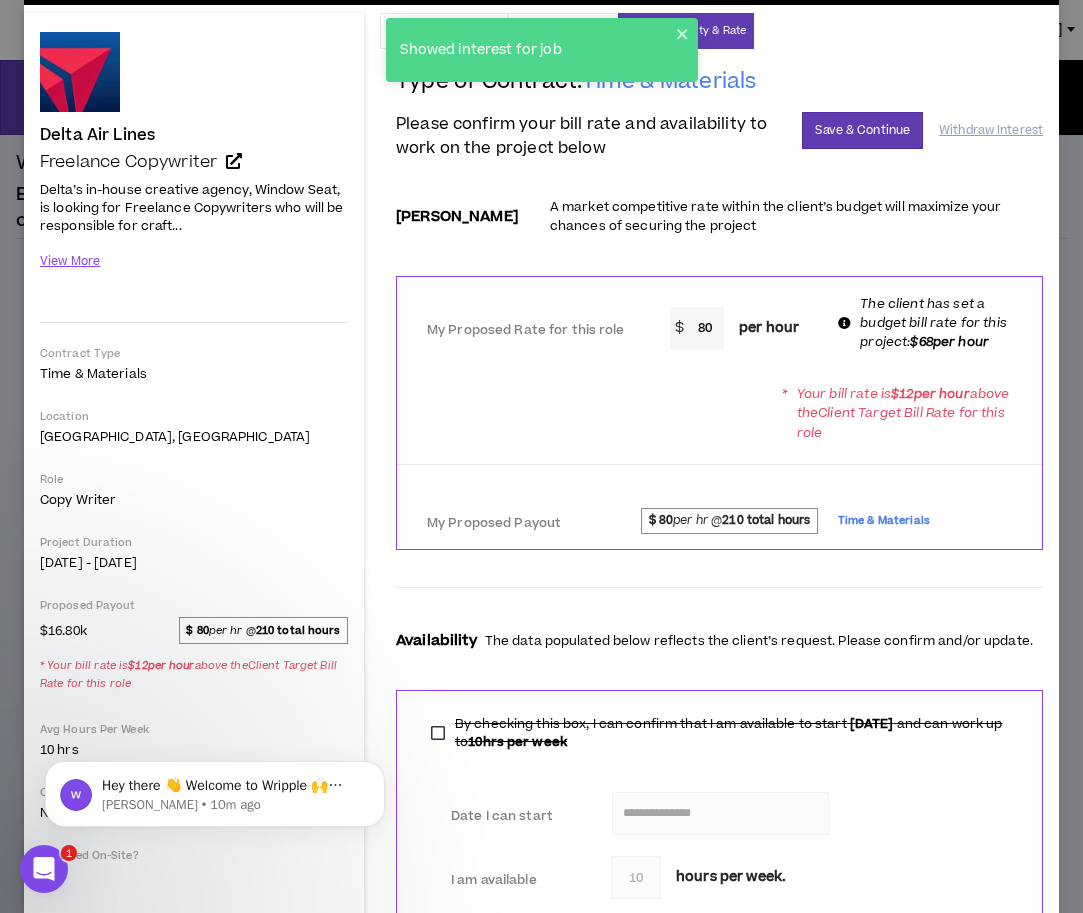 scroll, scrollTop: 53, scrollLeft: 0, axis: vertical 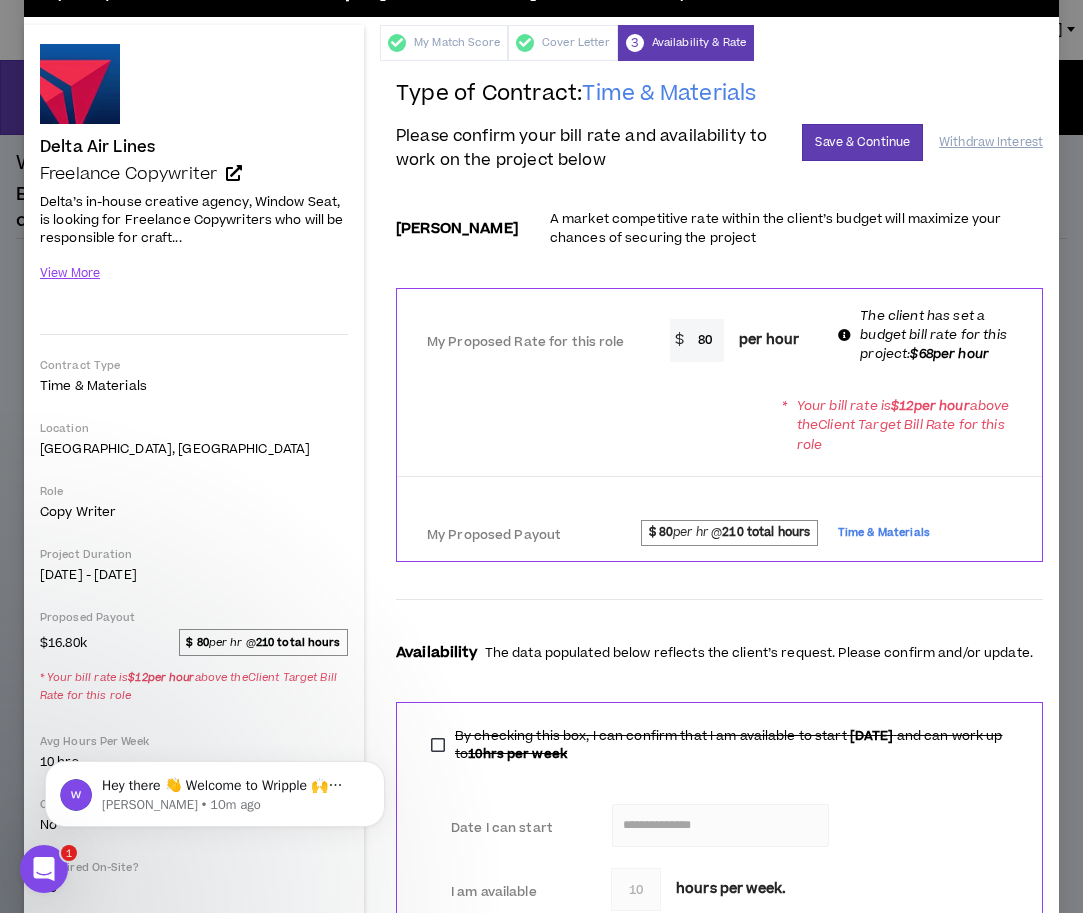 click on "80" at bounding box center [706, 340] 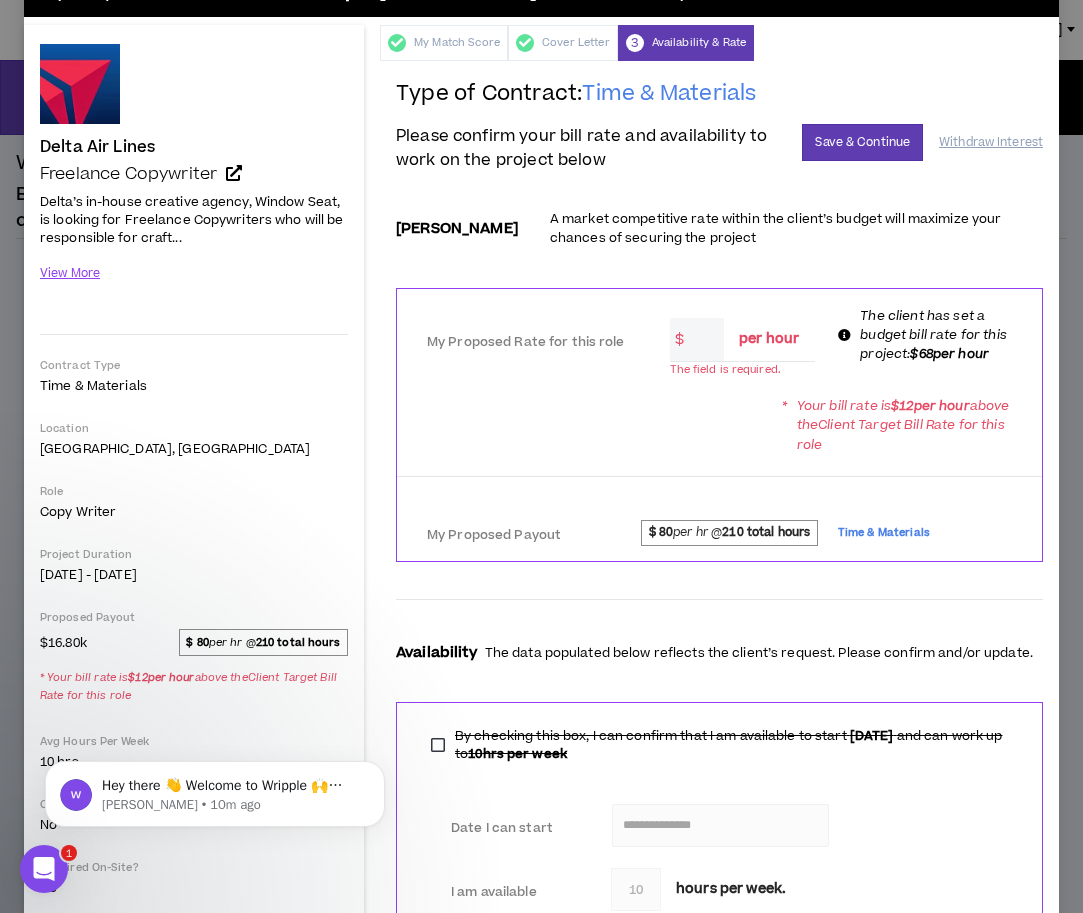 type on "7" 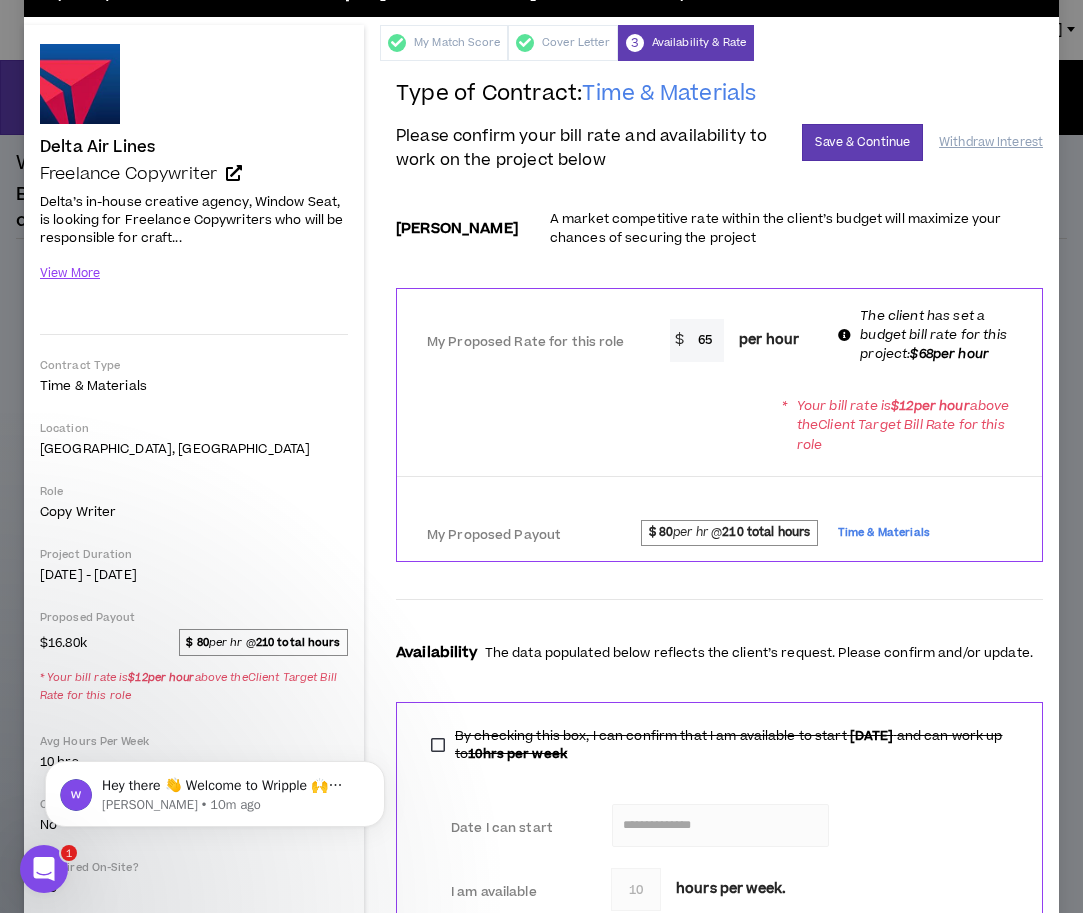 type on "65" 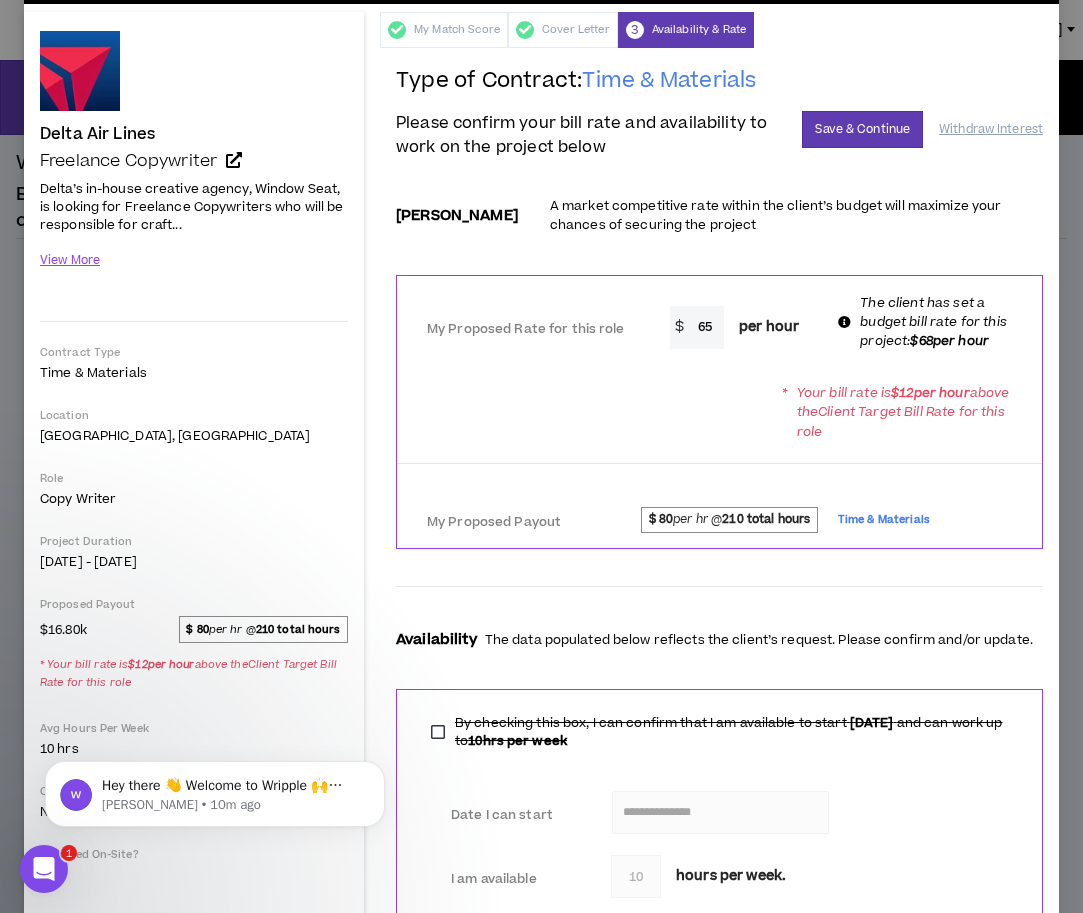 scroll, scrollTop: 0, scrollLeft: 0, axis: both 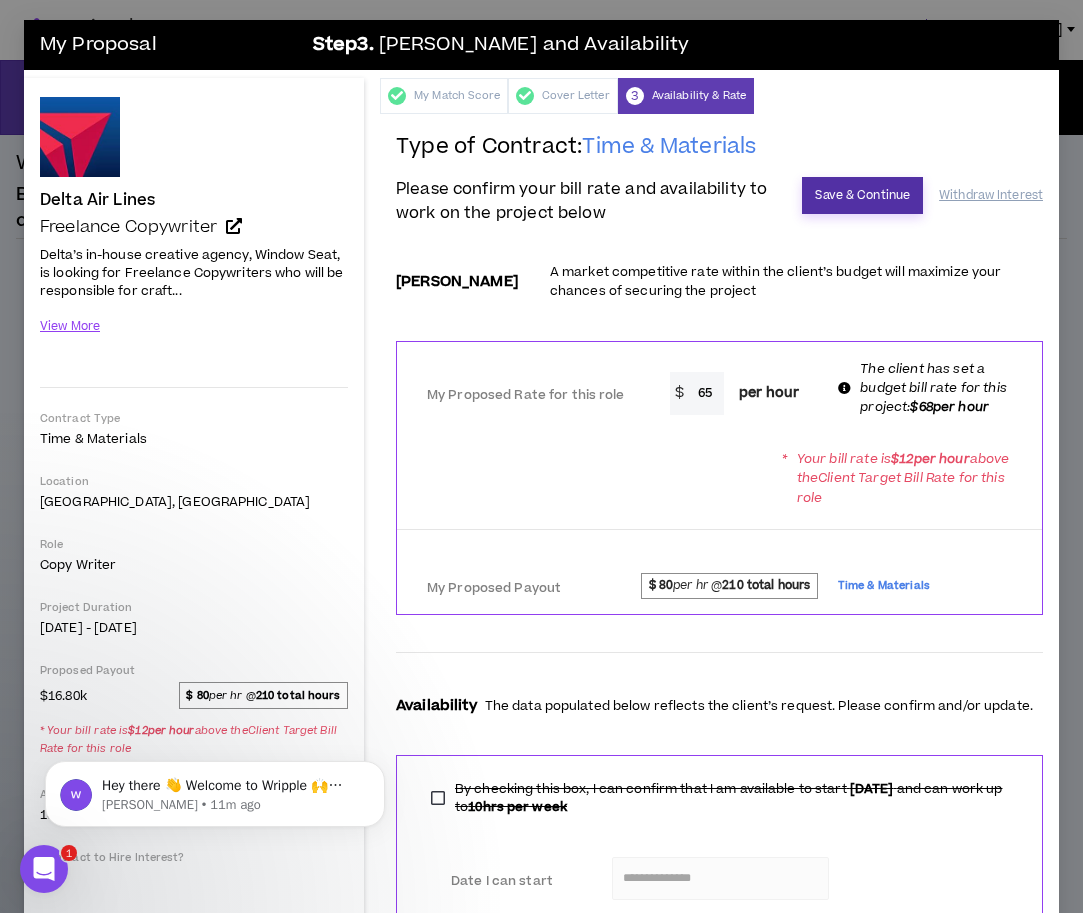 click on "Save & Continue" at bounding box center [862, 195] 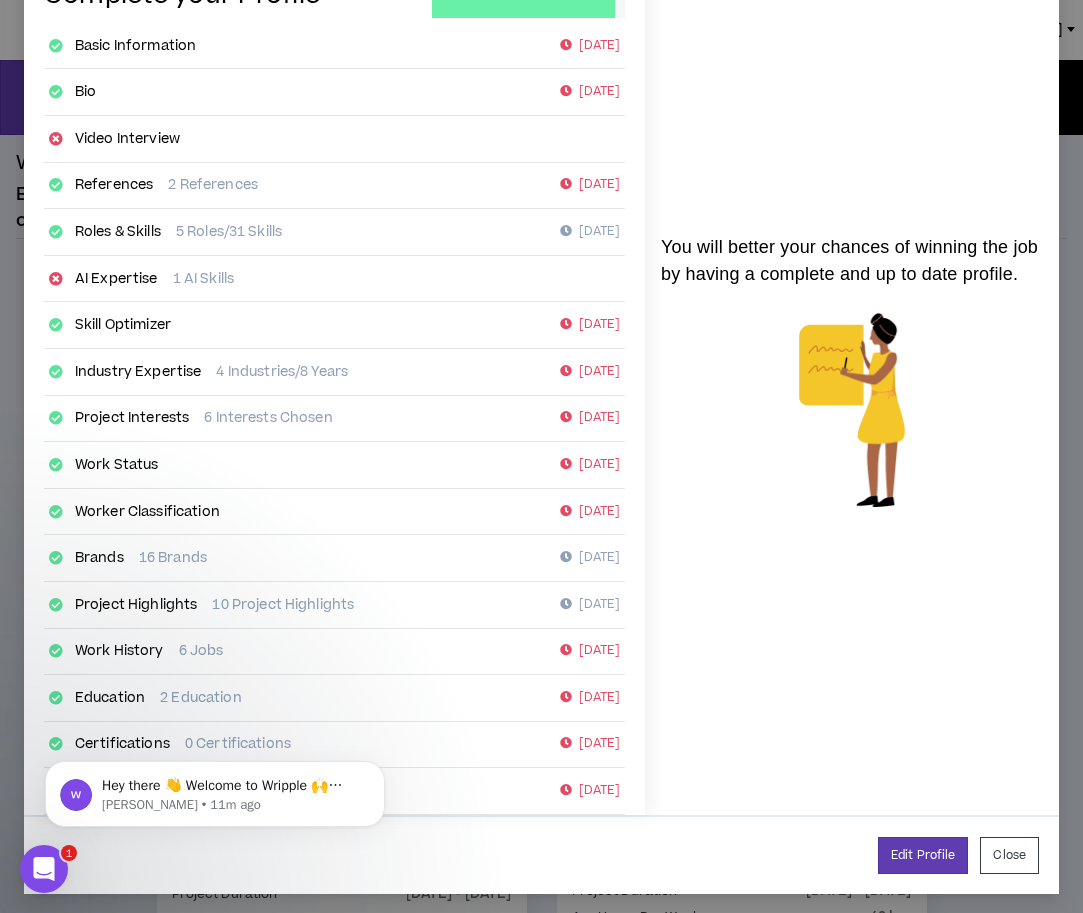 scroll, scrollTop: 139, scrollLeft: 0, axis: vertical 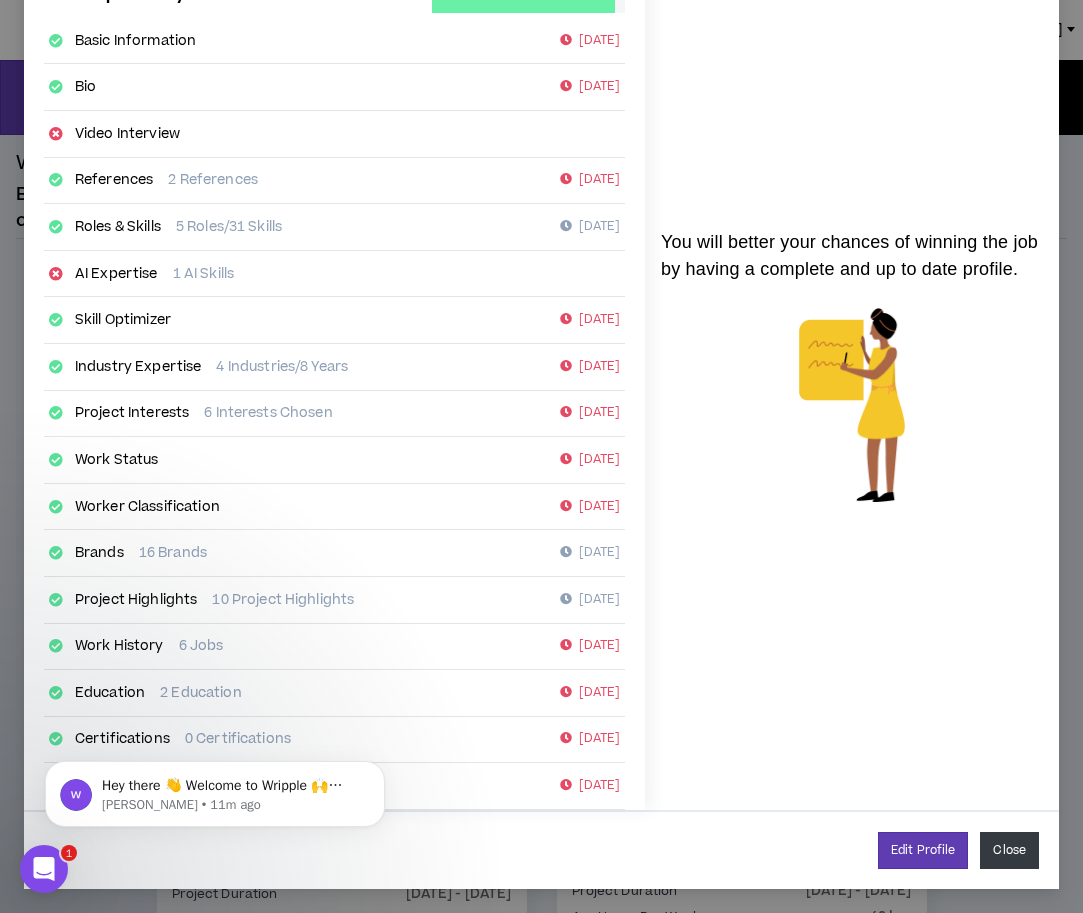 click on "Close" at bounding box center (1009, 850) 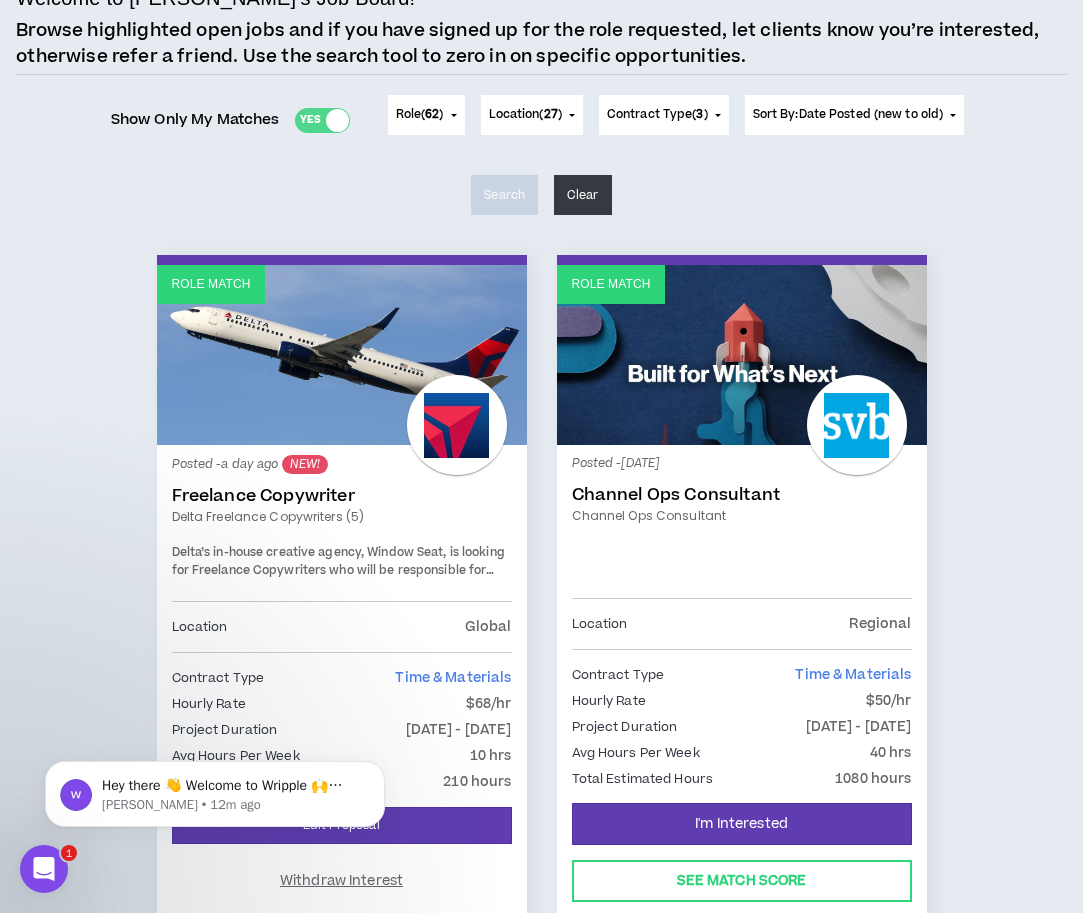 scroll, scrollTop: 0, scrollLeft: 0, axis: both 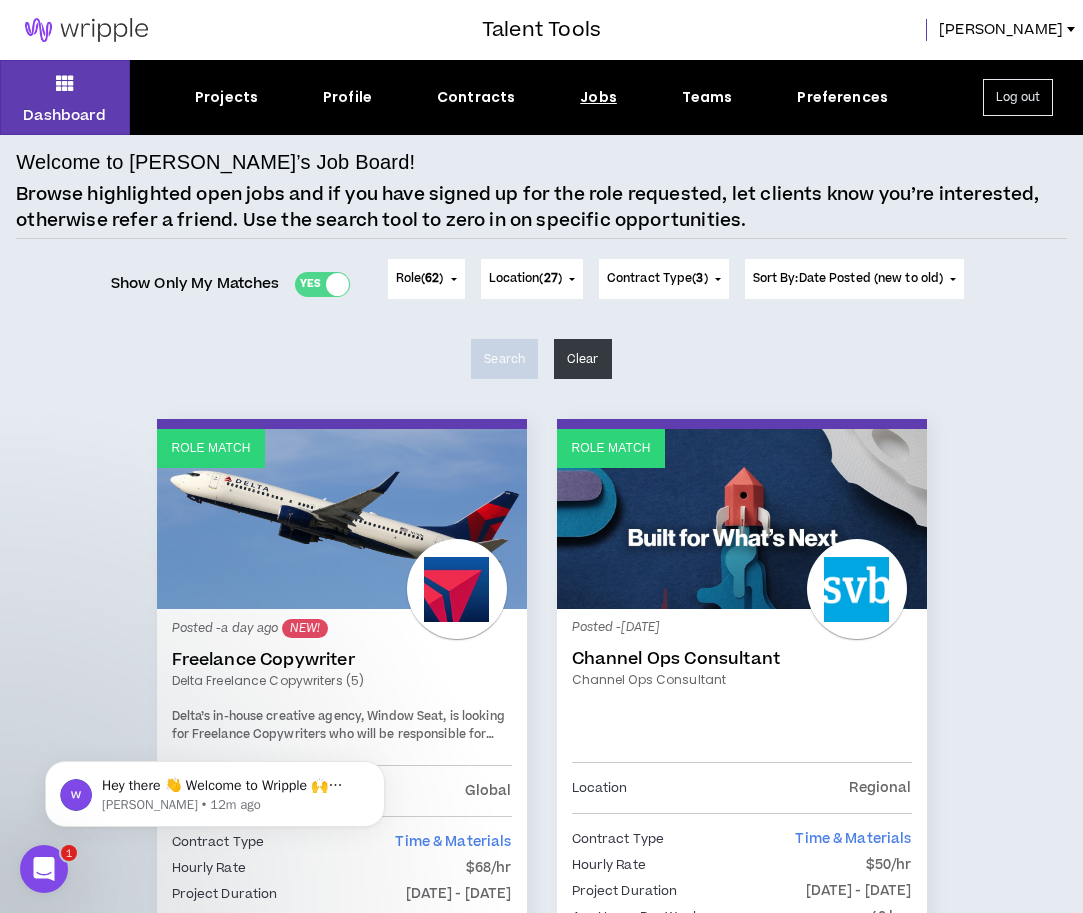 click on "Sort By:  Date Posted (new to old)" at bounding box center (848, 278) 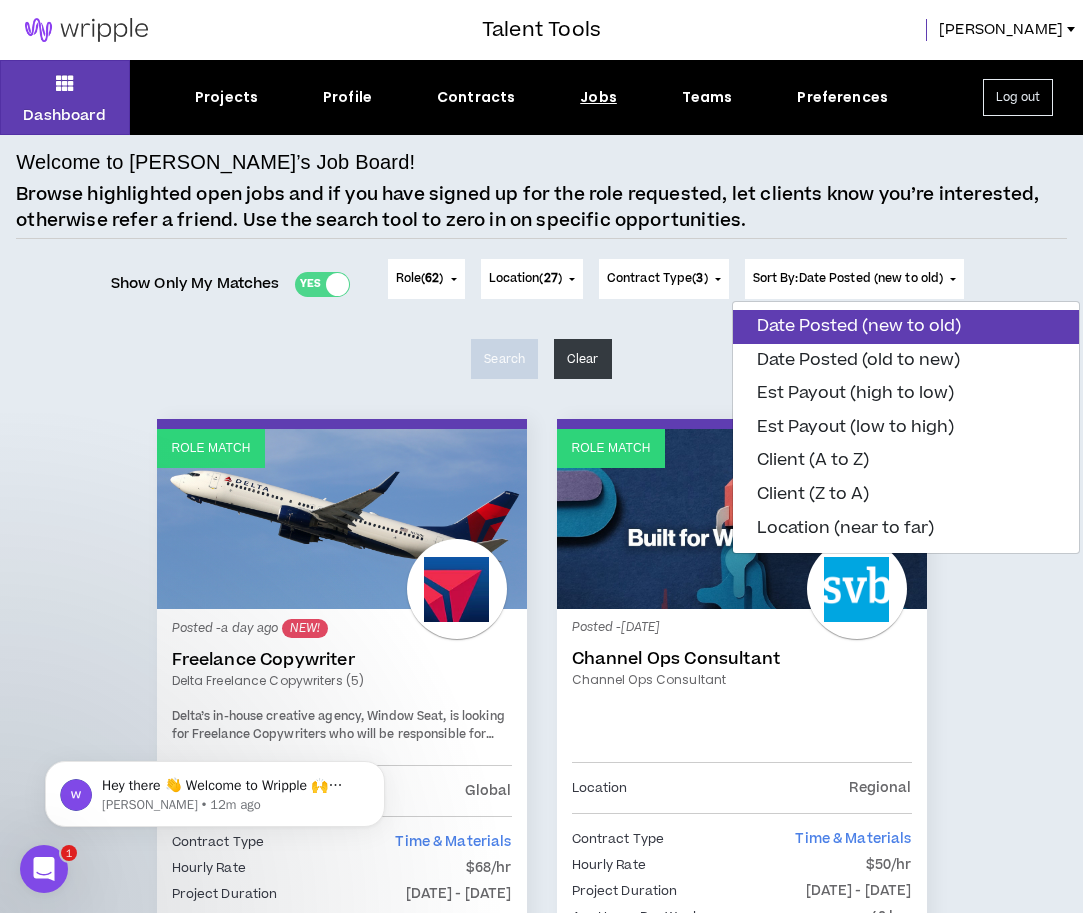 click on "Browse highlighted open jobs and if you have signed up for the role requested, let clients know you’re interested, otherwise refer a friend. Use the search tool to zero in on specific opportunities." at bounding box center (541, 207) 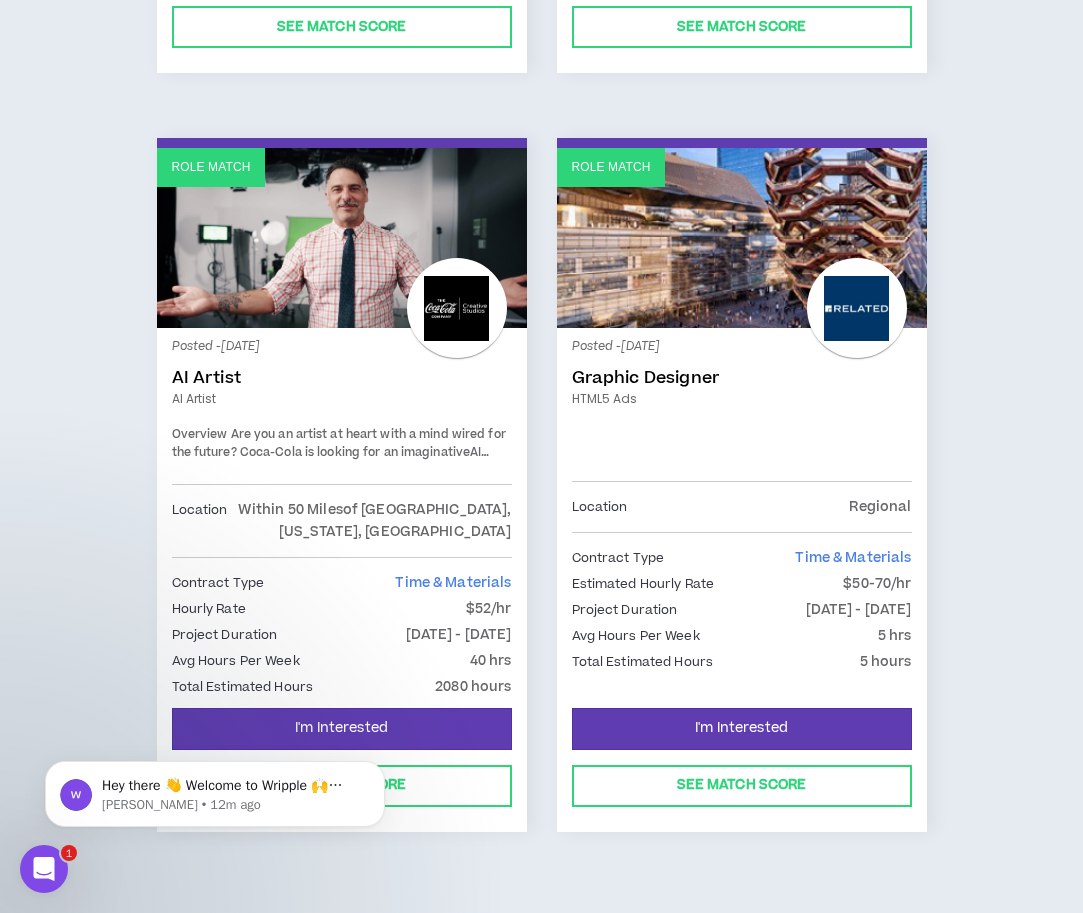 scroll, scrollTop: 1774, scrollLeft: 0, axis: vertical 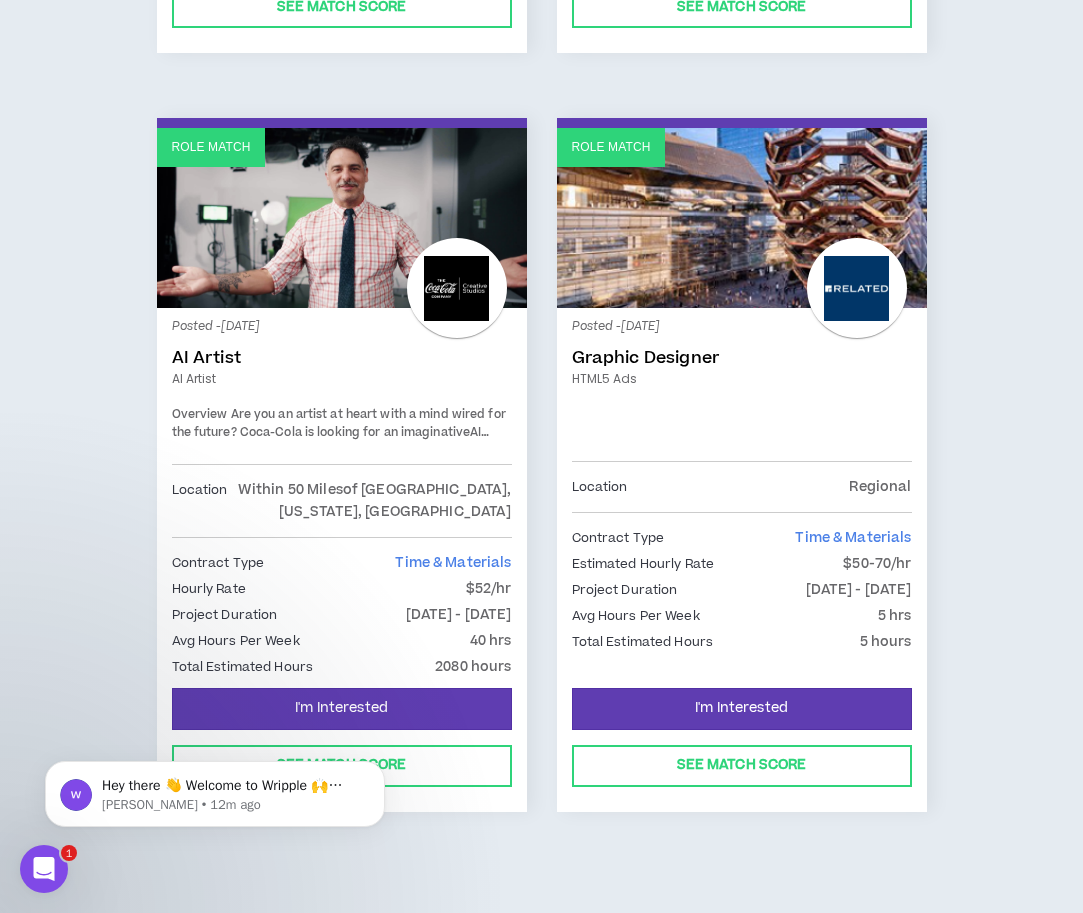 click on "Graphic Designer" at bounding box center [742, 358] 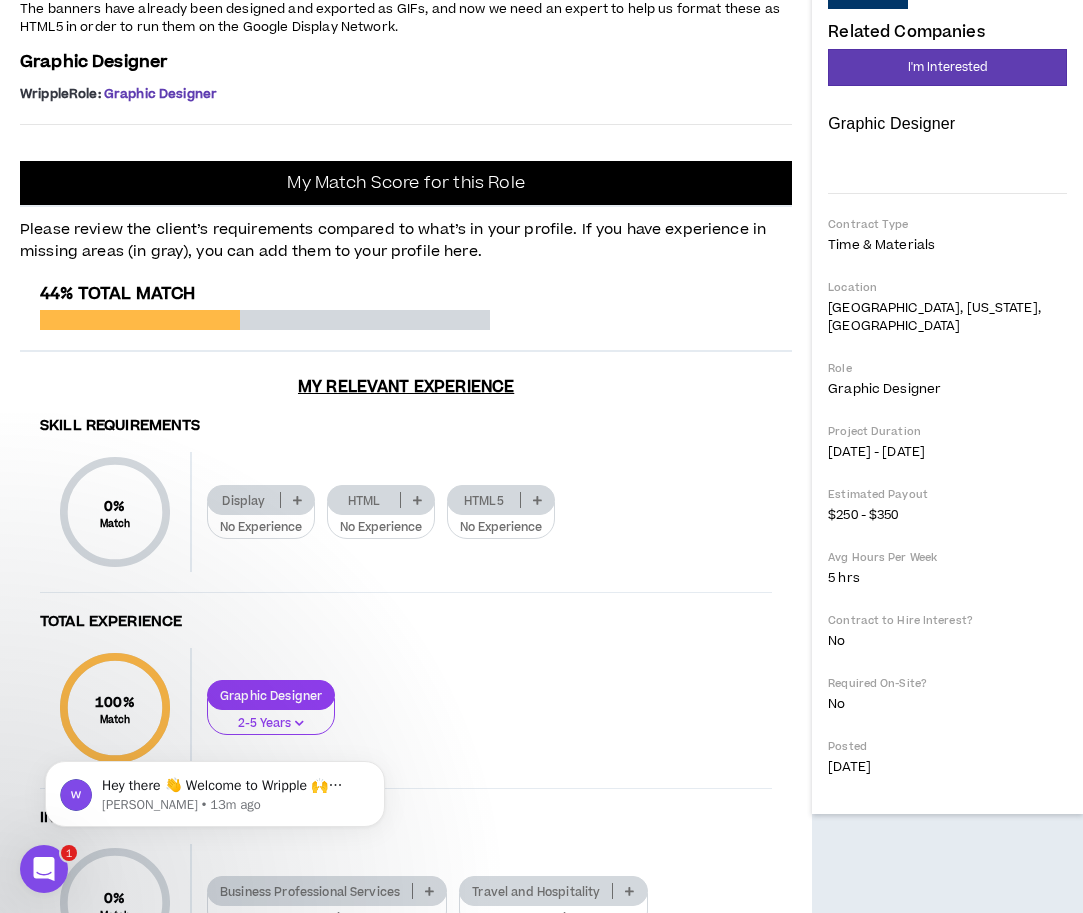 scroll, scrollTop: 281, scrollLeft: 0, axis: vertical 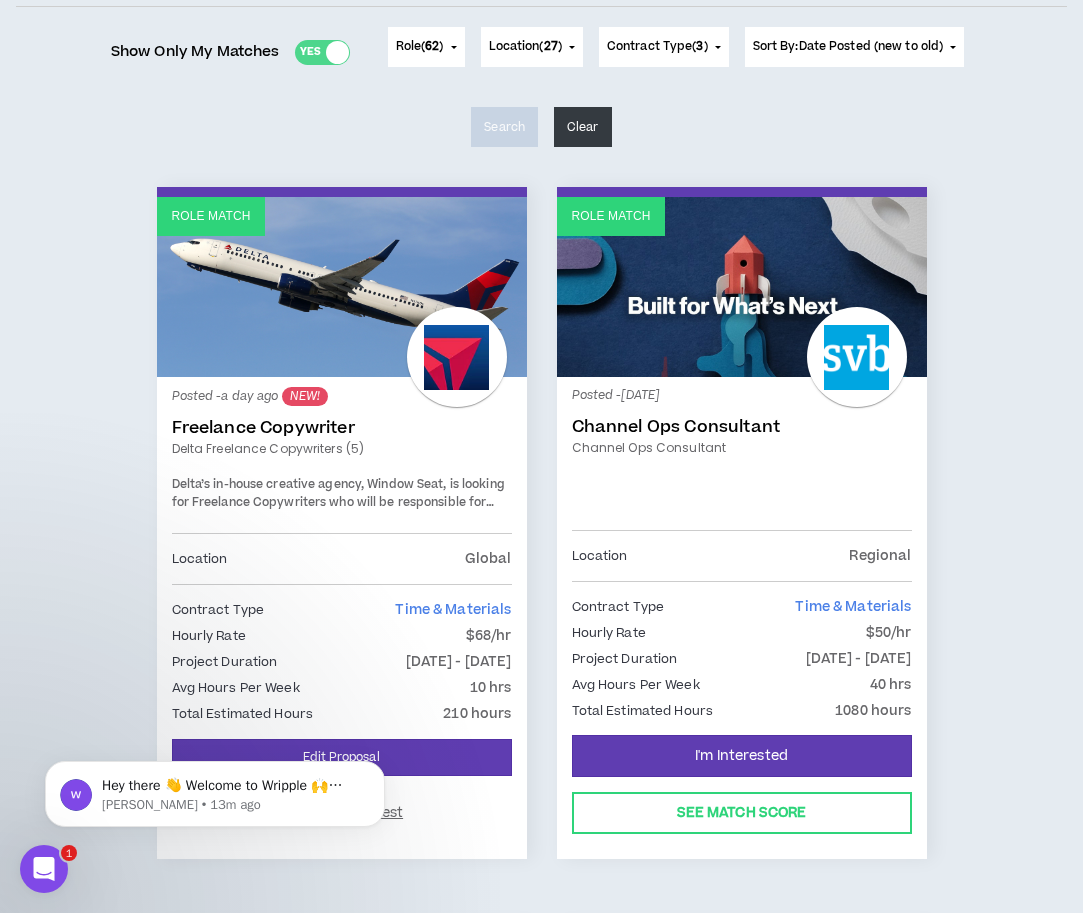 click on "Channel Ops Consultant" at bounding box center (742, 427) 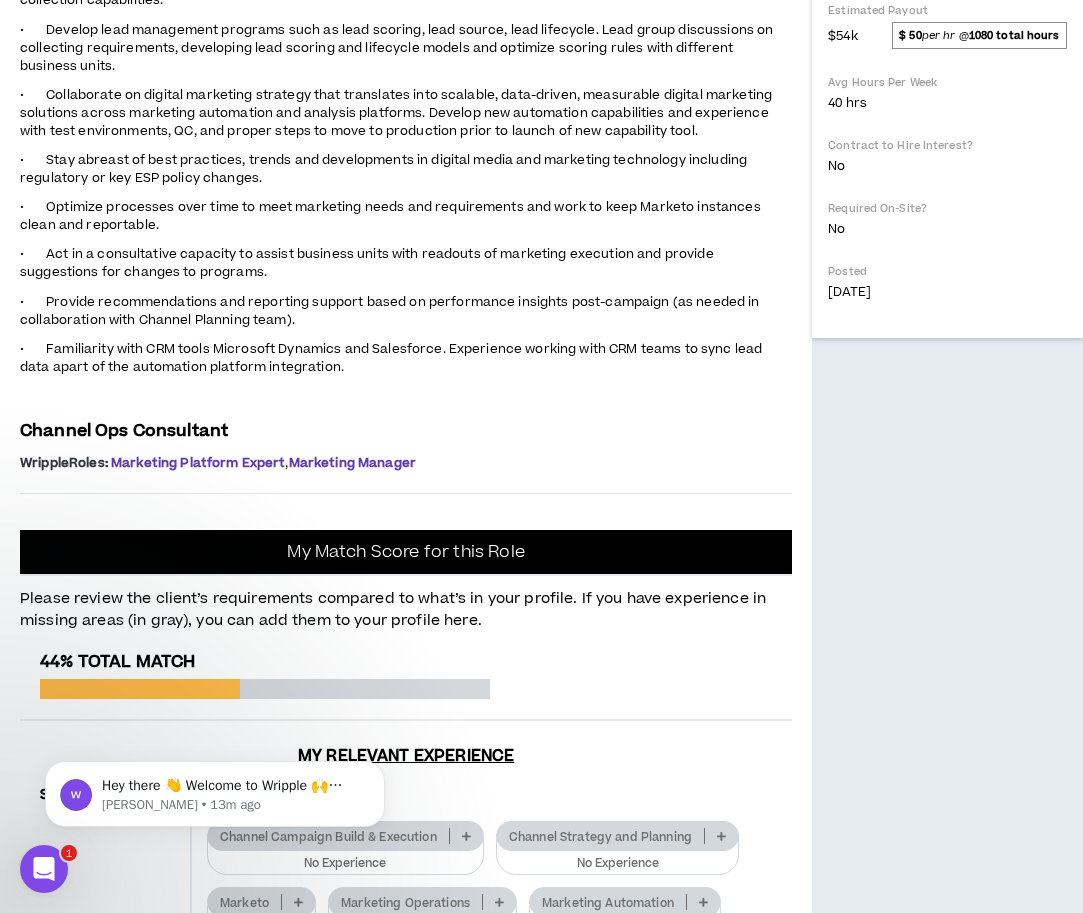 scroll, scrollTop: 792, scrollLeft: 0, axis: vertical 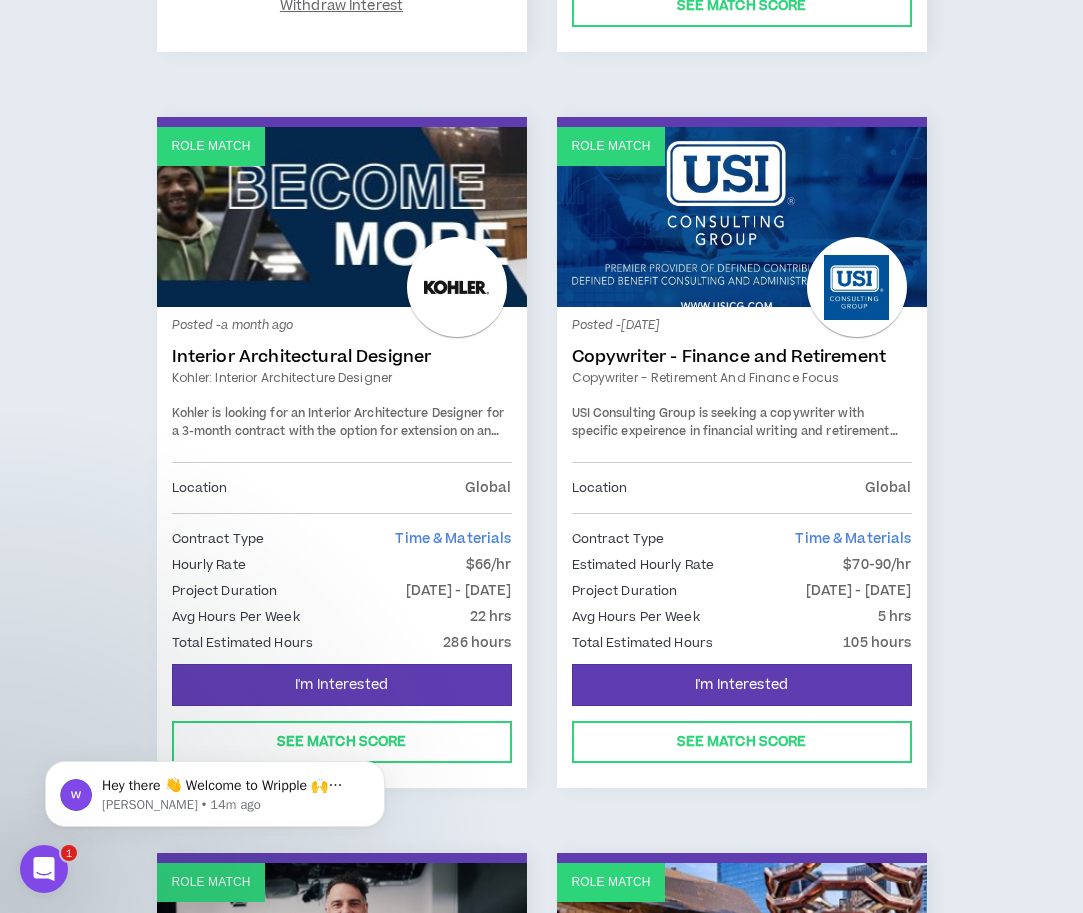click on "Copywriter - Finance and Retirement" at bounding box center [742, 357] 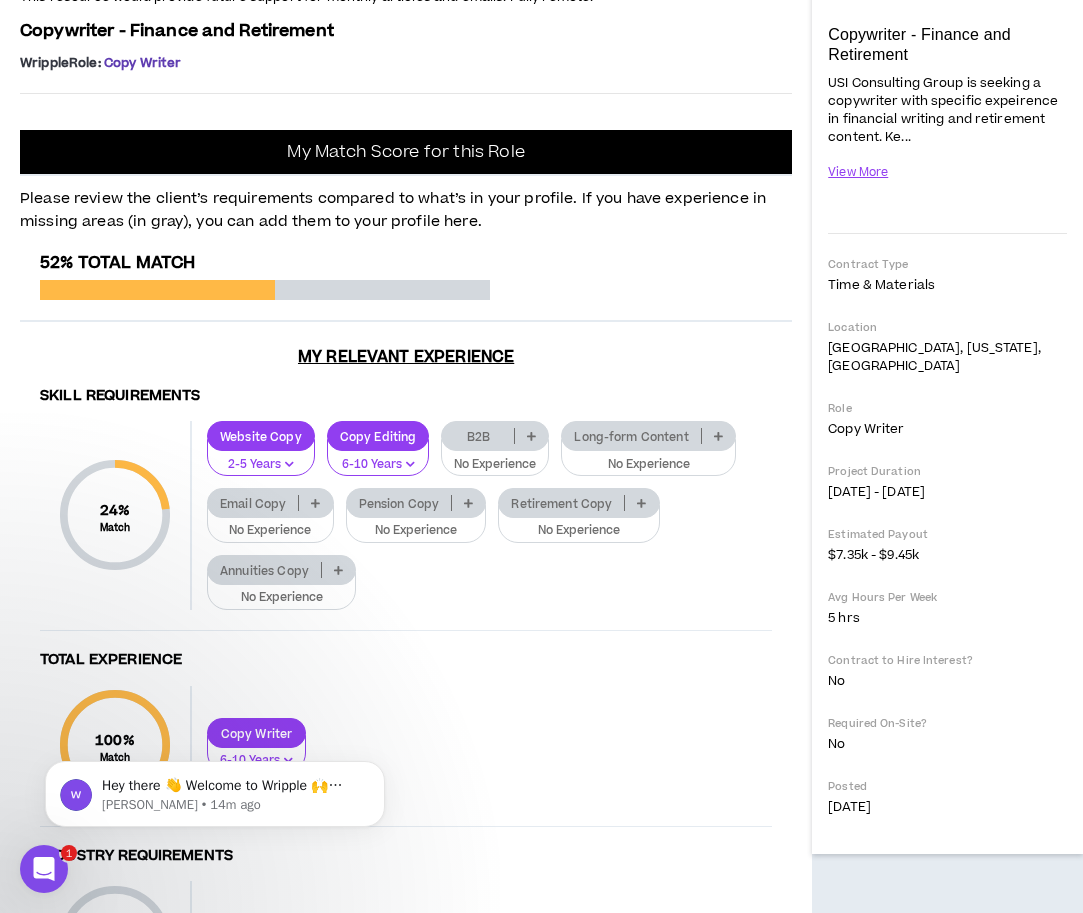 scroll, scrollTop: 374, scrollLeft: 0, axis: vertical 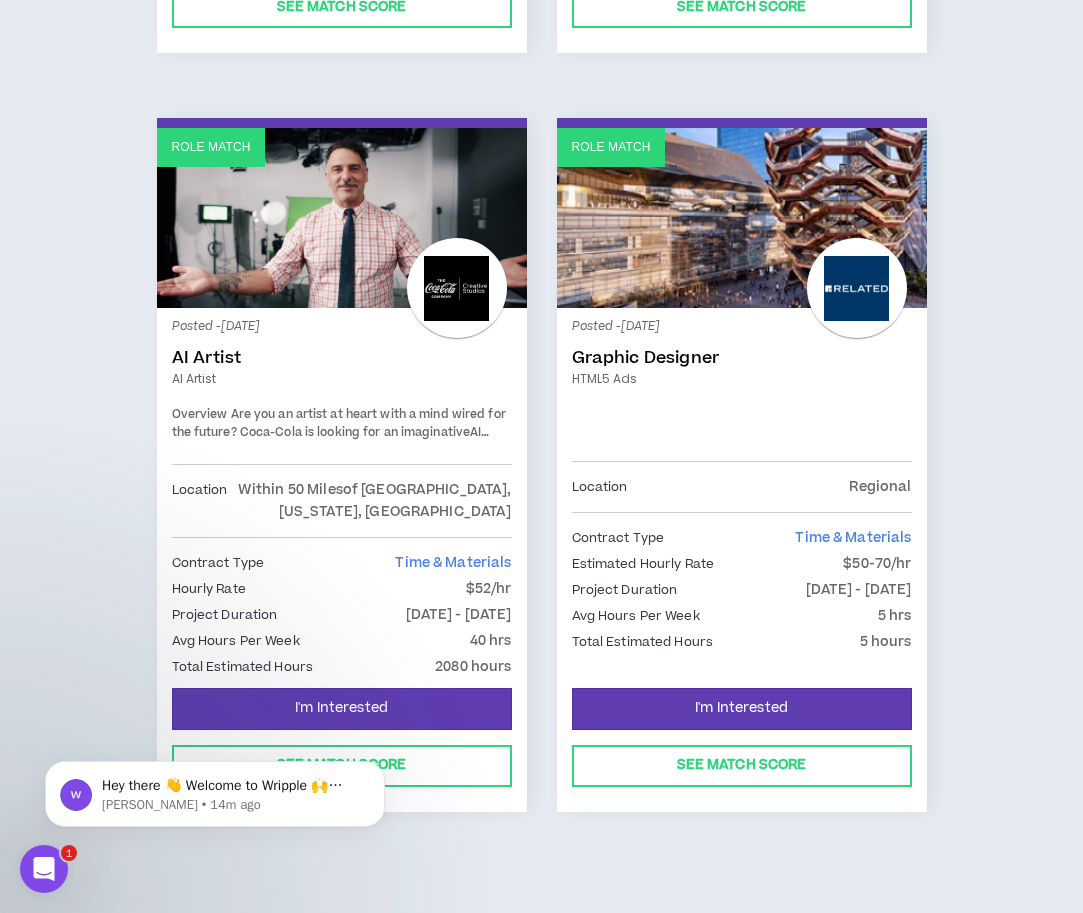 click on "AI Artist" at bounding box center (342, 358) 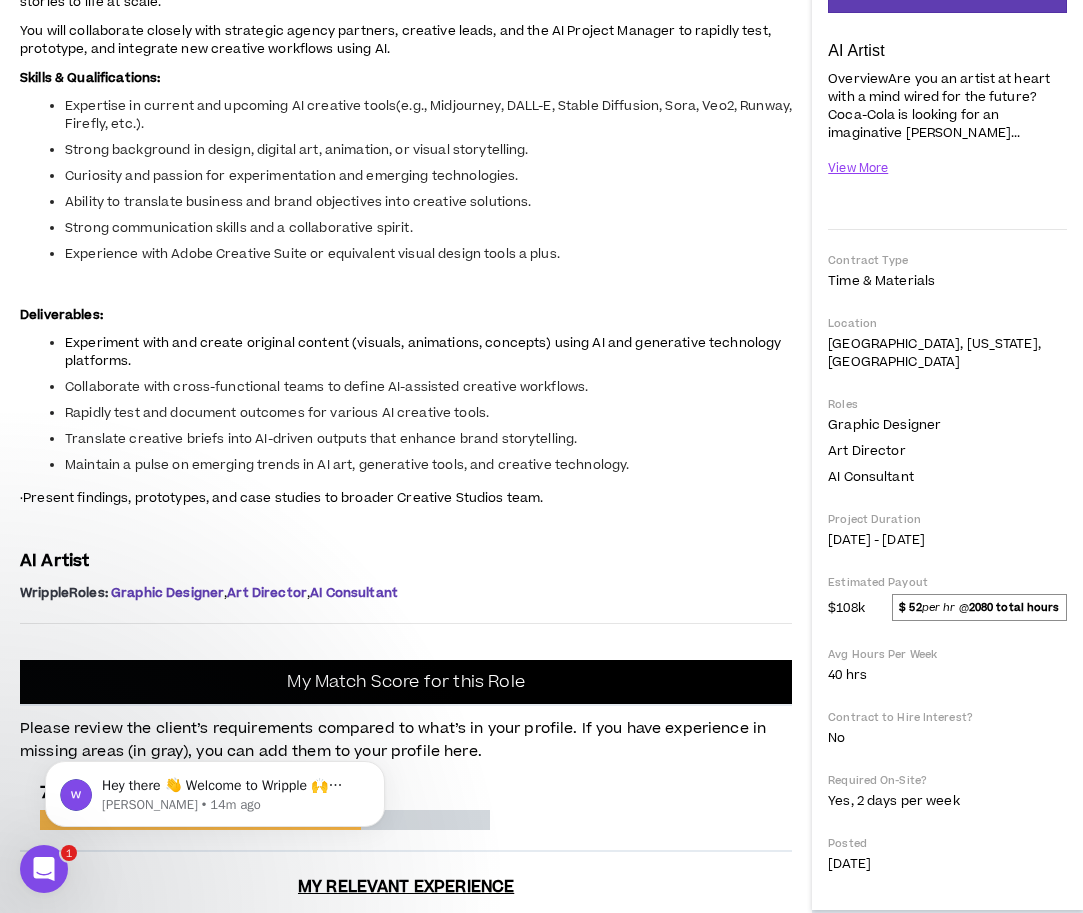 scroll, scrollTop: 365, scrollLeft: 0, axis: vertical 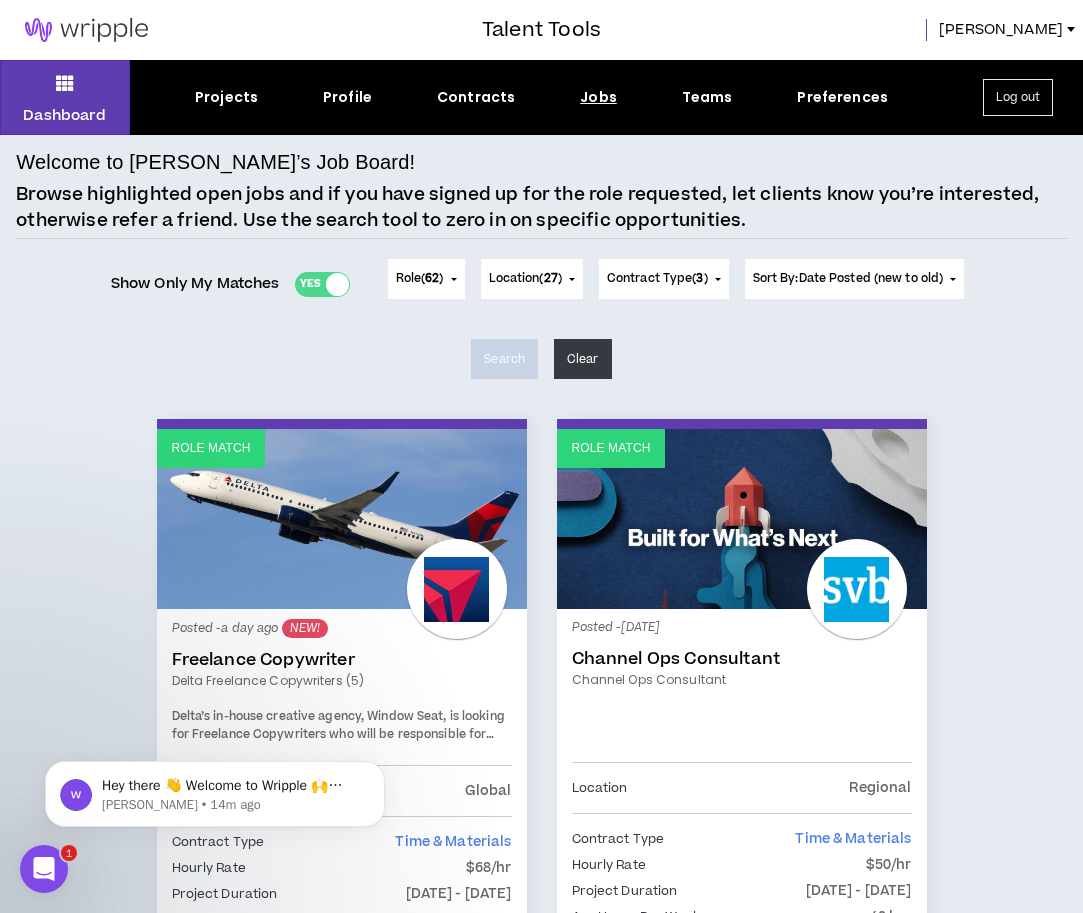 click on "Welcome to [PERSON_NAME]’s Job Board! Browse highlighted open jobs and if you have signed up for the role requested, let clients know you’re interested, otherwise refer a friend. Use the search tool to zero in on specific opportunities. Show Only My Matches Yes No Role  ( 62 ) 62  Selected Edit Done Experience & Design All None Instructional Designer User Research Specialist Visual & UI Designer Product Manager SEO Specialist Business Analyst User Experience Designer Web Designer Marketing Creative All None Copy Writer Video Producer Video Editor Illustrator Creative Producer Graphic Designer Creative Director Content Creator Art Director Photographer Videographer Voice Over Talent Motion Graphics/Animation Designer Email Designer & Developer Proofreader NFT Creator / Artist Production Designer Print Producer Engagement Leadership All None Event Project Manager Engagement Lead Marketing Project Manager Technical Project Manager Agency BD Specialist Strategy & Planning All None Marketing Strategist Brand Planner" at bounding box center (541, 1419) 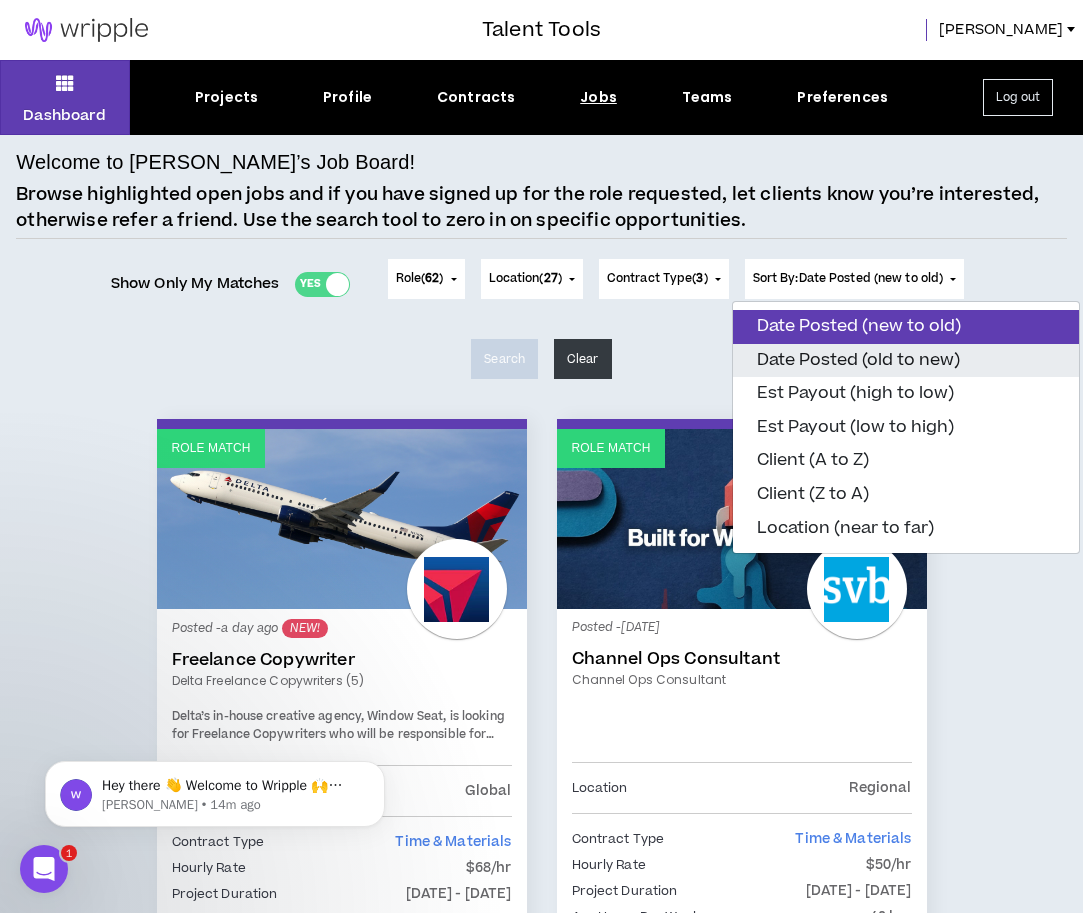click on "Date Posted (old to new)" at bounding box center [906, 361] 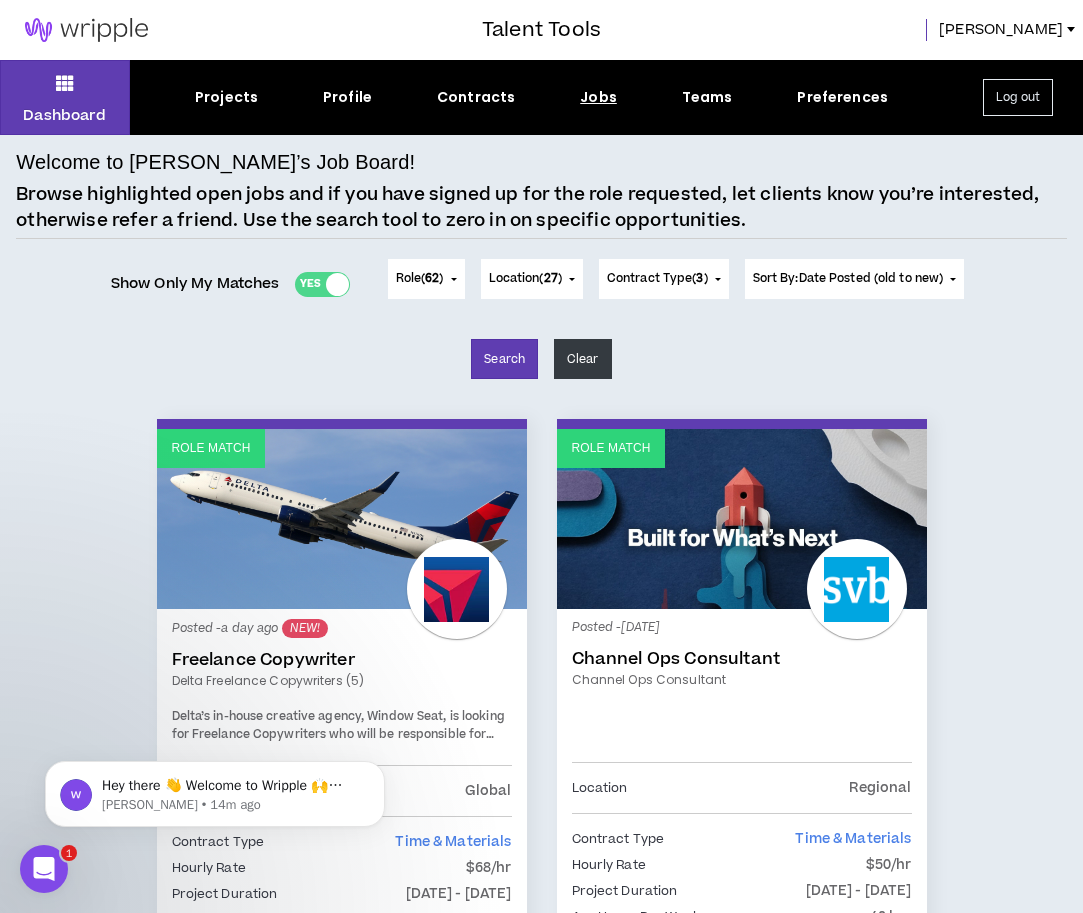 click on "Location  ( 27 )" at bounding box center (532, 279) 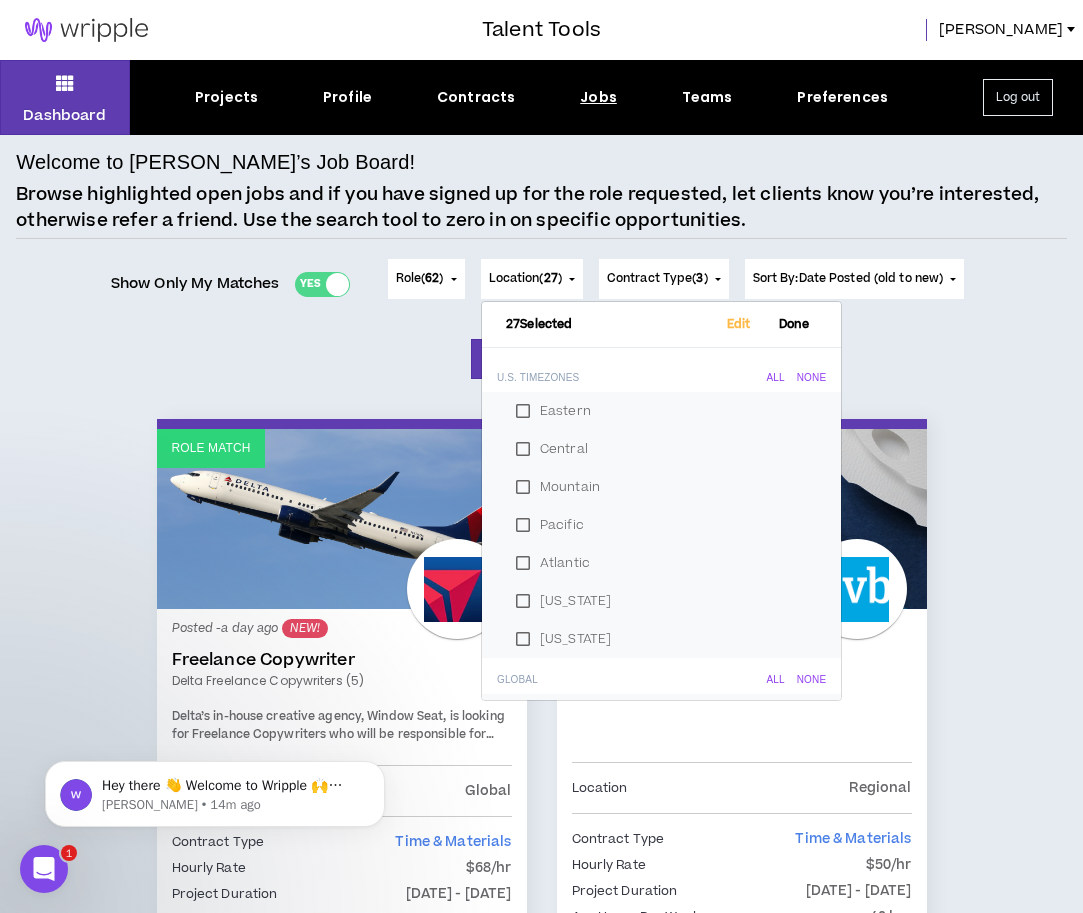 click on "Show Only My Matches Yes No Role  ( 62 ) 62  Selected Edit Done Experience & Design All None Instructional Designer User Research Specialist Visual & UI Designer Product Manager SEO Specialist Business Analyst User Experience Designer Web Designer Marketing Creative All None Copy Writer Video Producer Video Editor Illustrator Creative Producer Graphic Designer Creative Director Content Creator Art Director Photographer Videographer Voice Over Talent Motion Graphics/Animation Designer Email Designer & Developer Proofreader NFT Creator / Artist Production Designer Print Producer Engagement Leadership All None Event Project Manager Engagement Lead Marketing Project Manager Technical Project Manager Agency BD Specialist Strategy & Planning All None Marketing Strategist Content Strategist Business Strategist Brand Planner Market Researcher+Analyst Media Strategist Social Media Strategist Corporate Communications Strategist AI Consultant Marketing Manager Tech & AI All None Salesforce Administrator QA Specialist  (" at bounding box center (541, 329) 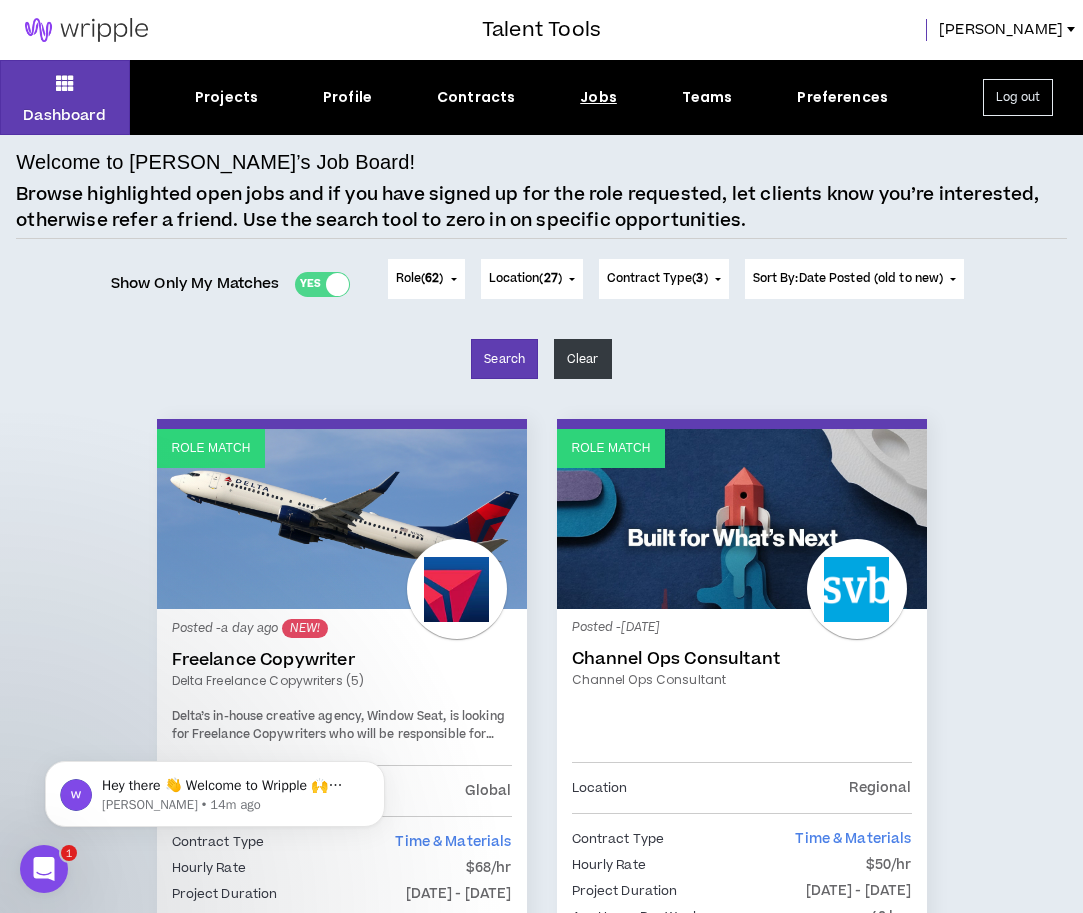 click on "Yes No" at bounding box center [322, 284] 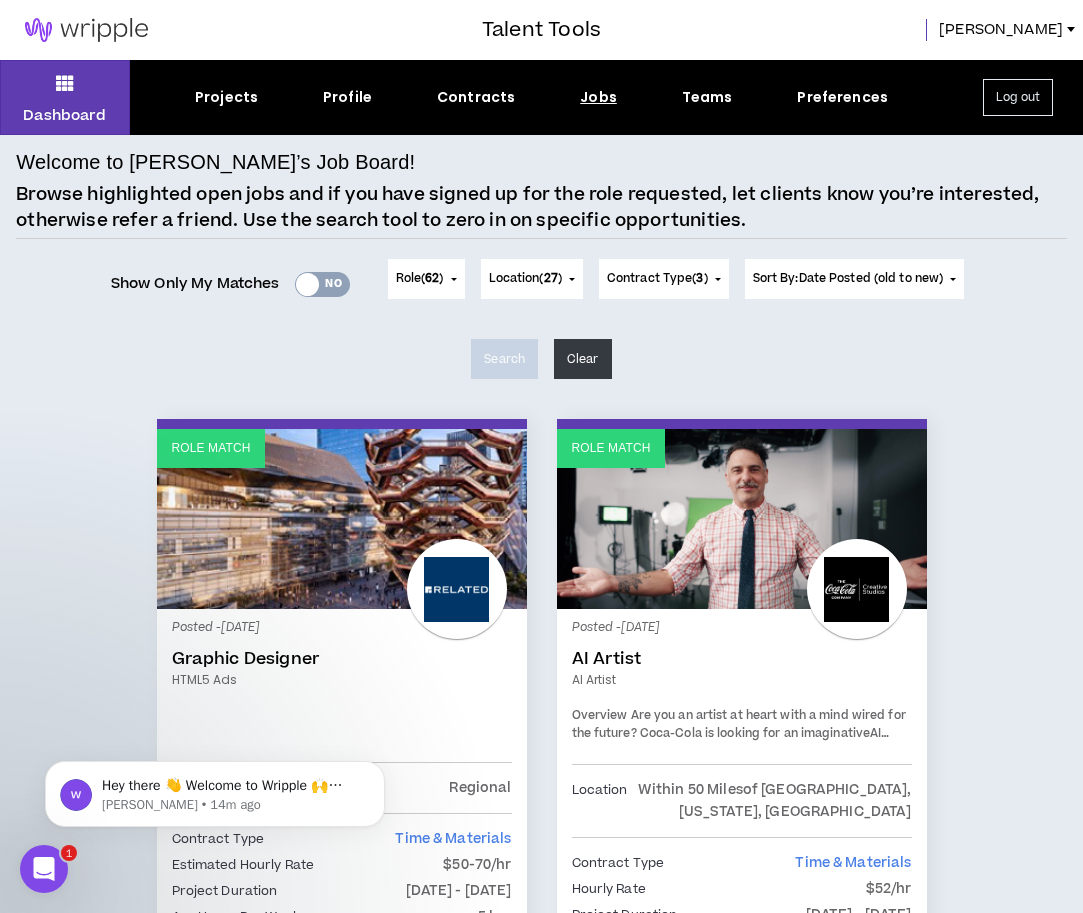 click on "Jobs" at bounding box center (598, 97) 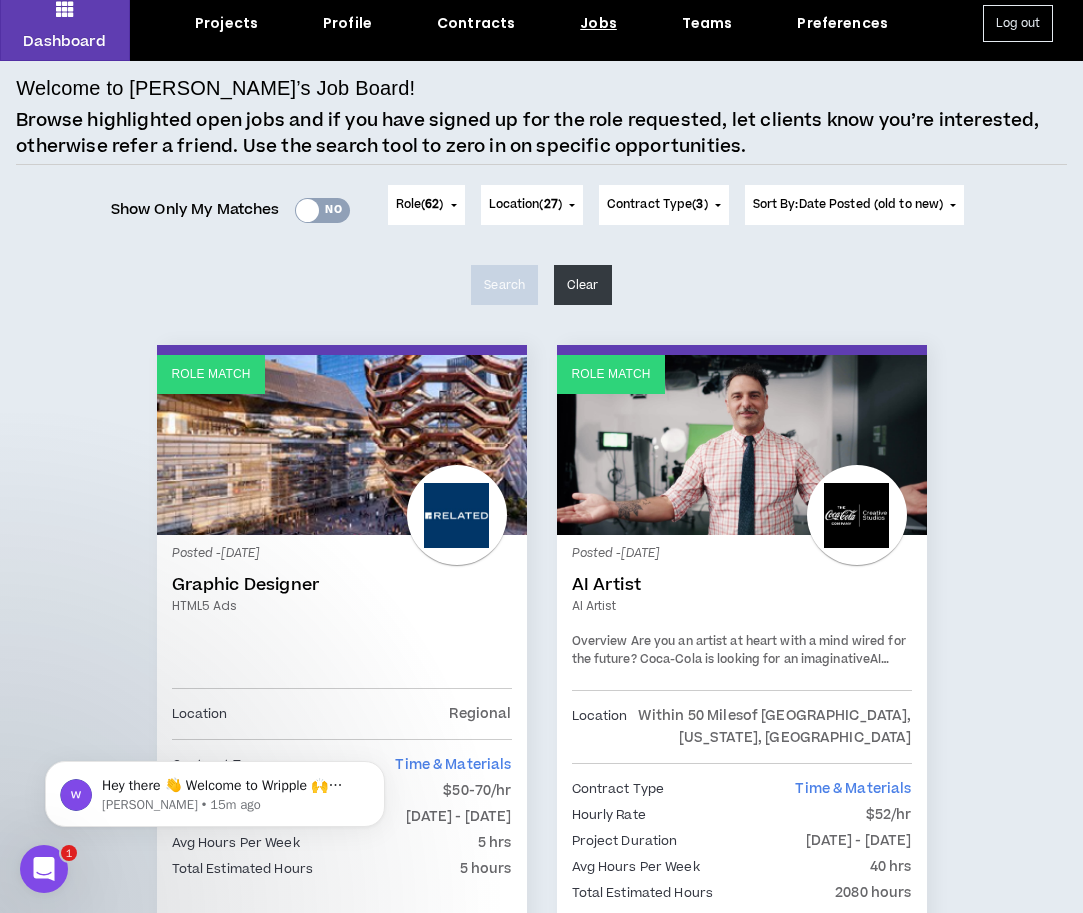 scroll, scrollTop: 0, scrollLeft: 0, axis: both 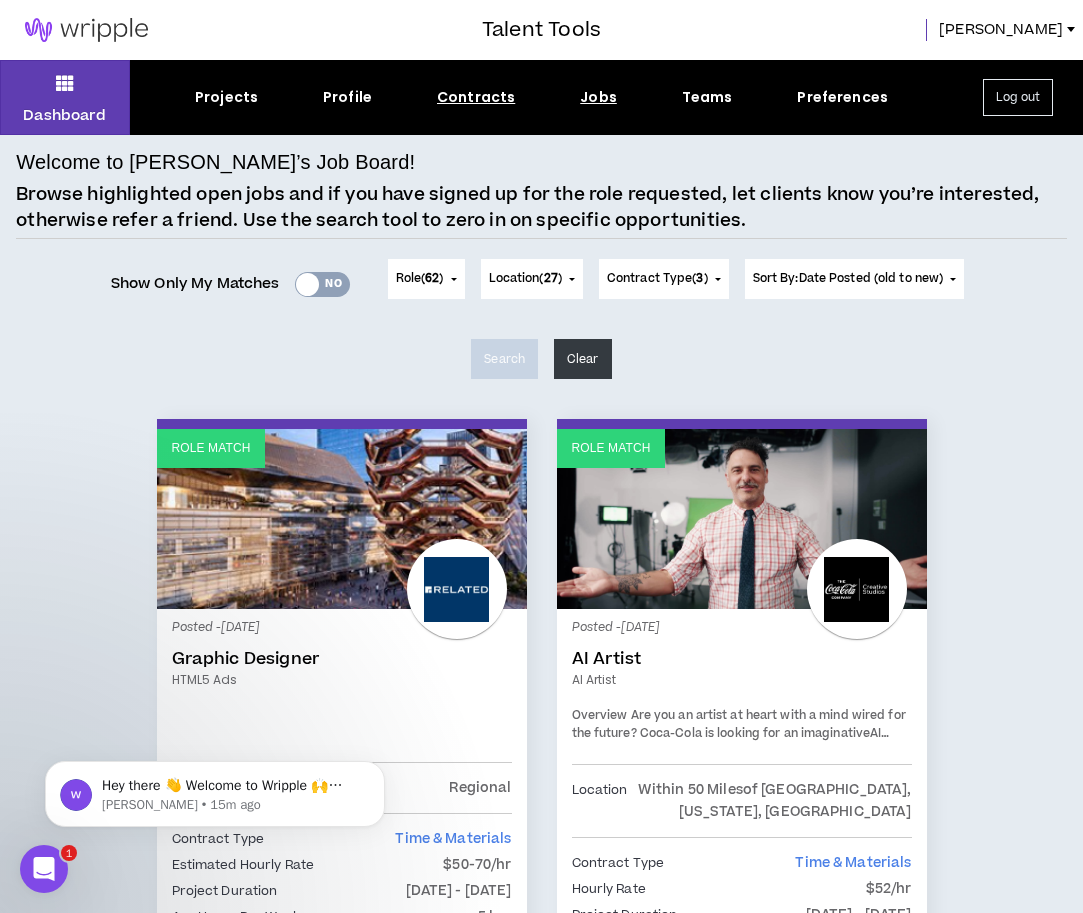 click on "Contracts" at bounding box center (476, 97) 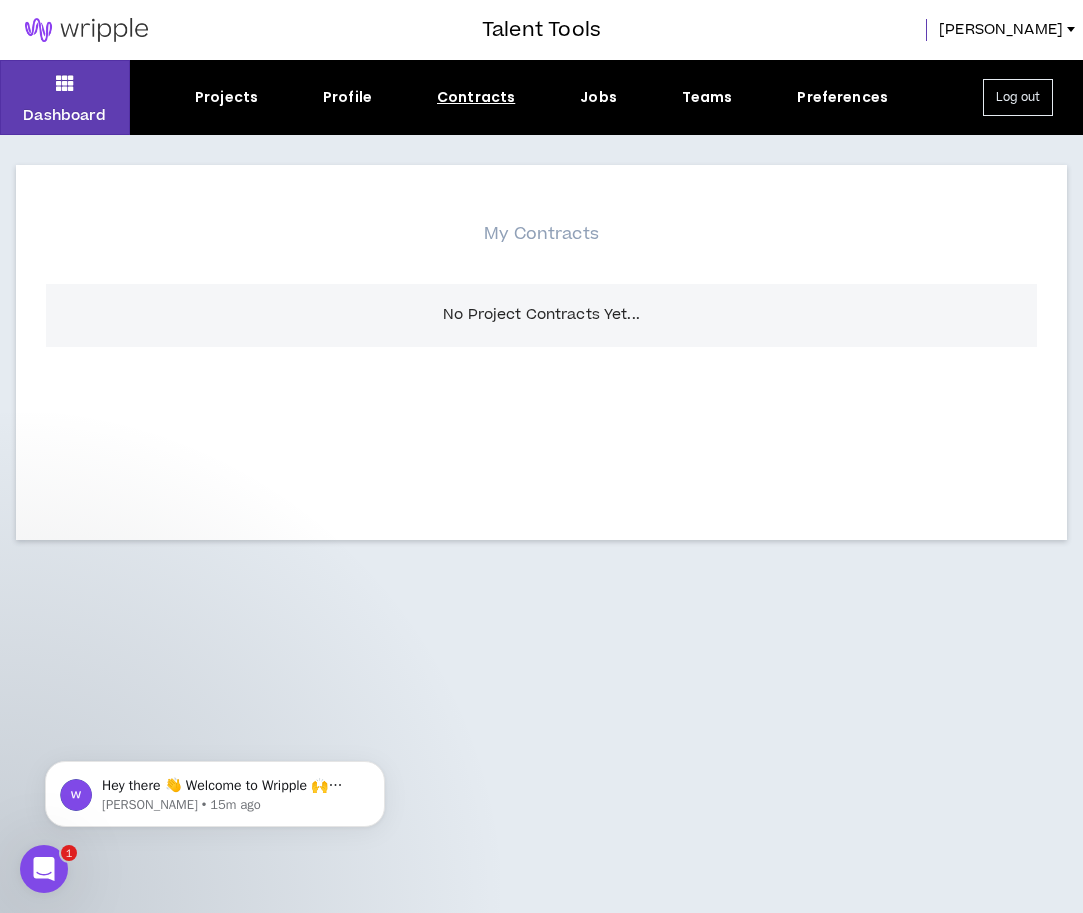 click on "Projects Profile Contracts Jobs Teams Preferences" at bounding box center (541, 97) 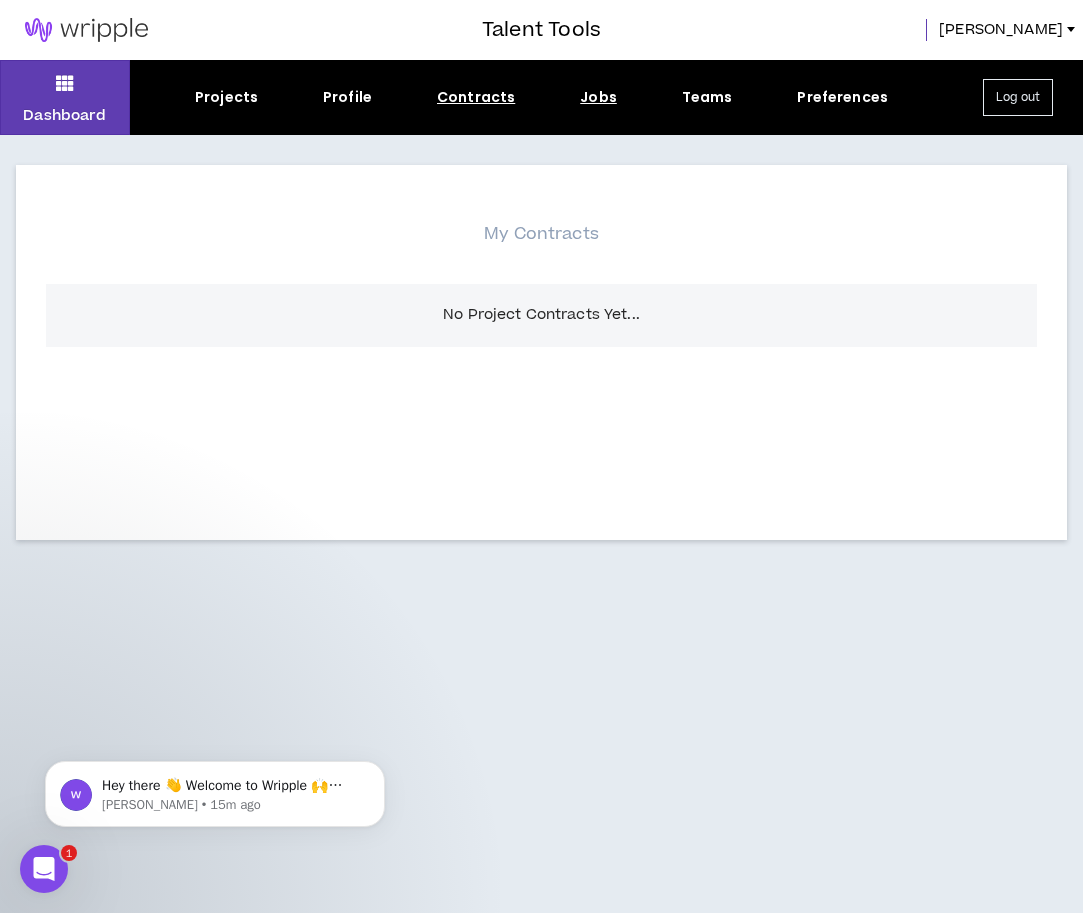 click on "Jobs" at bounding box center [598, 97] 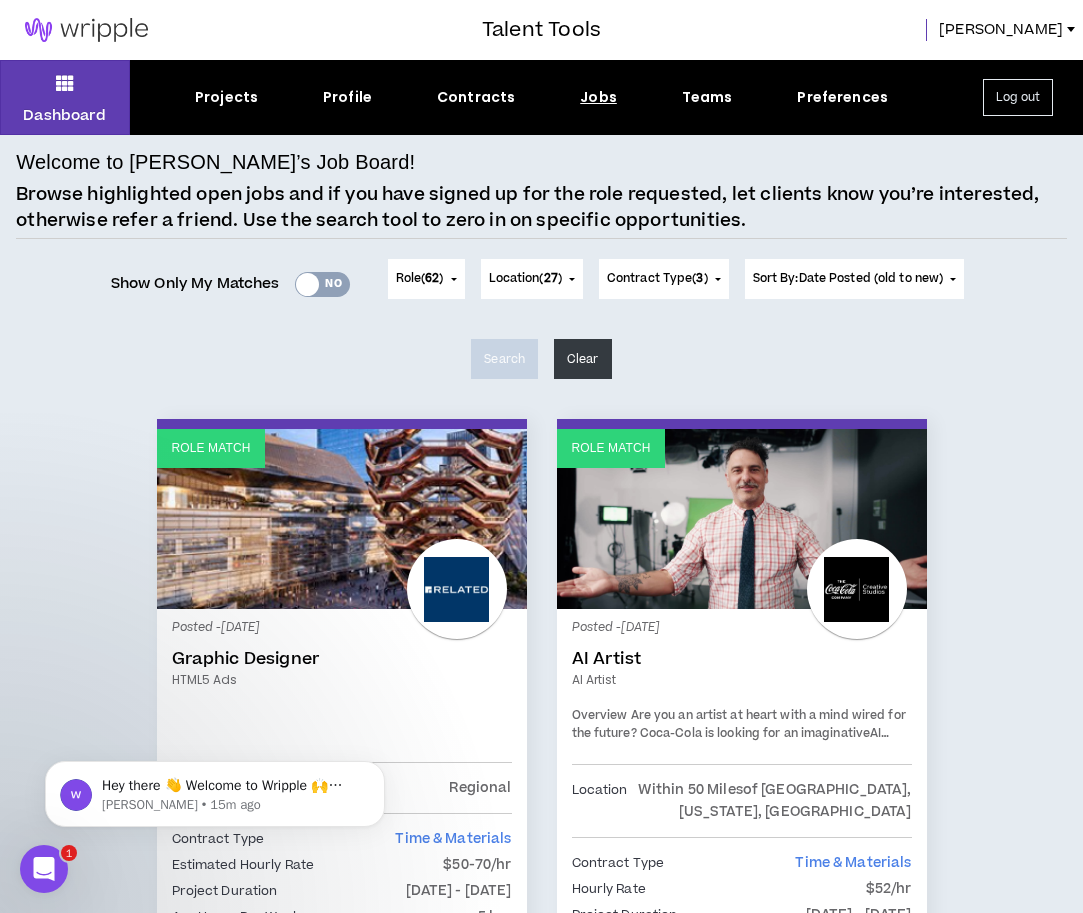 click on "Sort By:  Date Posted (old to new)" at bounding box center [855, 279] 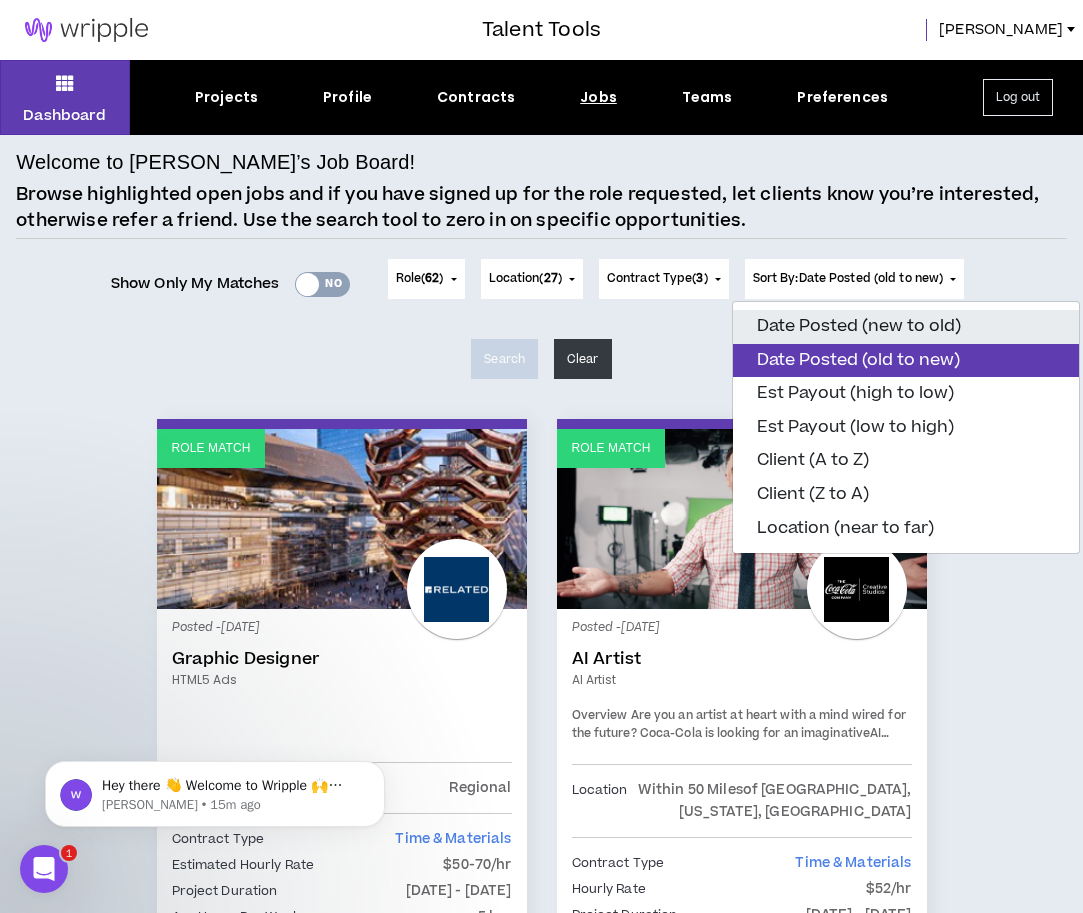 click on "Date Posted (new to old)" at bounding box center [906, 327] 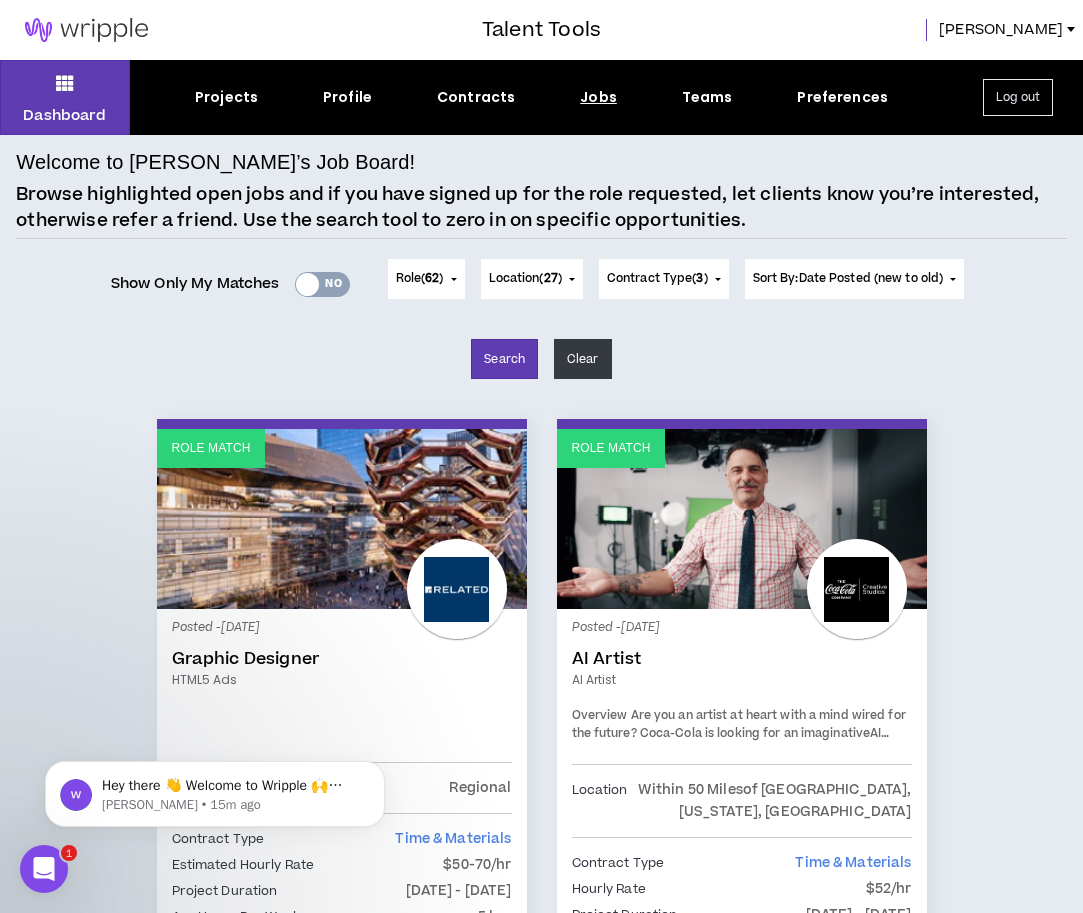 click at bounding box center [307, 284] 